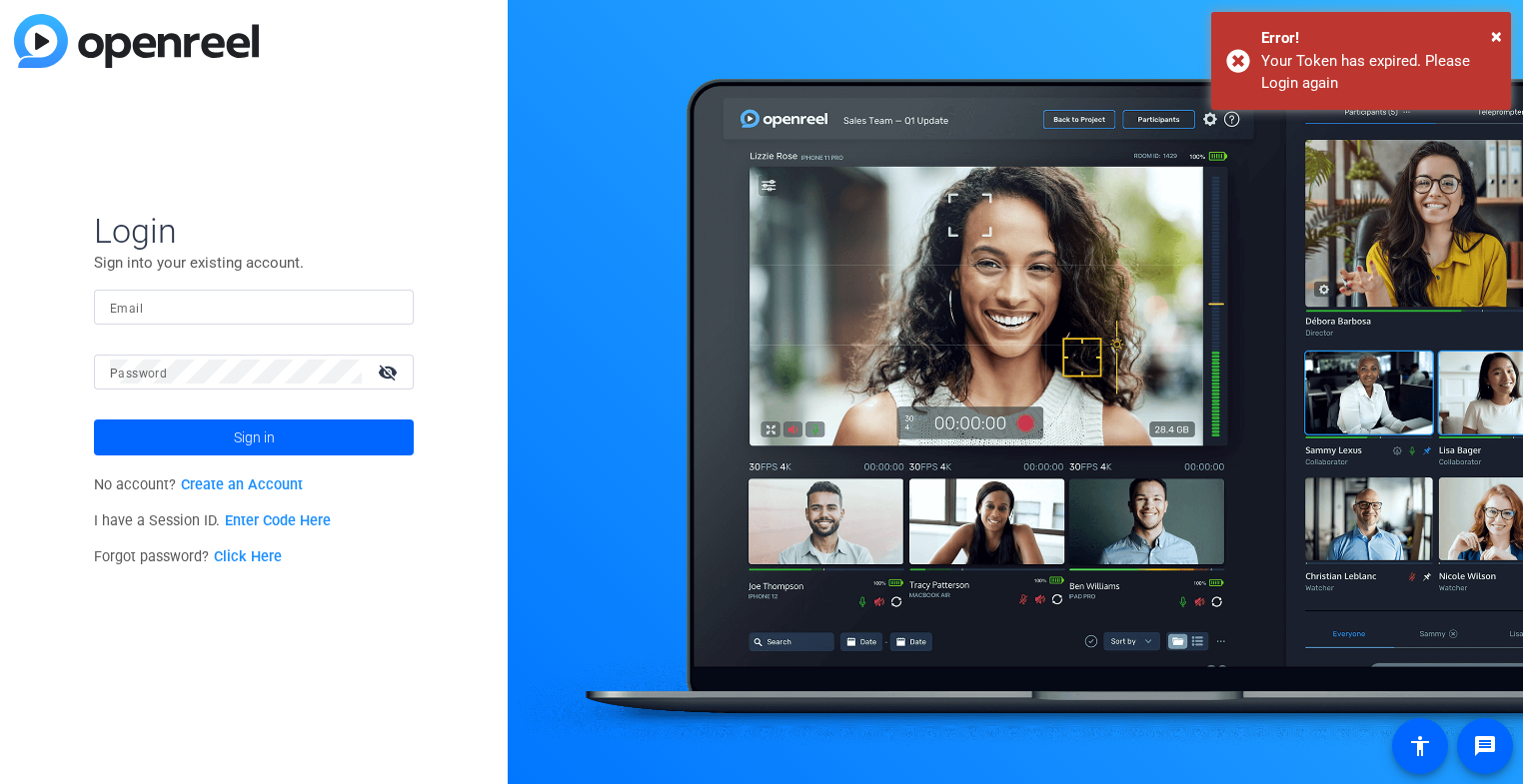 scroll, scrollTop: 0, scrollLeft: 0, axis: both 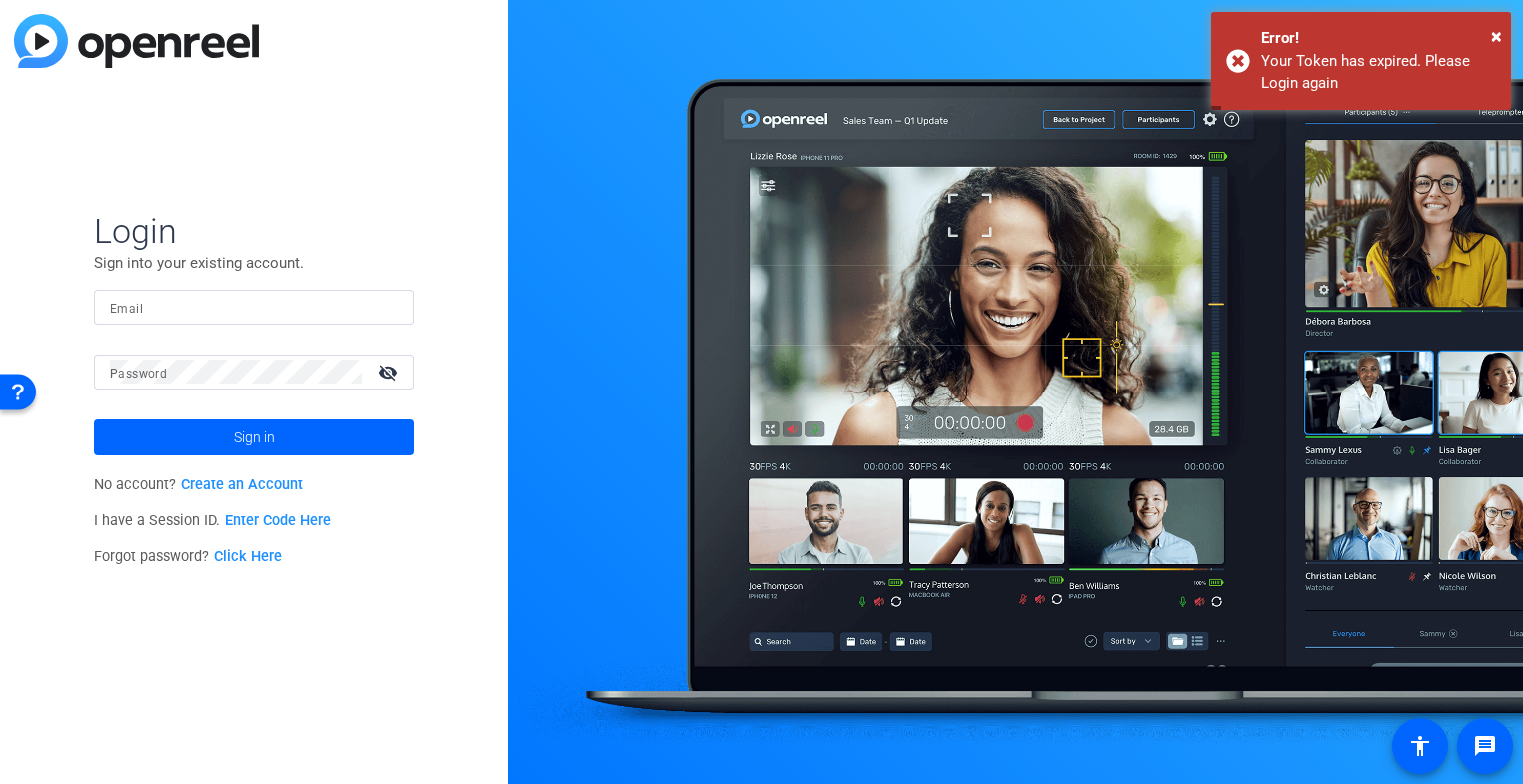 click on "Email" at bounding box center (254, 307) 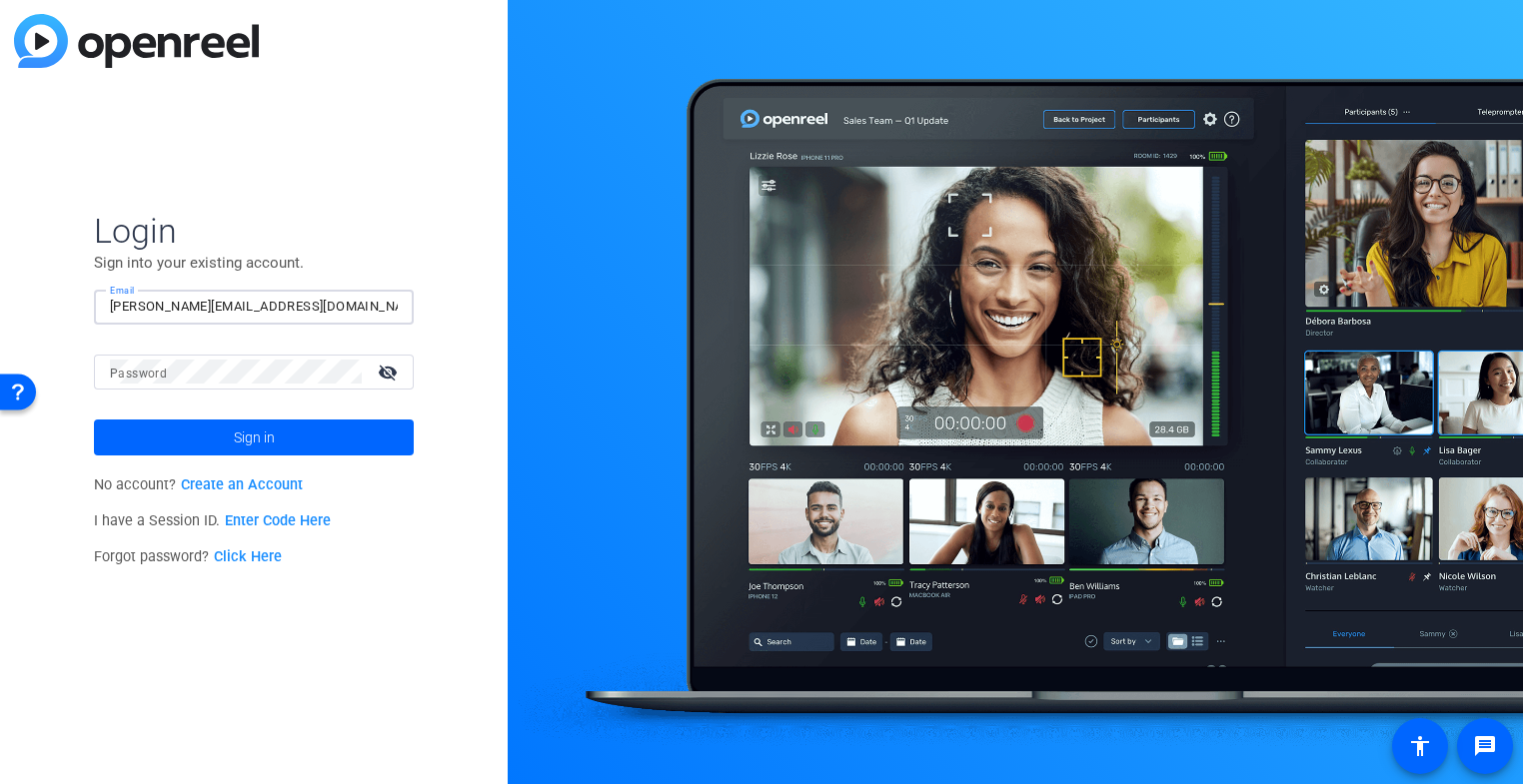 type on "zinaida.skachinsky@pfizer.com" 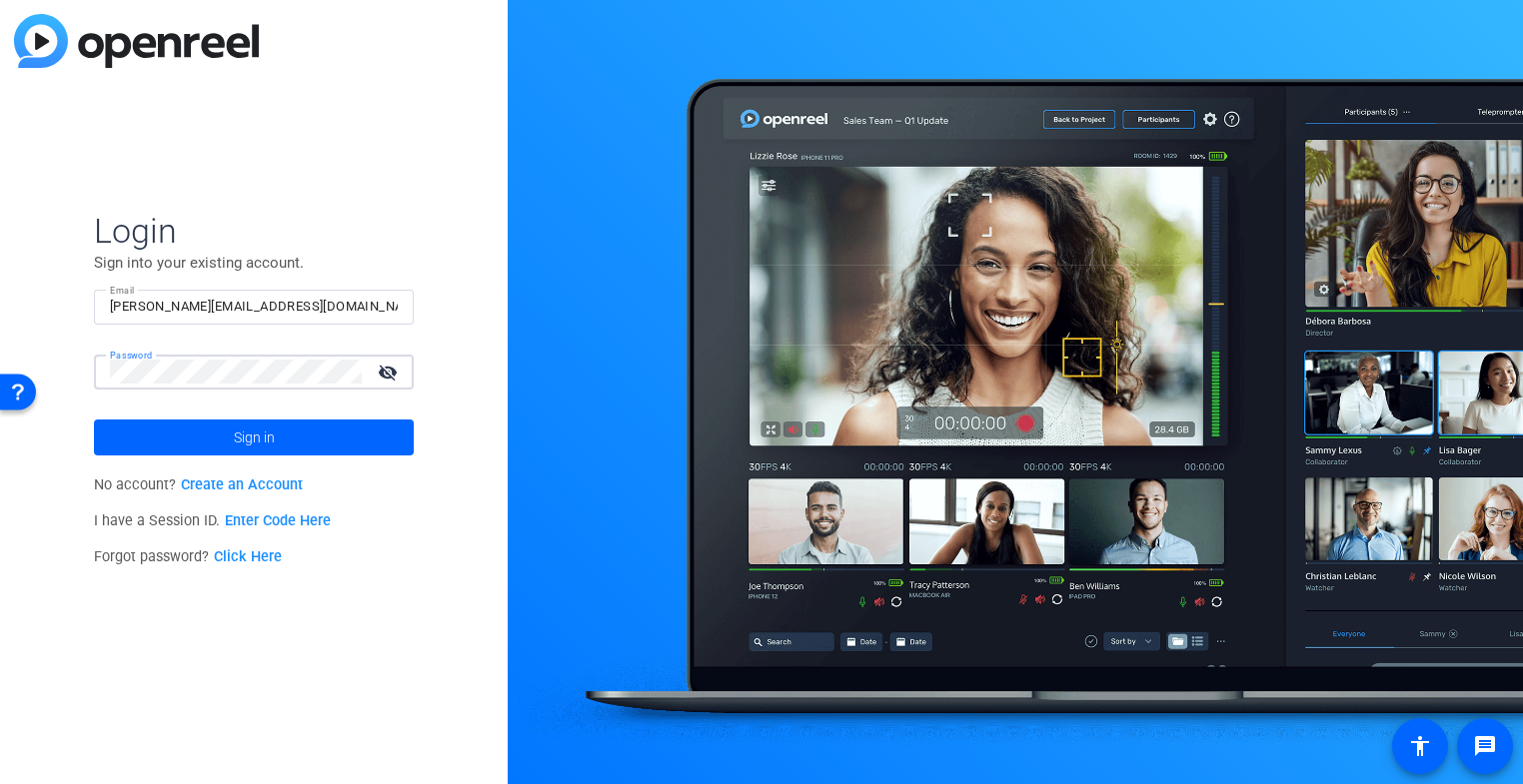 click on "Sign in" 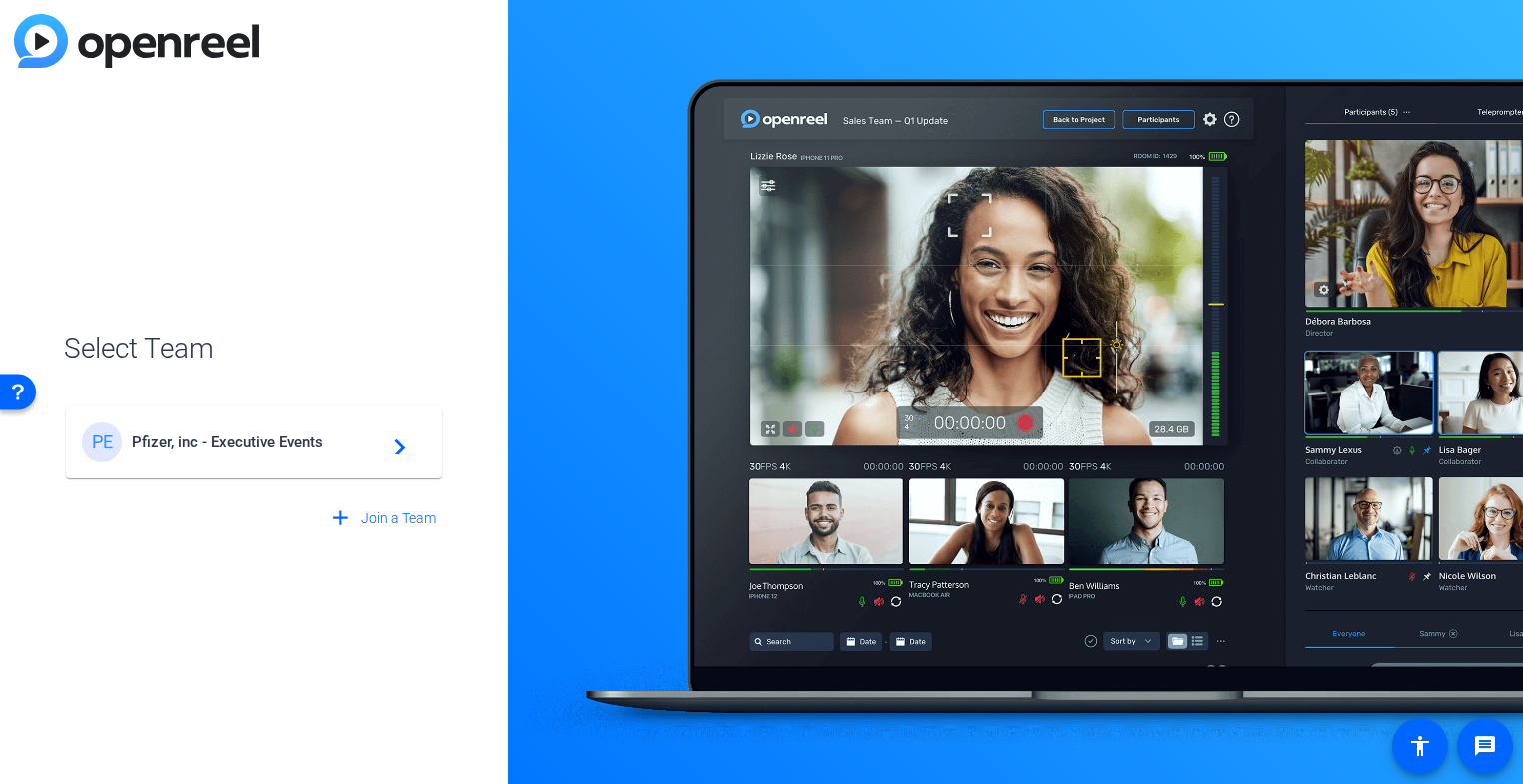 click on "Pfizer, inc -  Executive Events" 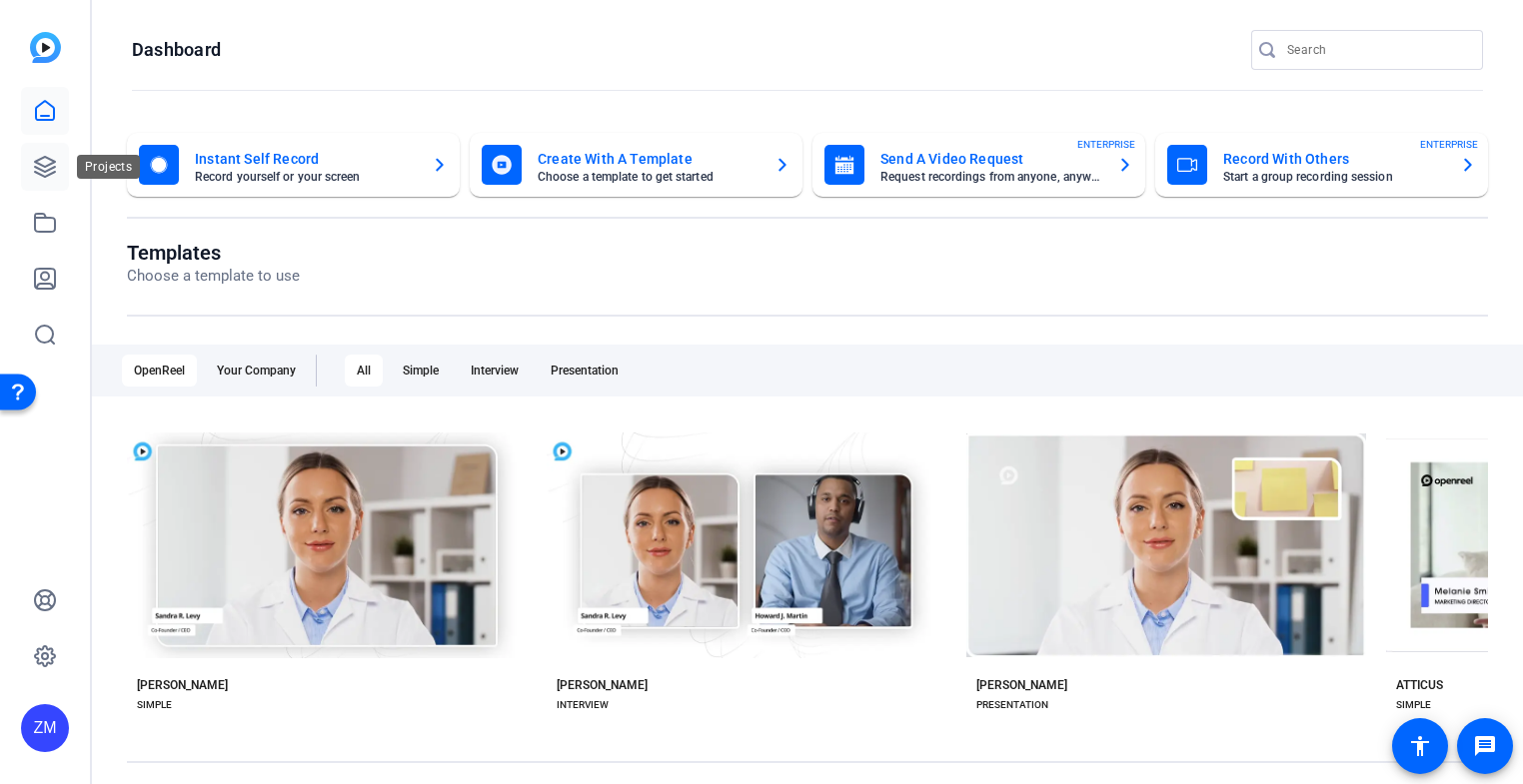 click 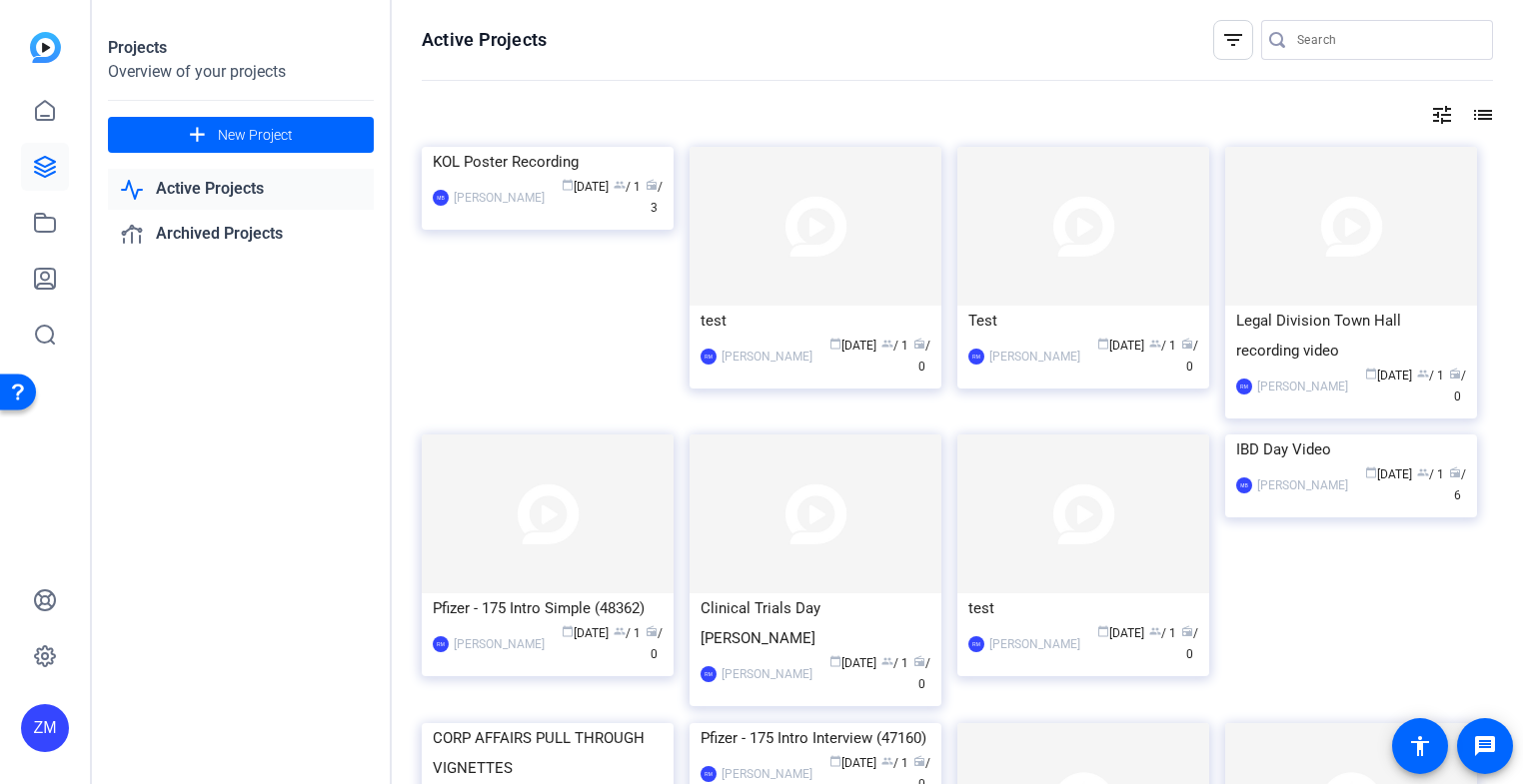 click on "tune" 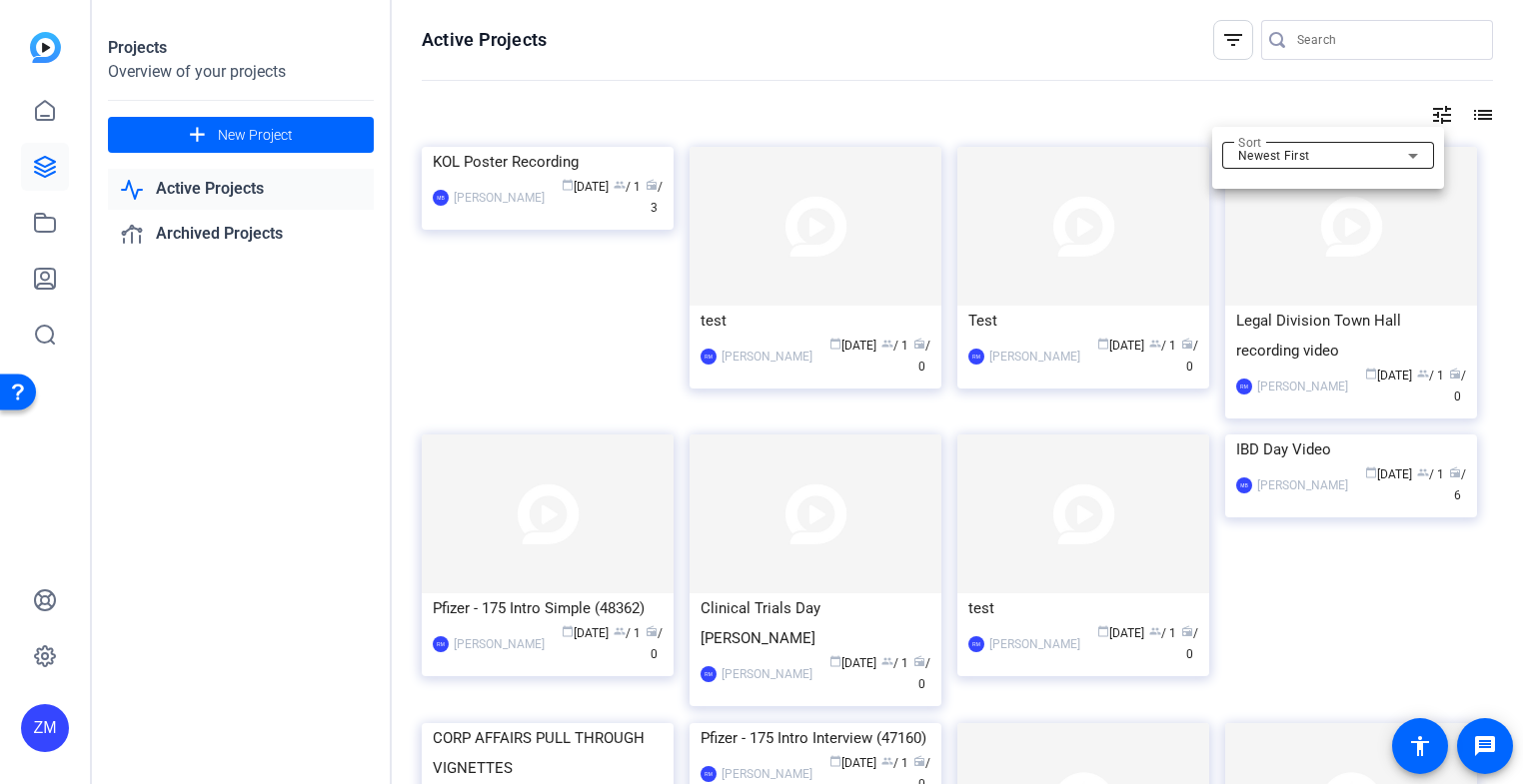 click 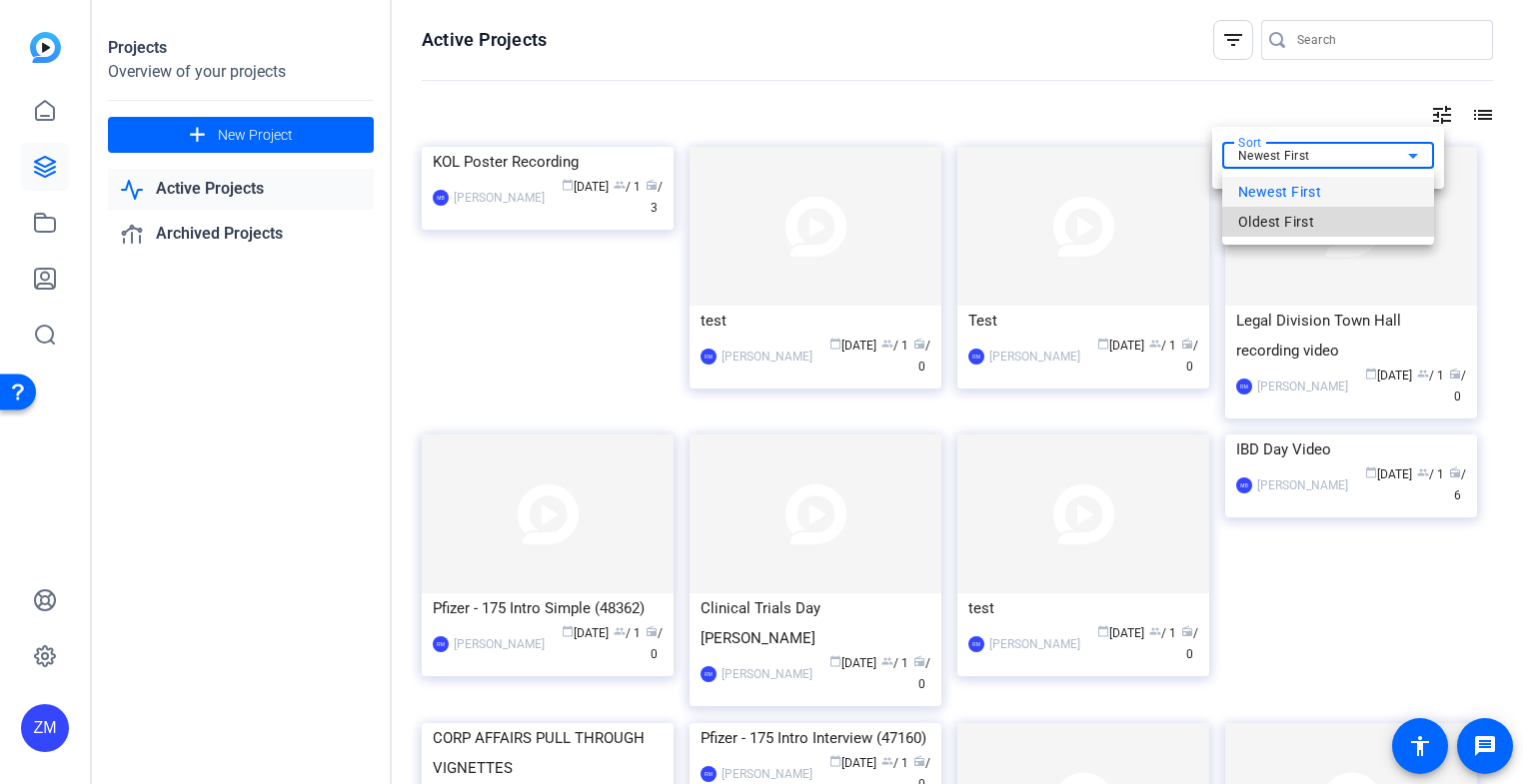 click on "Oldest First" at bounding box center [1276, 222] 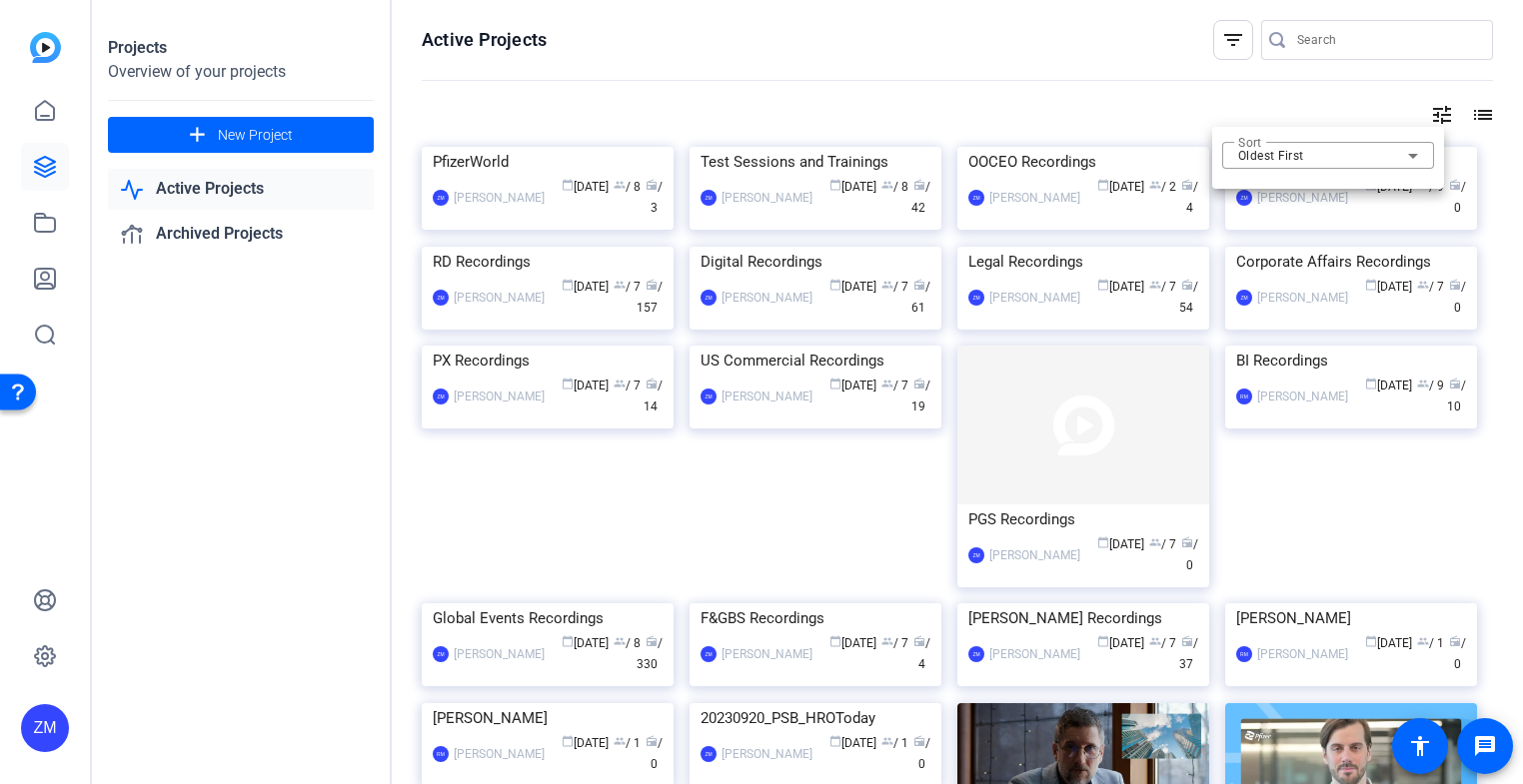 drag, startPoint x: 1518, startPoint y: 139, endPoint x: 1513, endPoint y: 202, distance: 63.1981 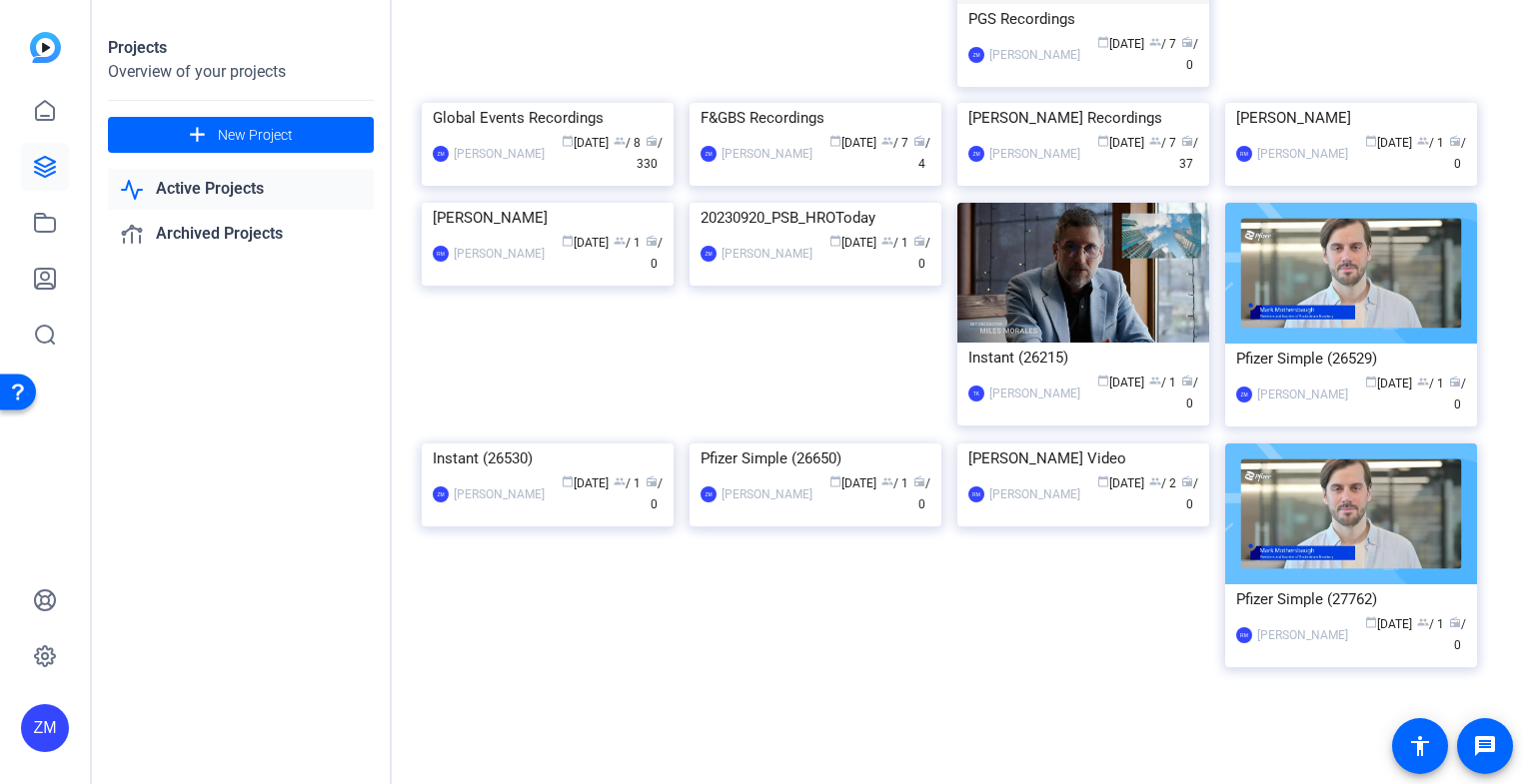 scroll, scrollTop: 730, scrollLeft: 0, axis: vertical 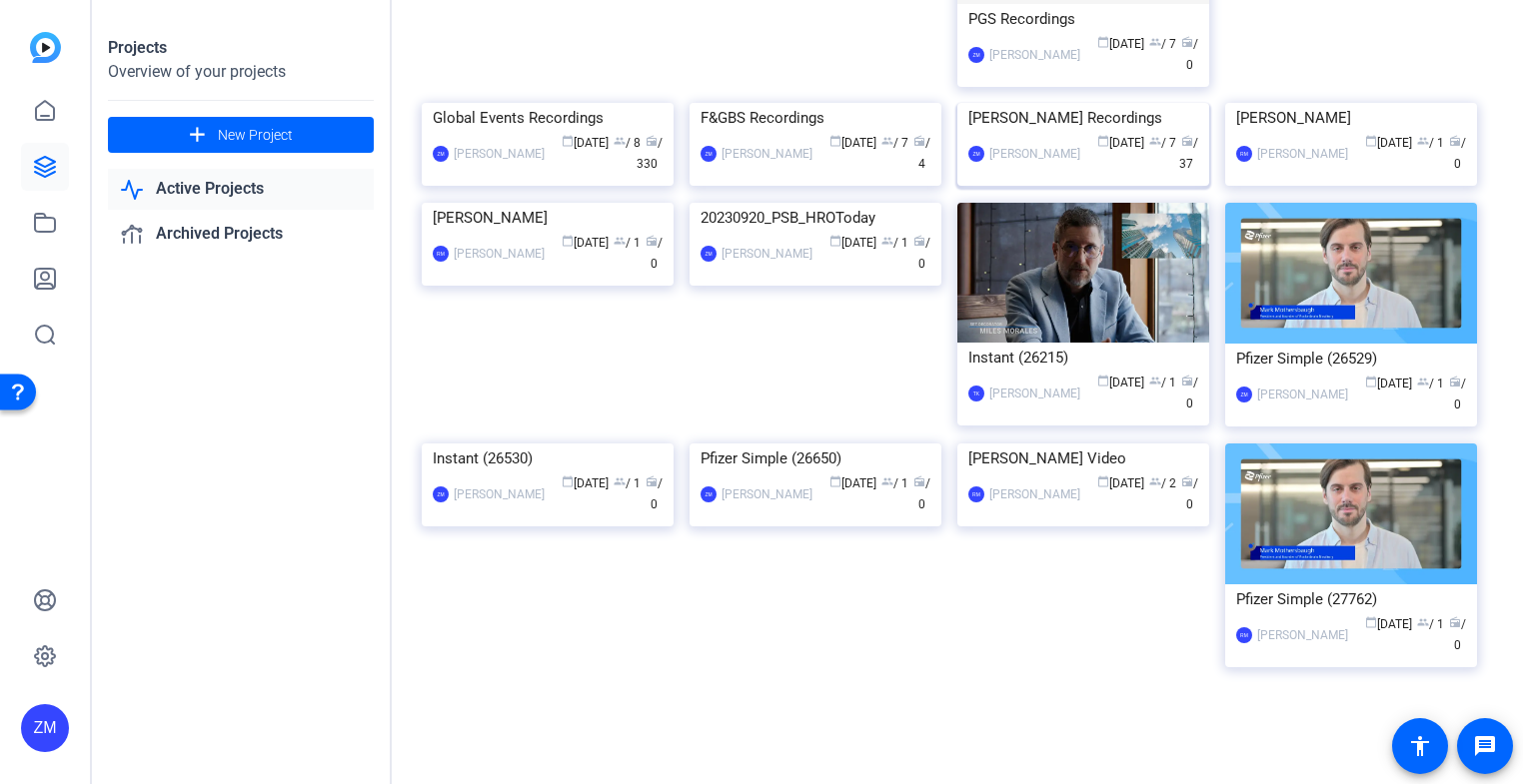 click on "Chris Boshoff Recordings" 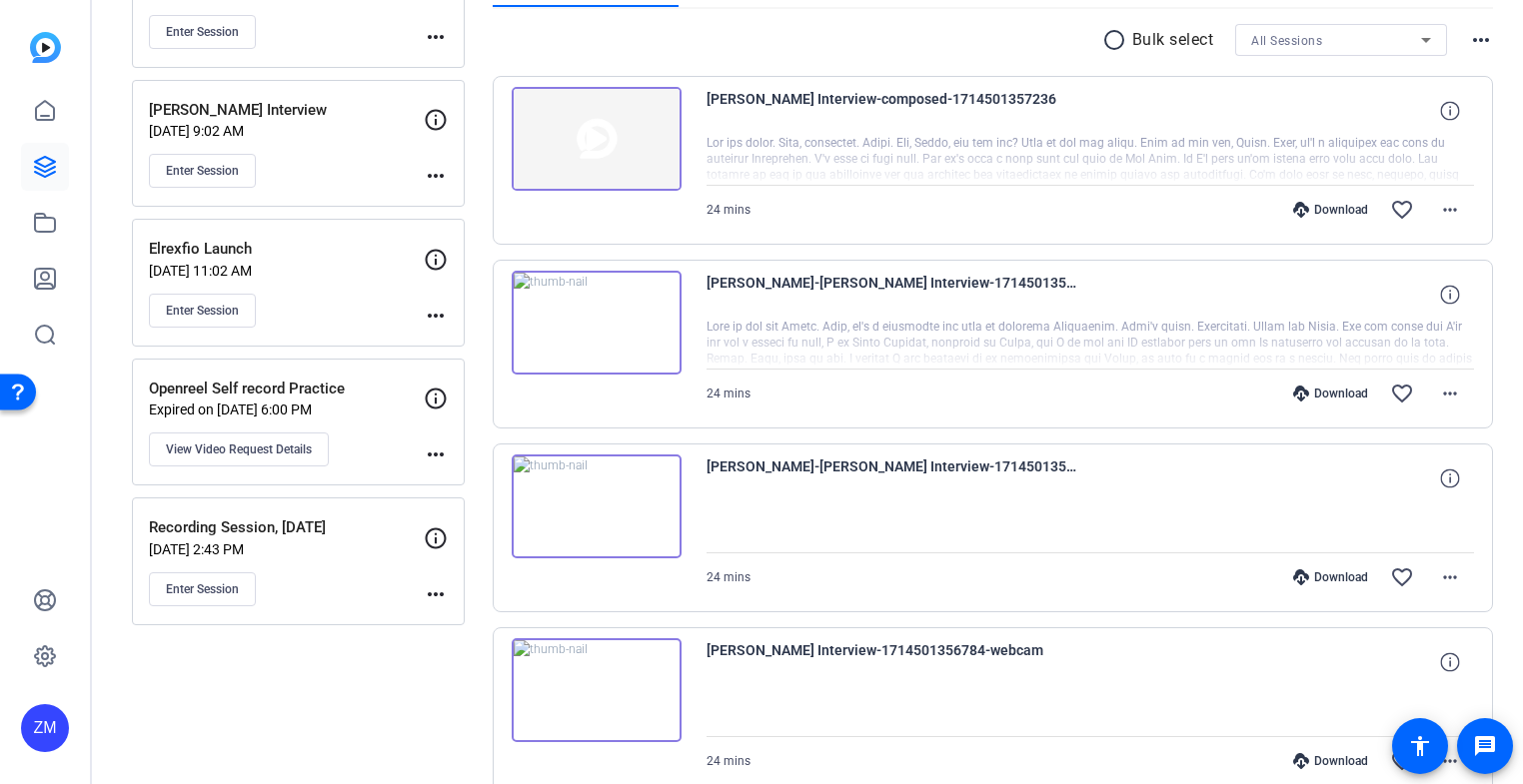 scroll, scrollTop: 355, scrollLeft: 0, axis: vertical 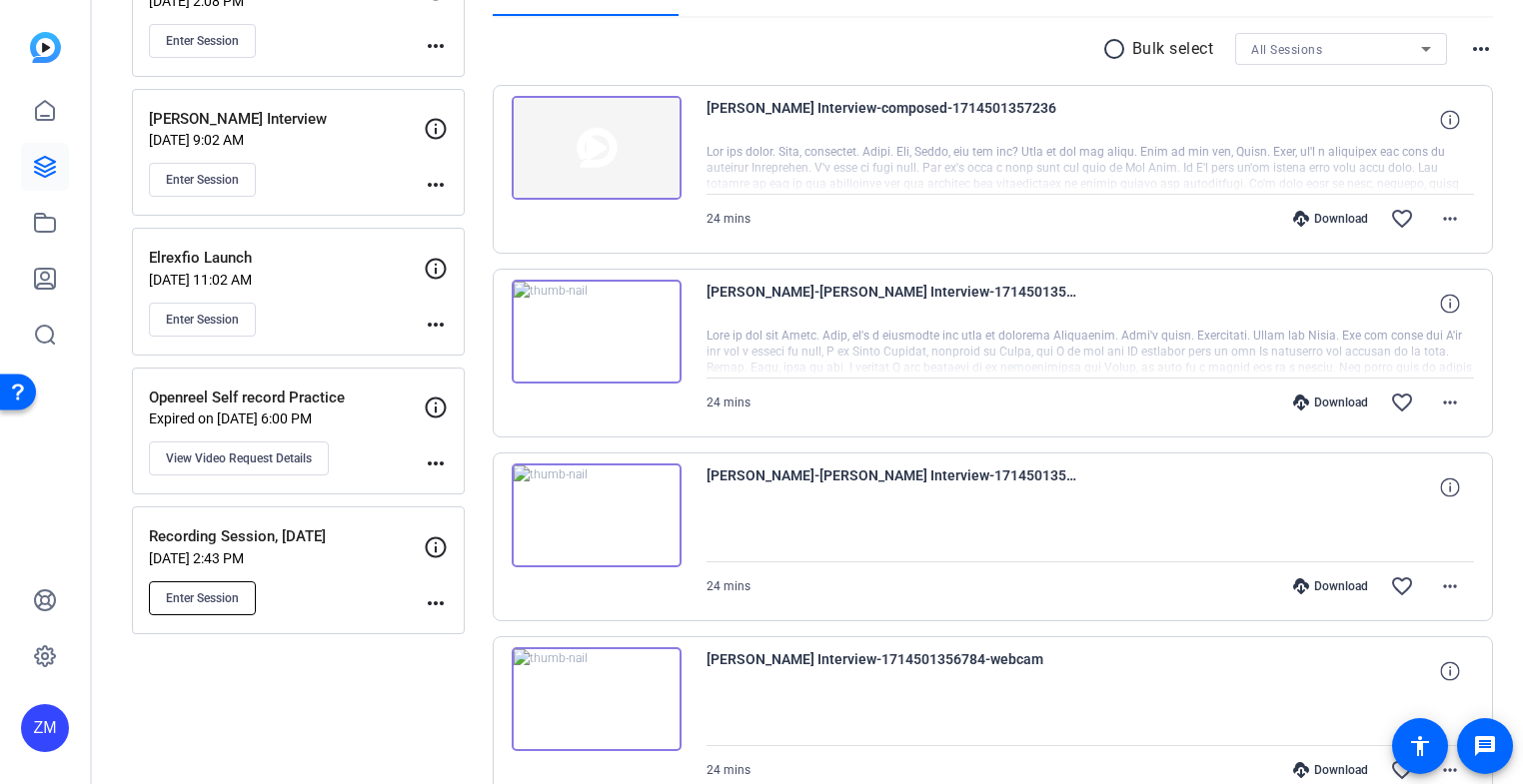 click on "Enter Session" 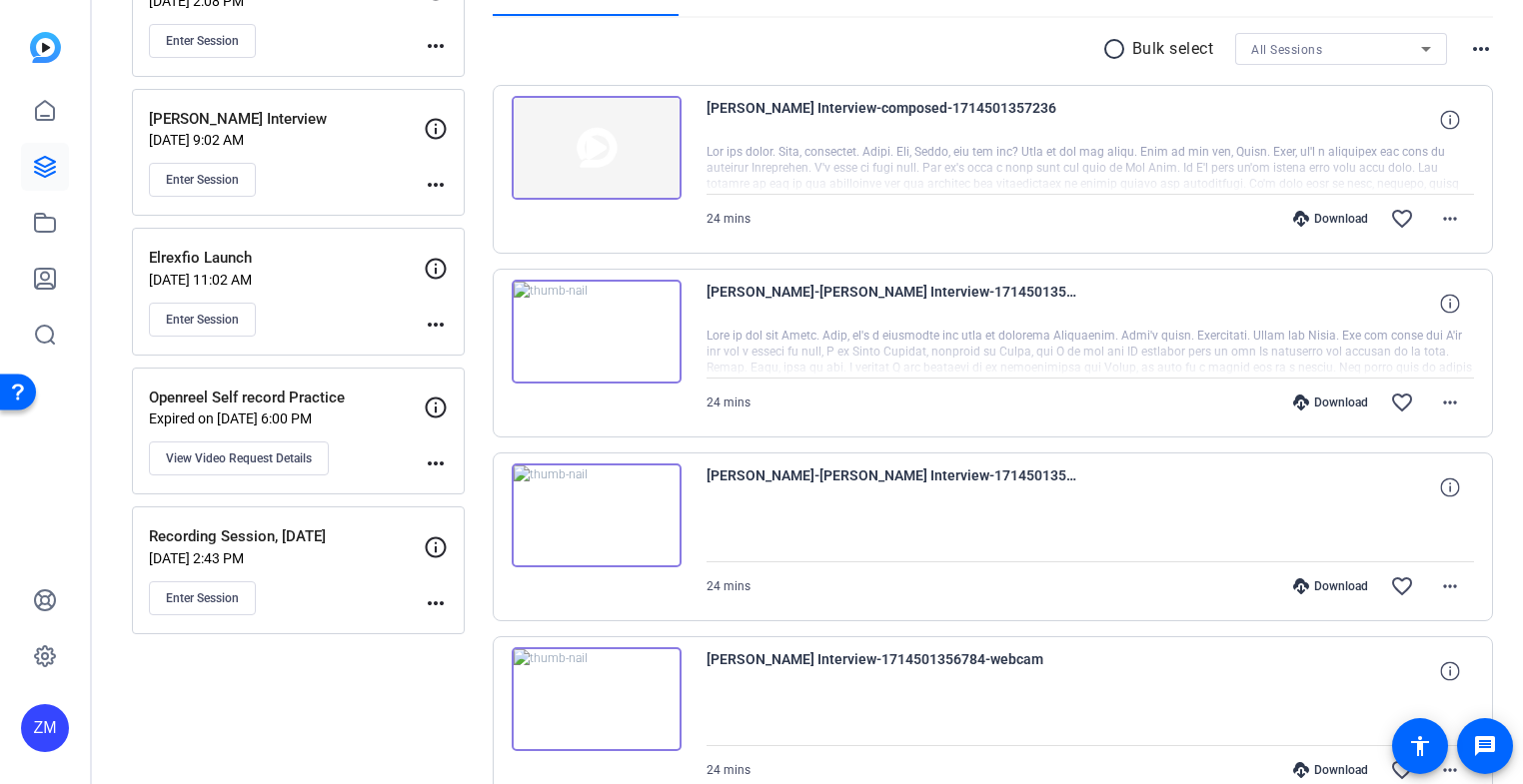 click on "more_horiz" 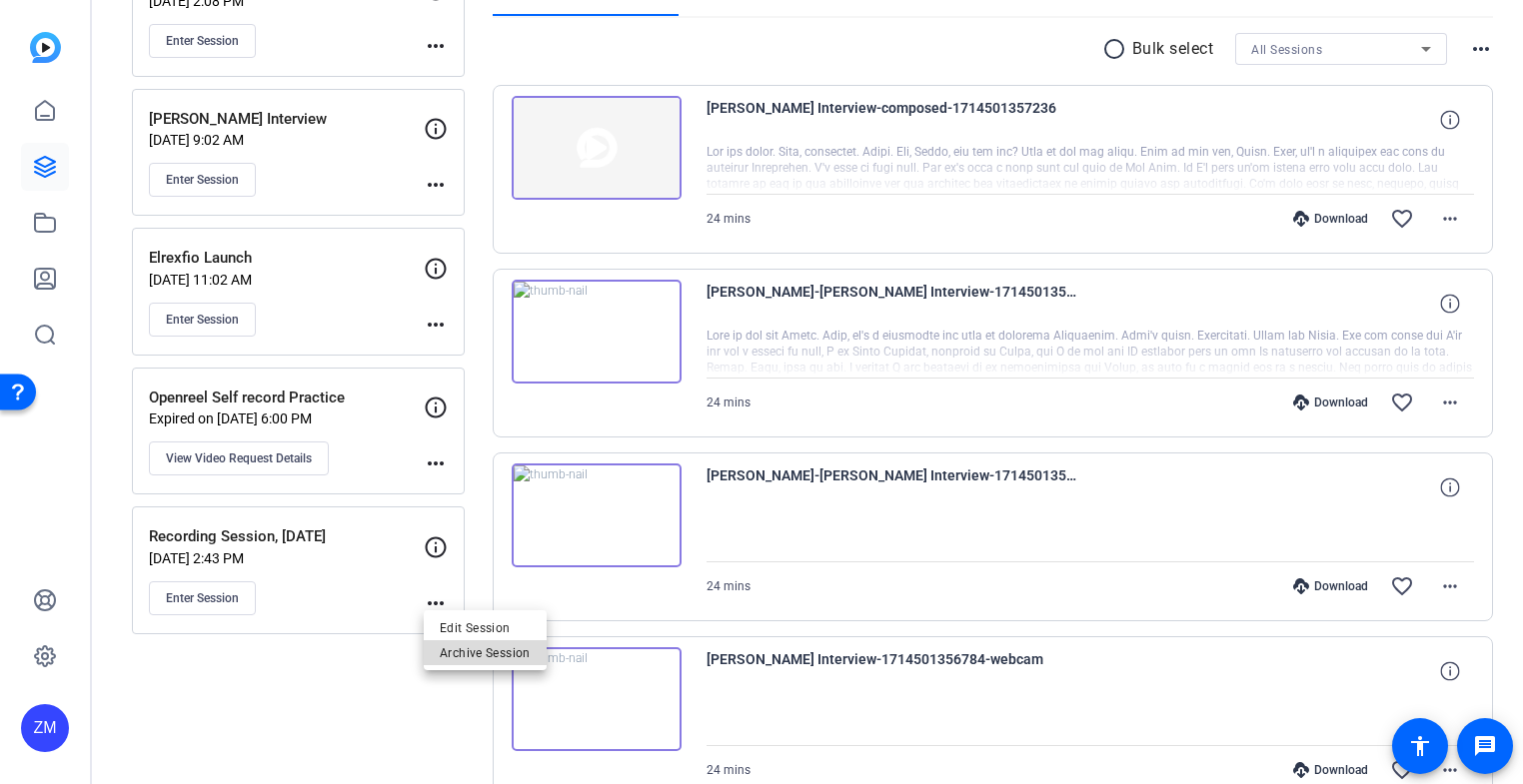click on "Archive Session" at bounding box center (485, 653) 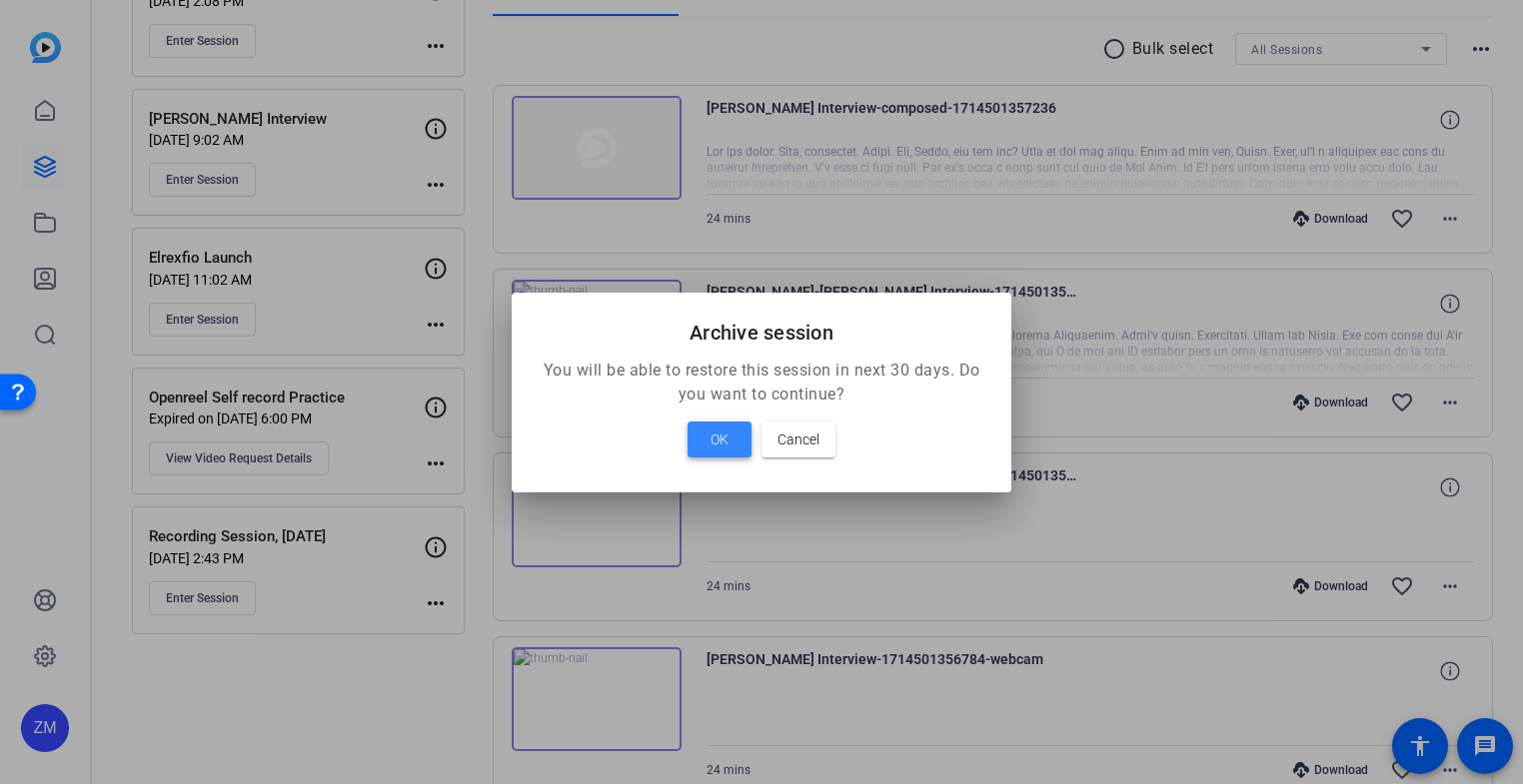 click on "OK" at bounding box center [720, 439] 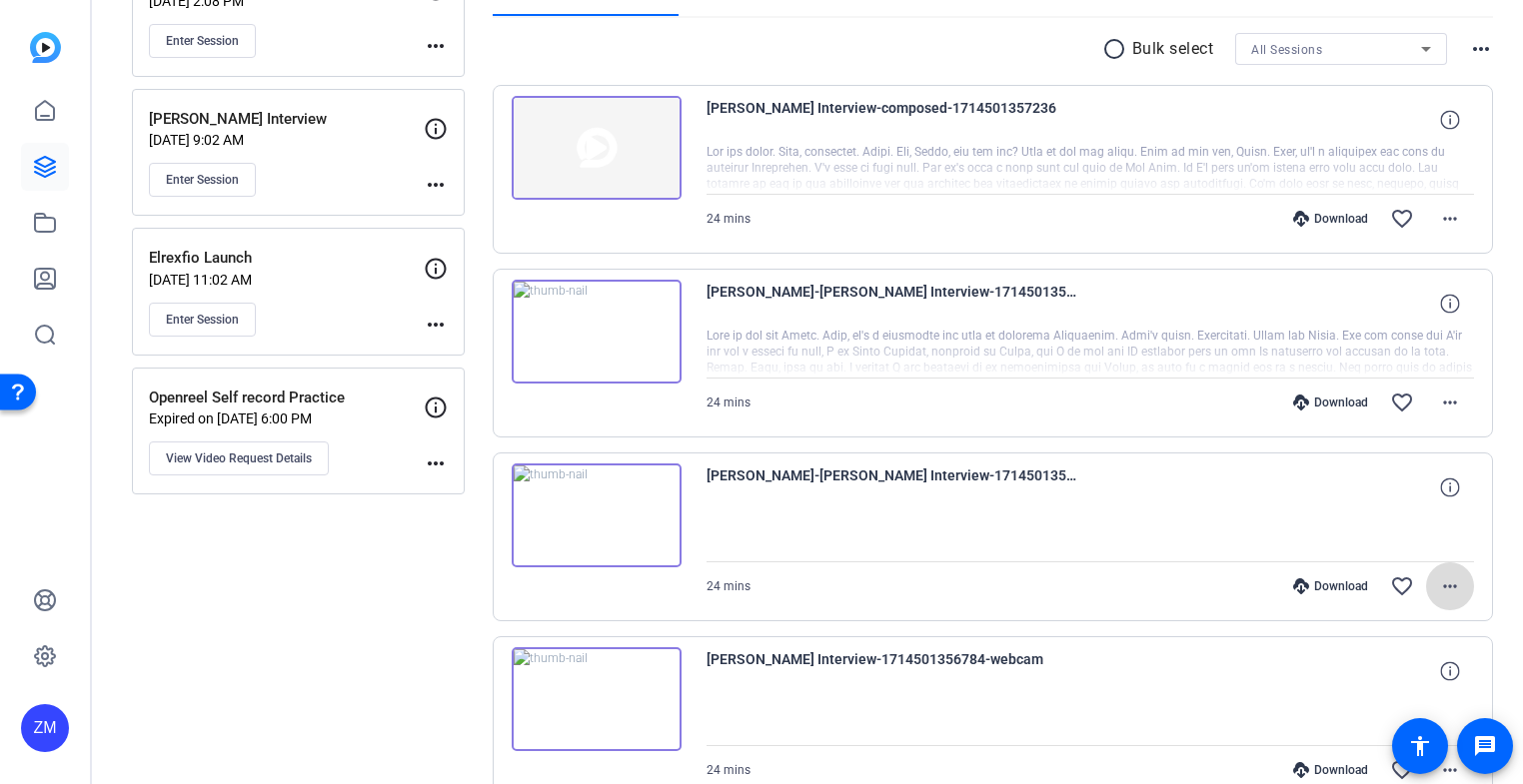 click on "more_horiz" at bounding box center [1450, 586] 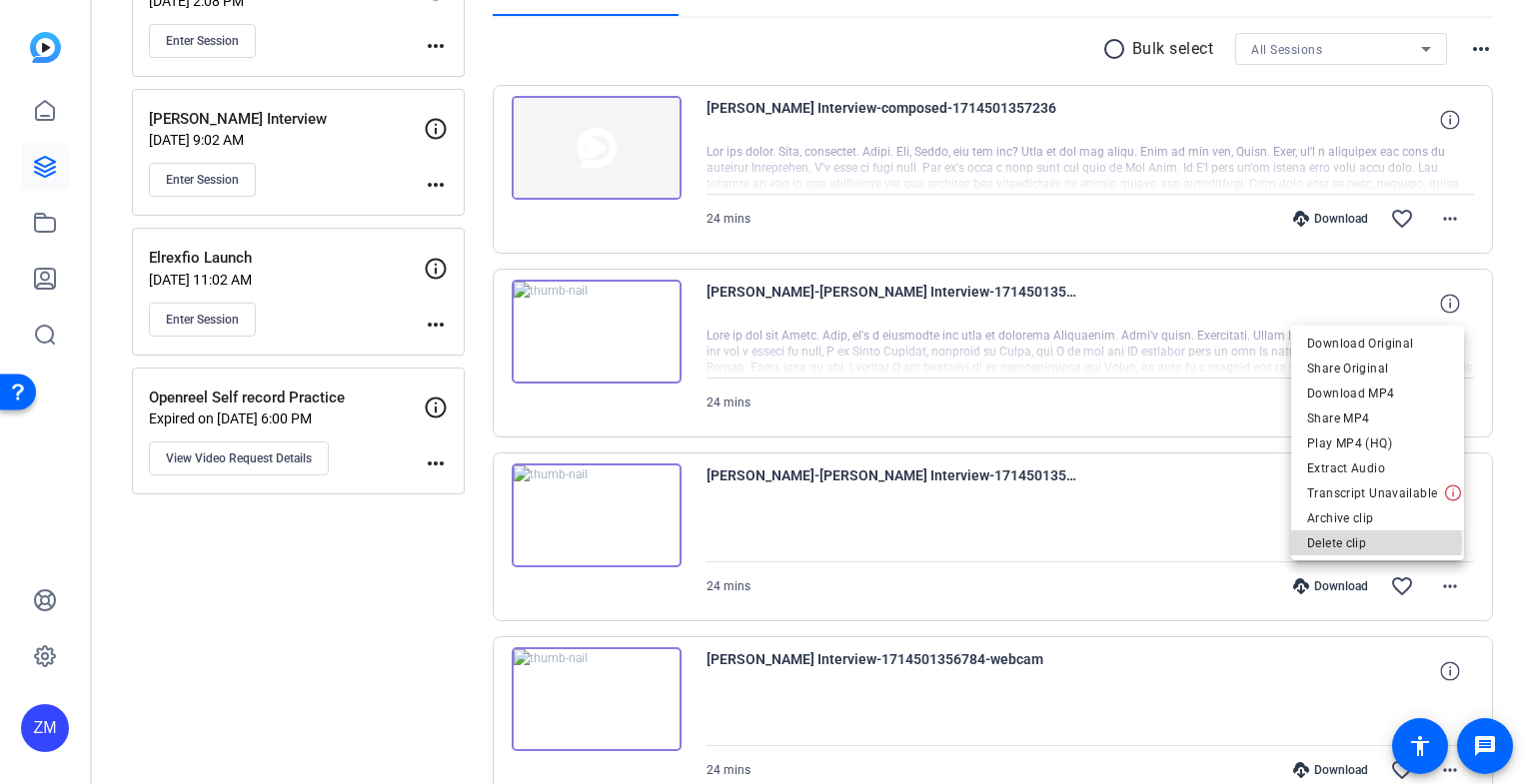 click on "Delete clip" at bounding box center [1377, 543] 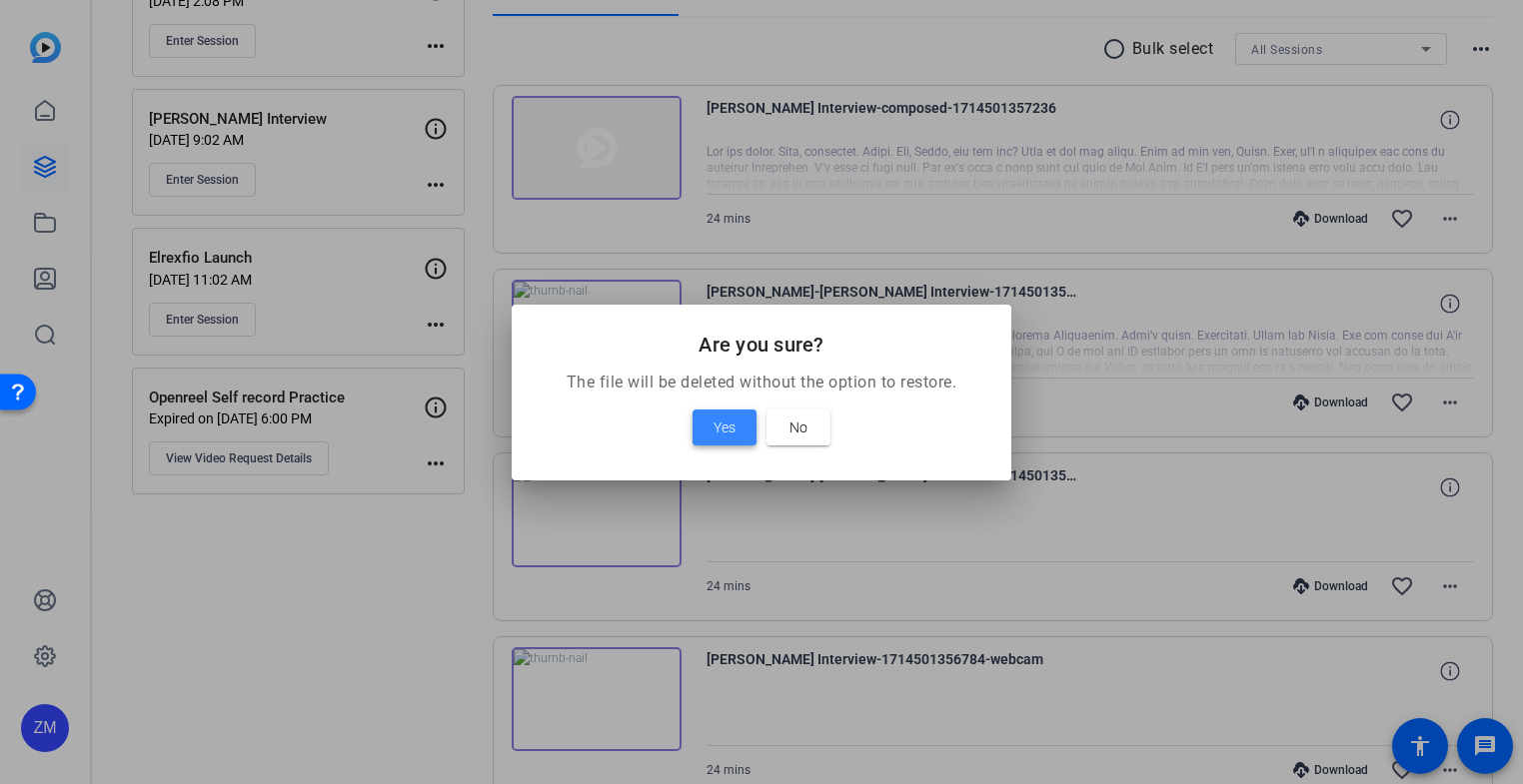click on "Yes" at bounding box center (725, 427) 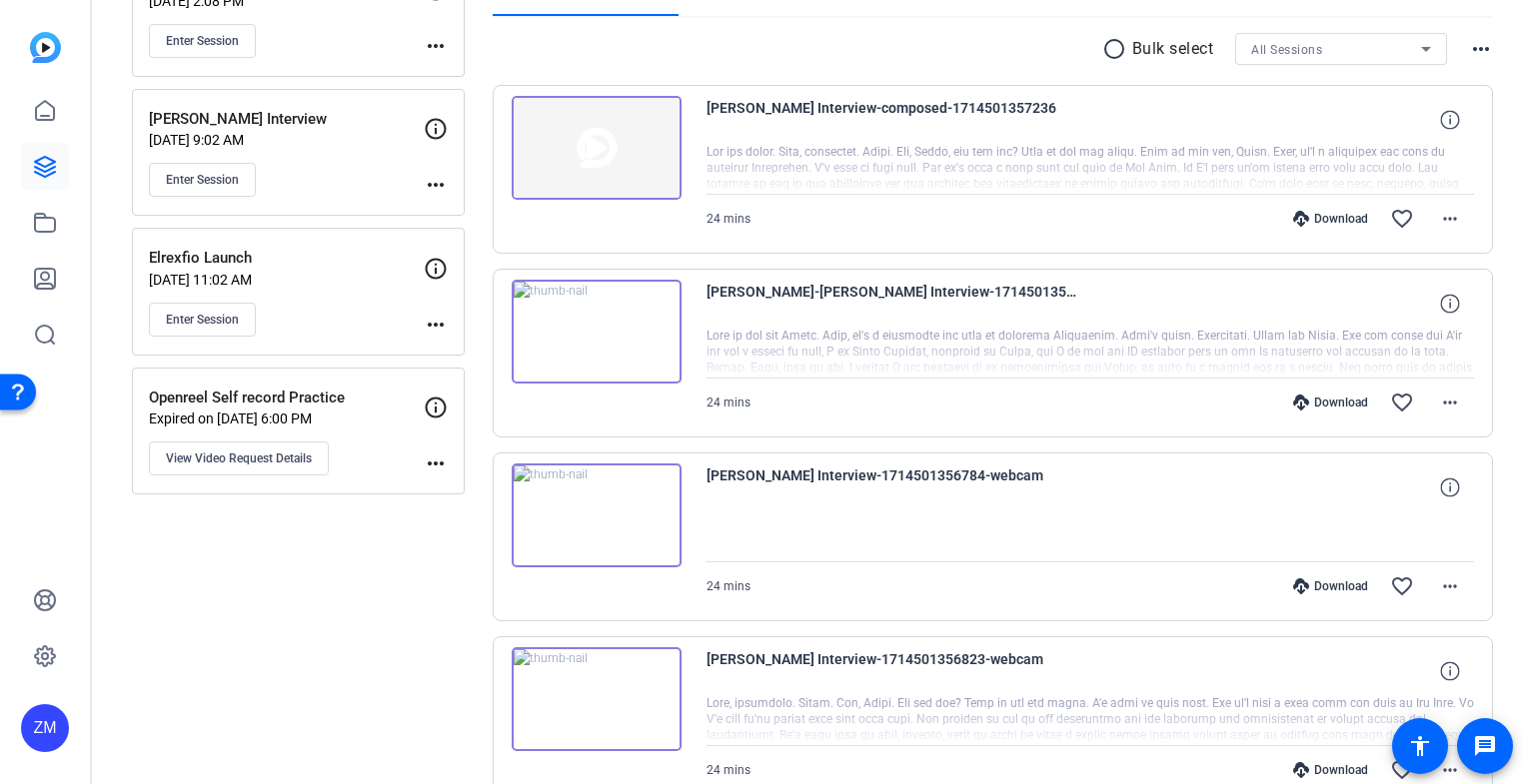 click on "Openreel Self record Practice" 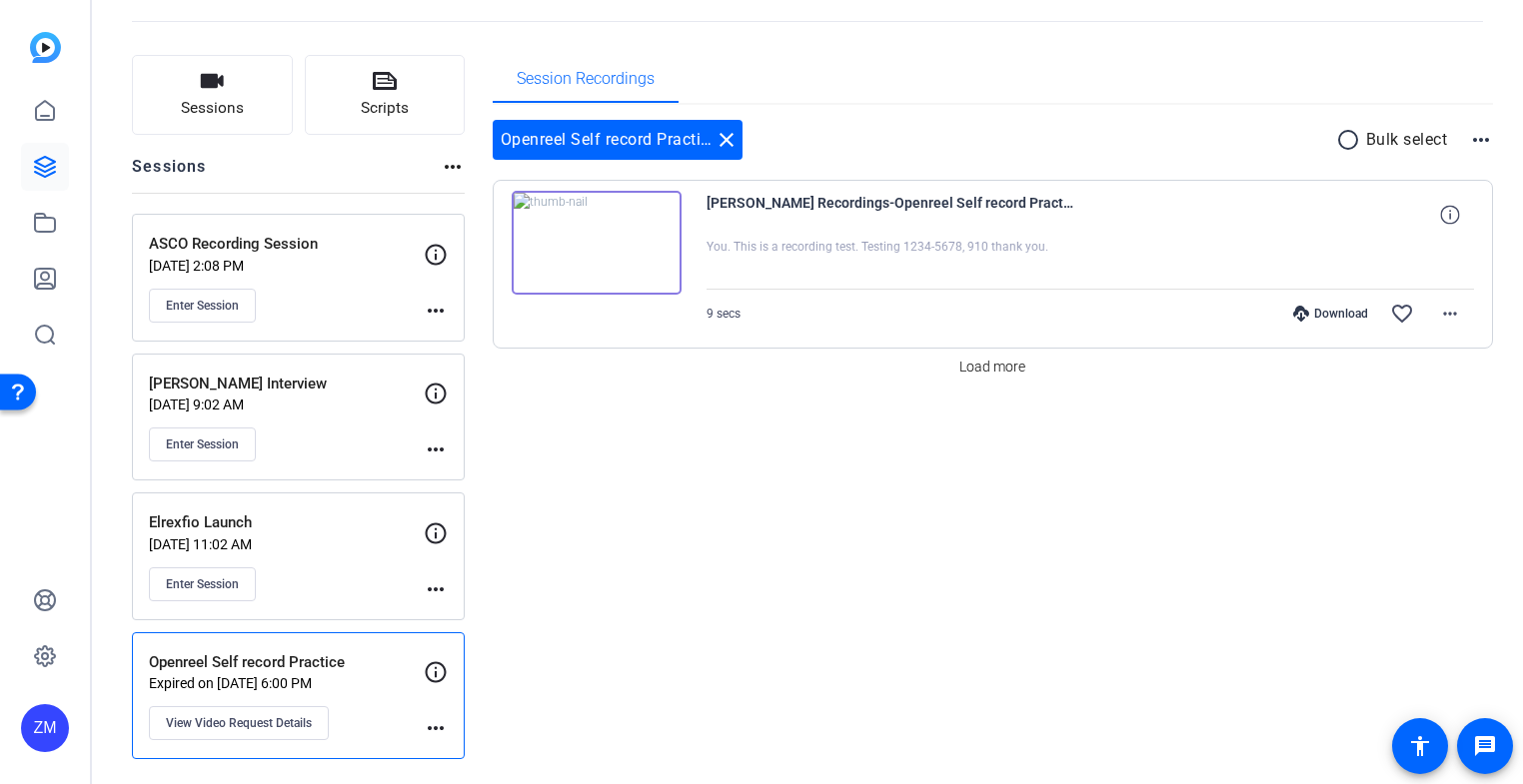 scroll, scrollTop: 86, scrollLeft: 0, axis: vertical 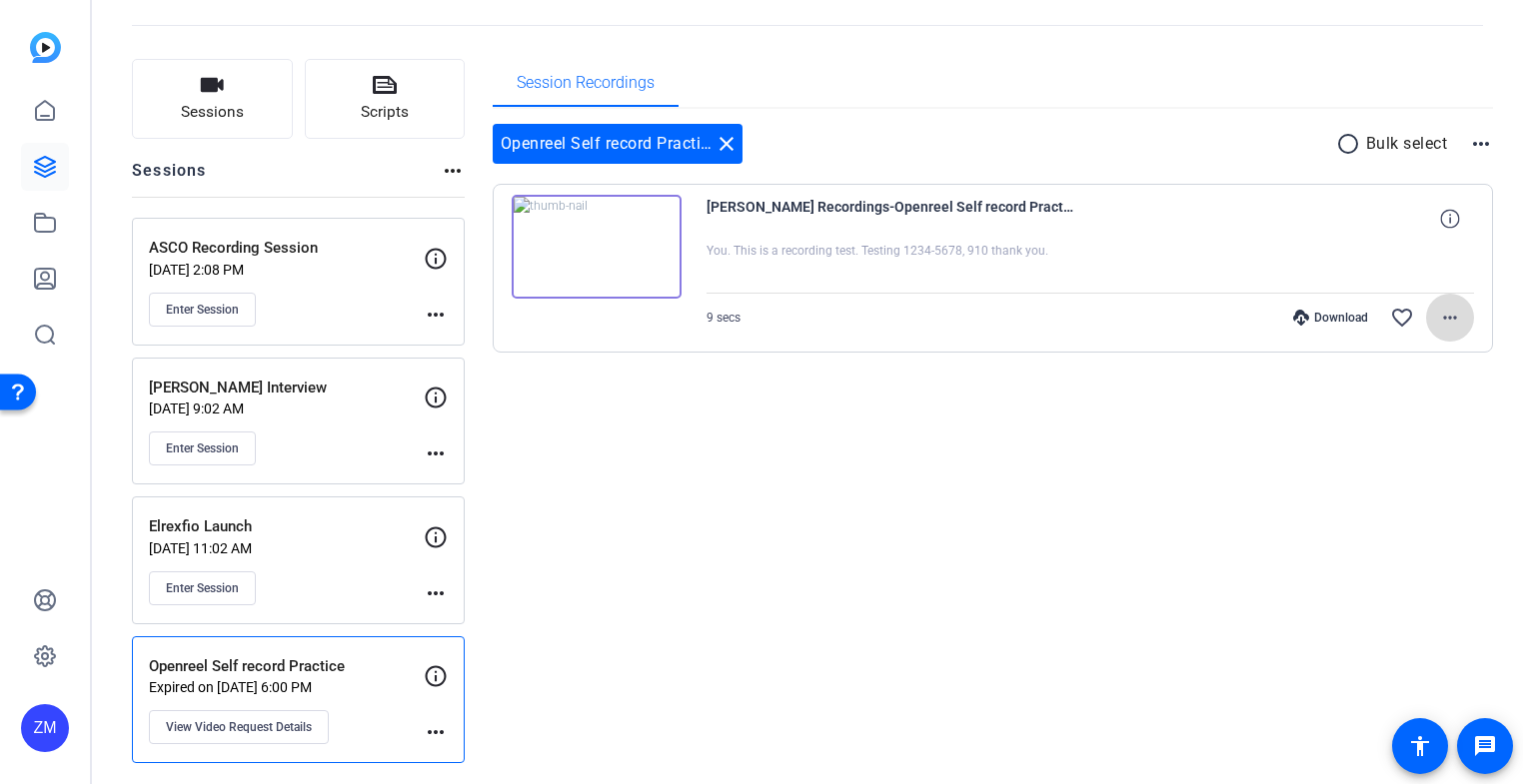 click on "more_horiz" at bounding box center [1450, 318] 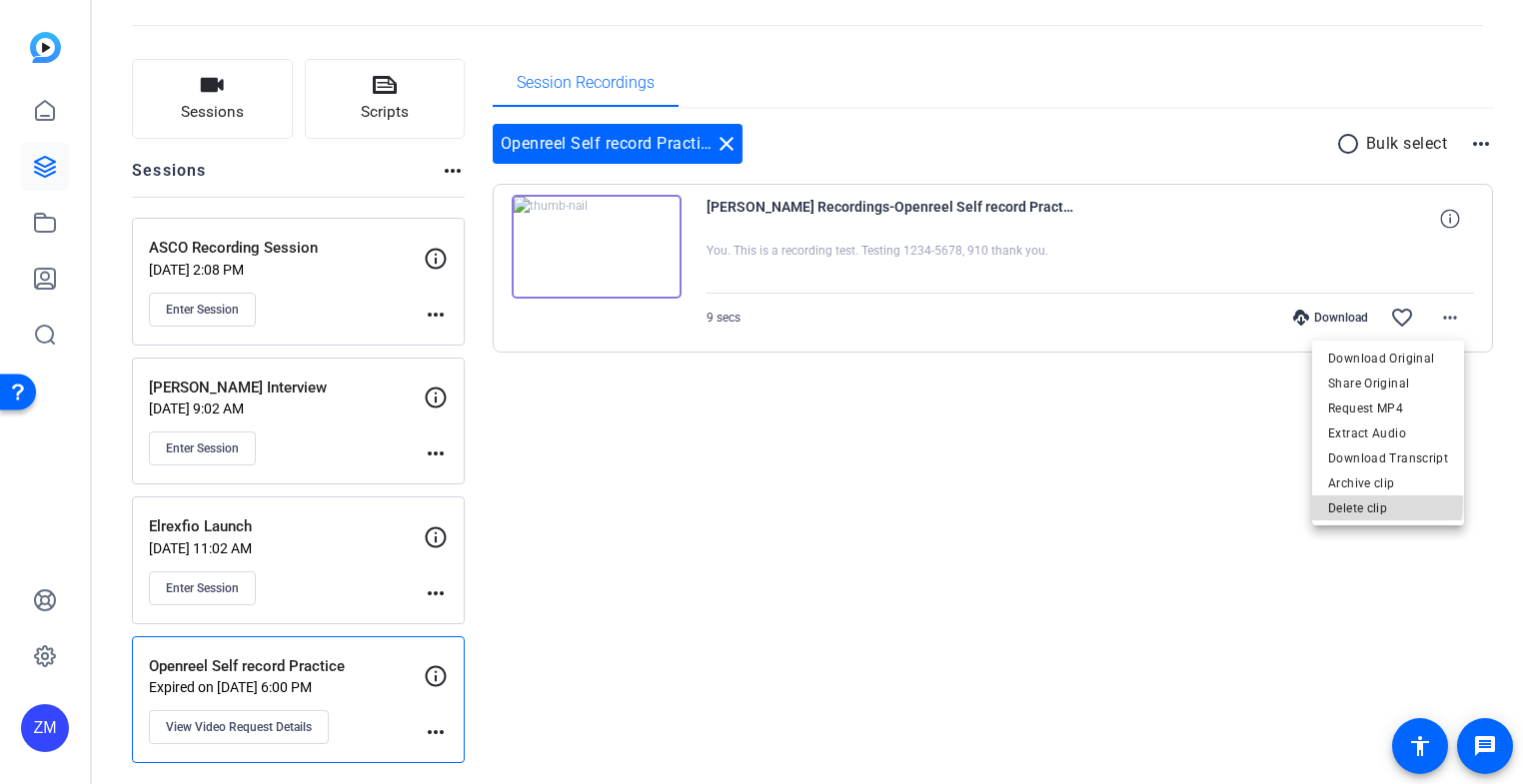 click on "Delete clip" at bounding box center [1388, 508] 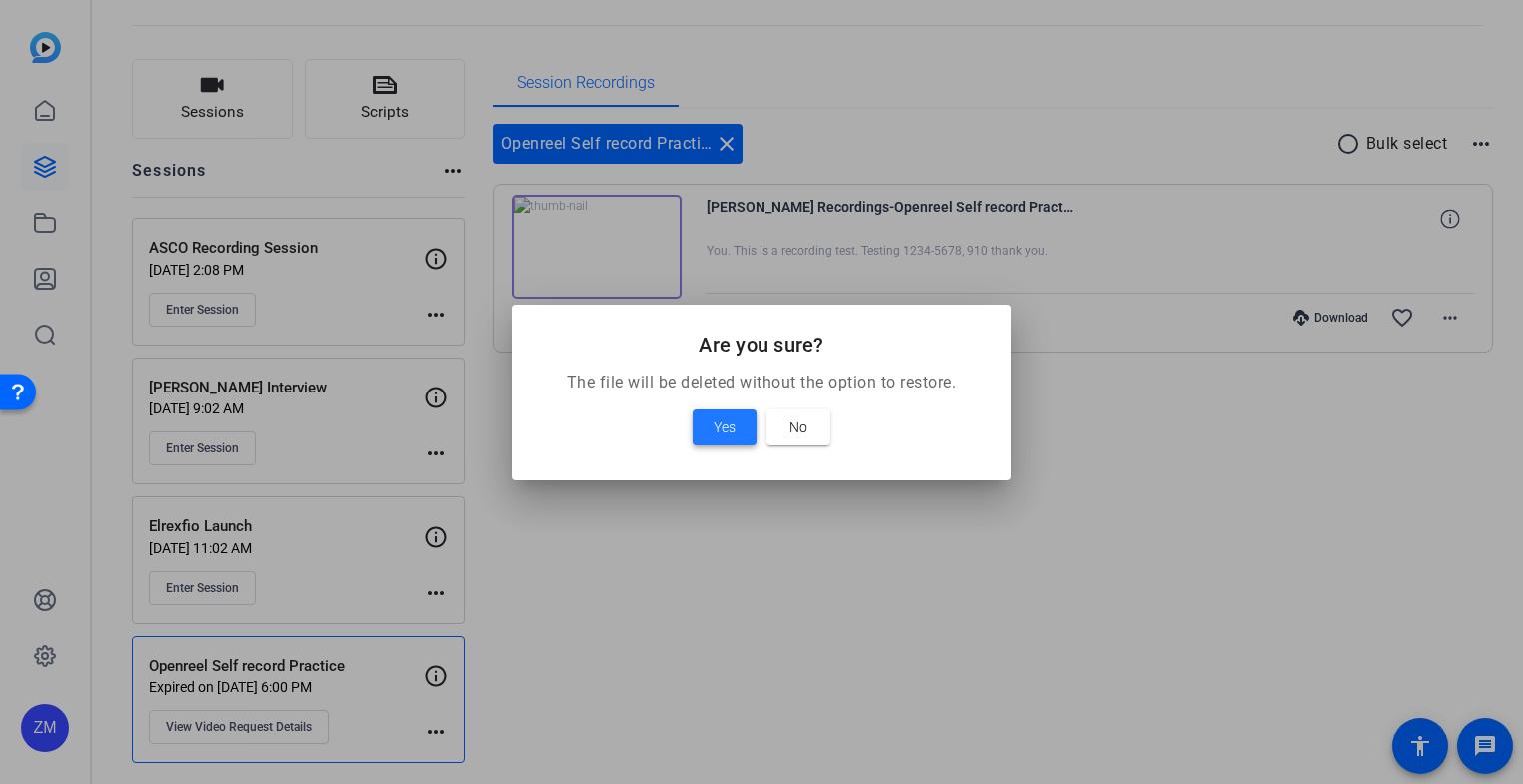 click on "Yes" at bounding box center [725, 427] 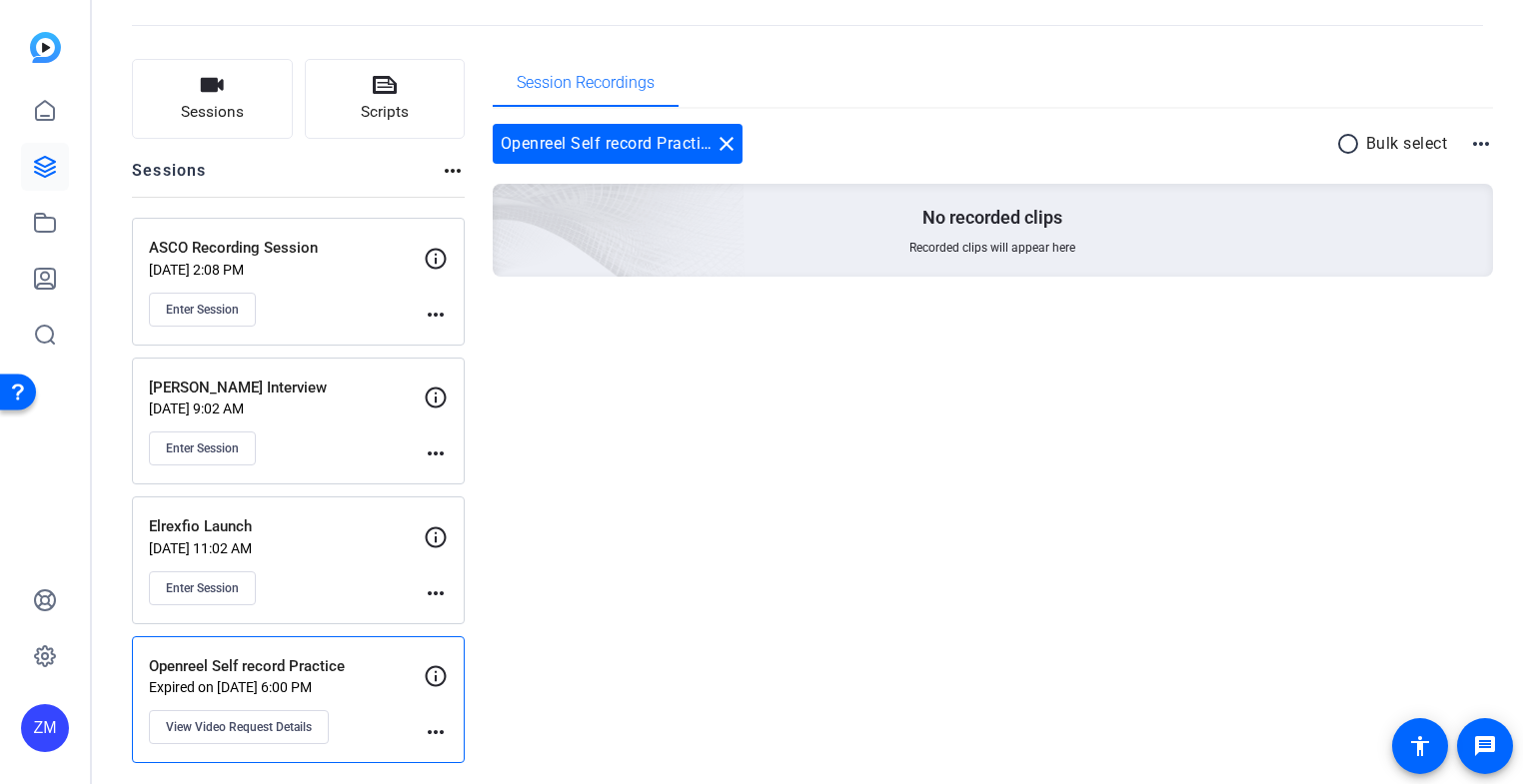 click on "more_horiz" 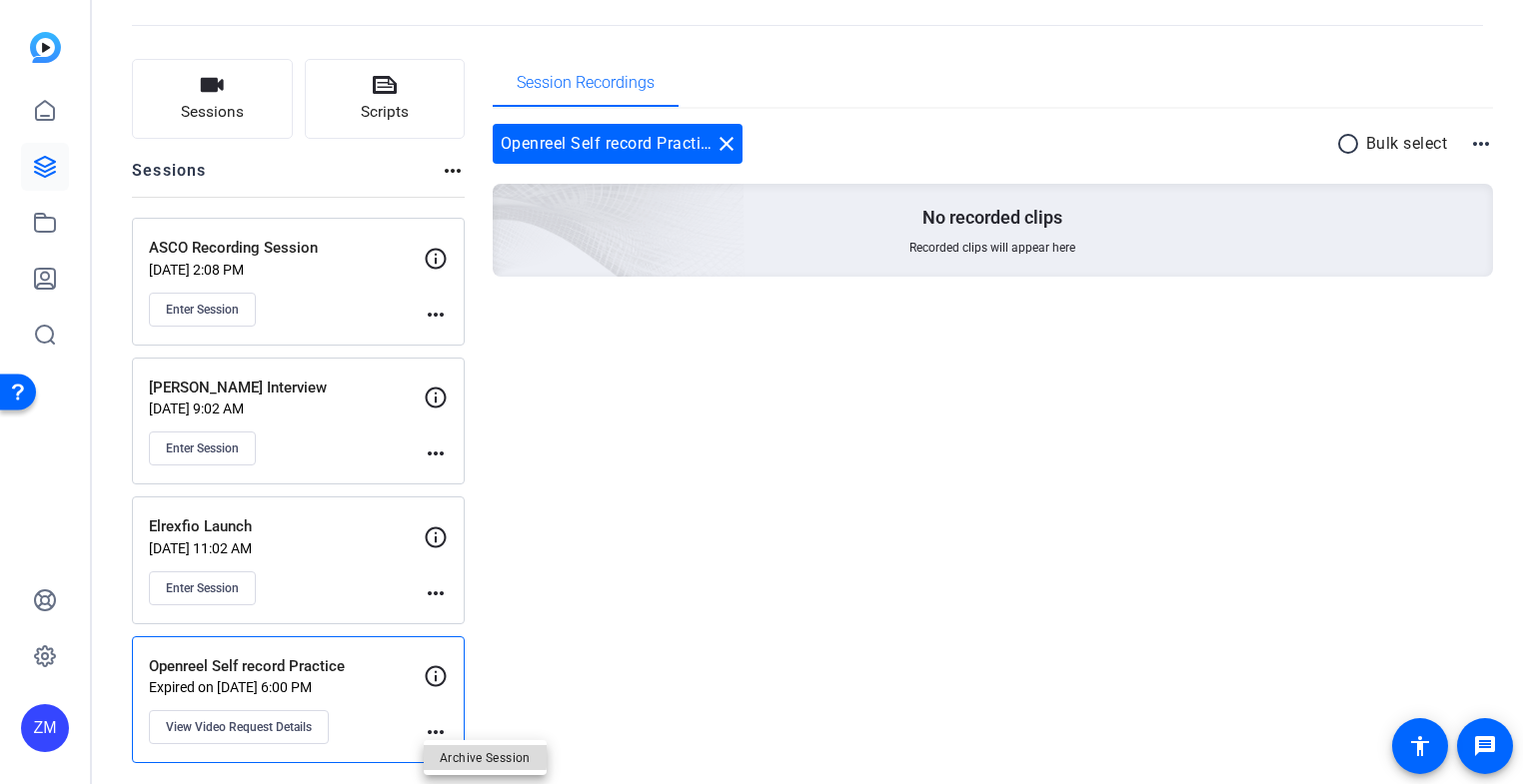 click on "Archive Session" at bounding box center (485, 758) 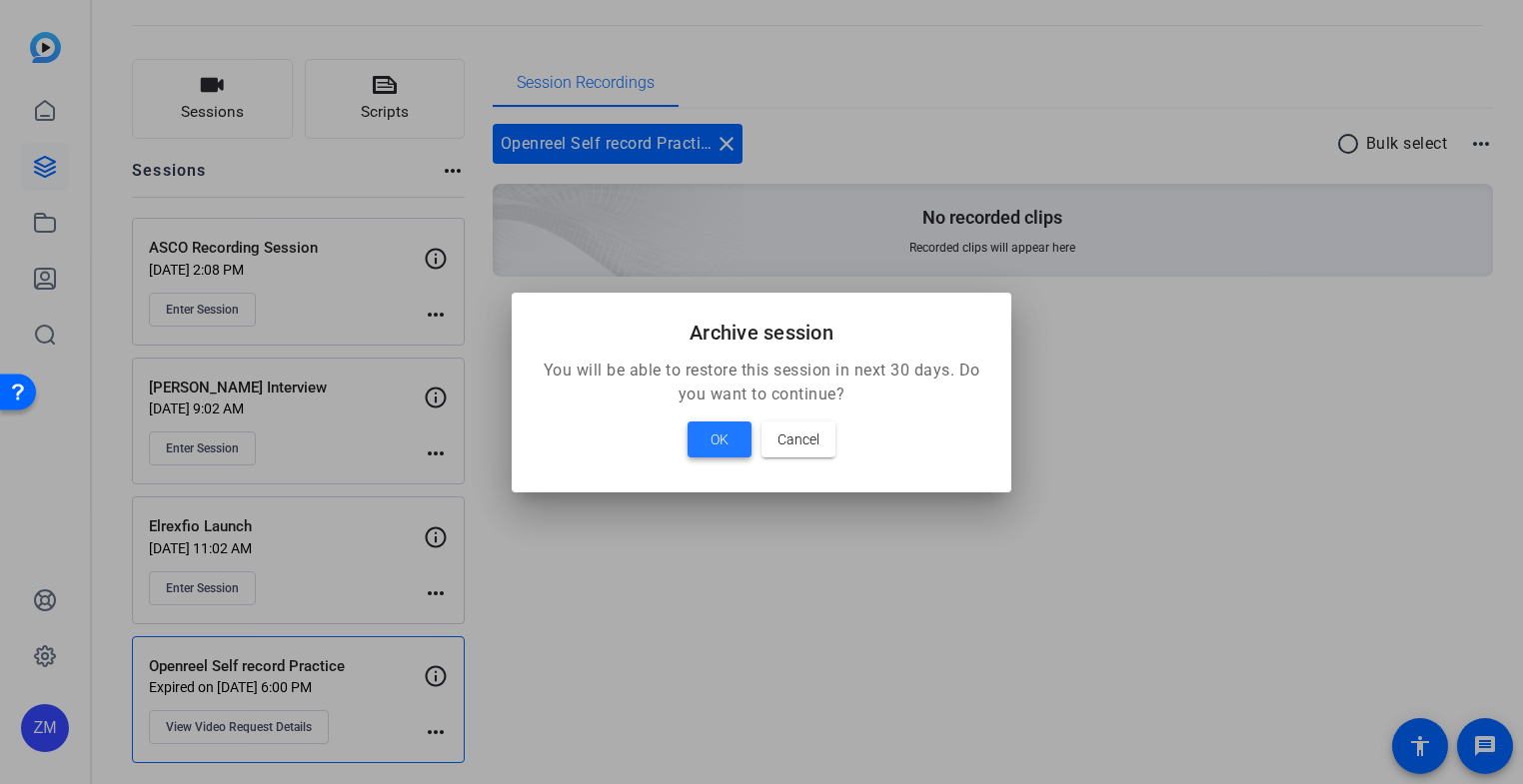 click on "OK" at bounding box center [720, 439] 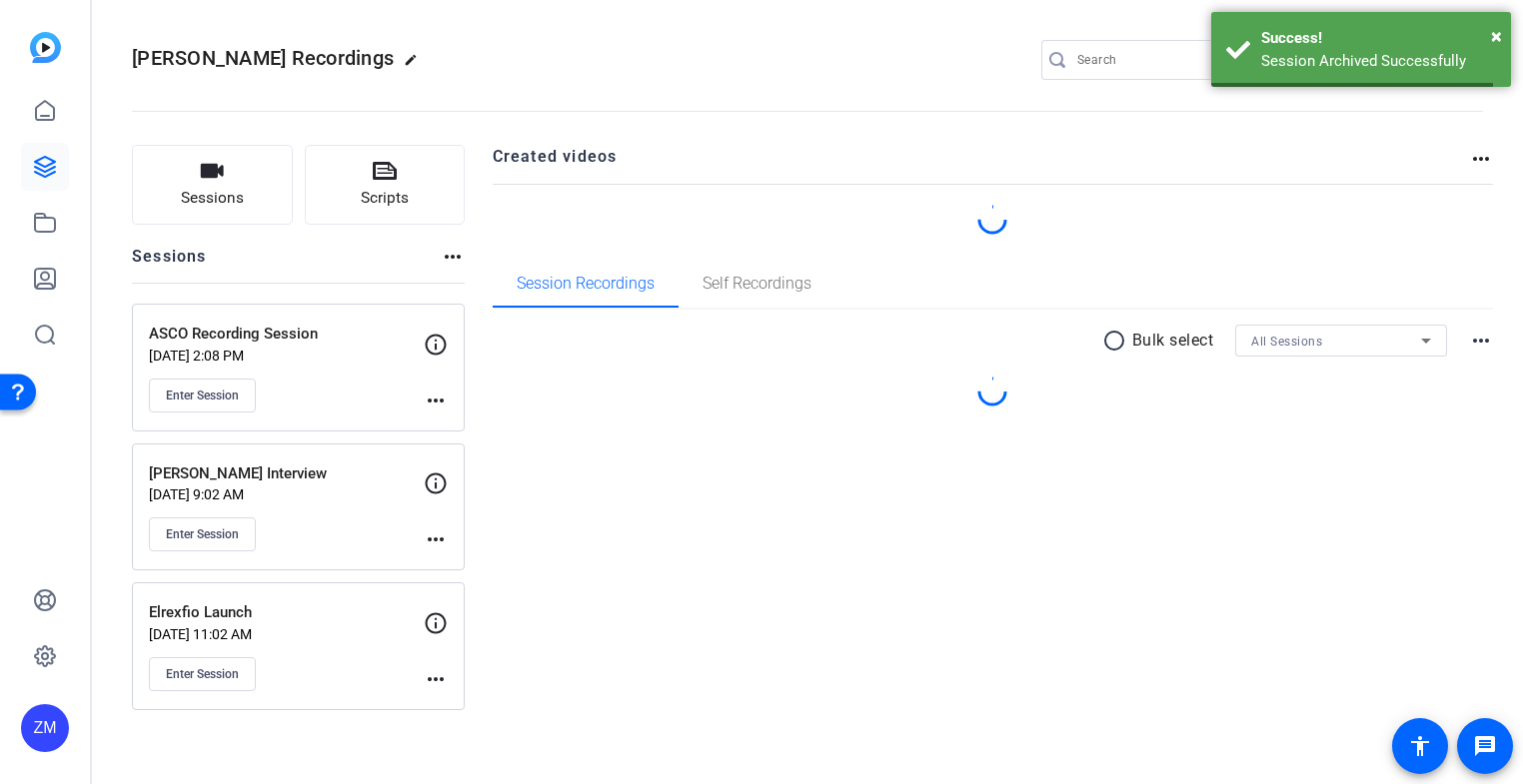 scroll, scrollTop: 0, scrollLeft: 0, axis: both 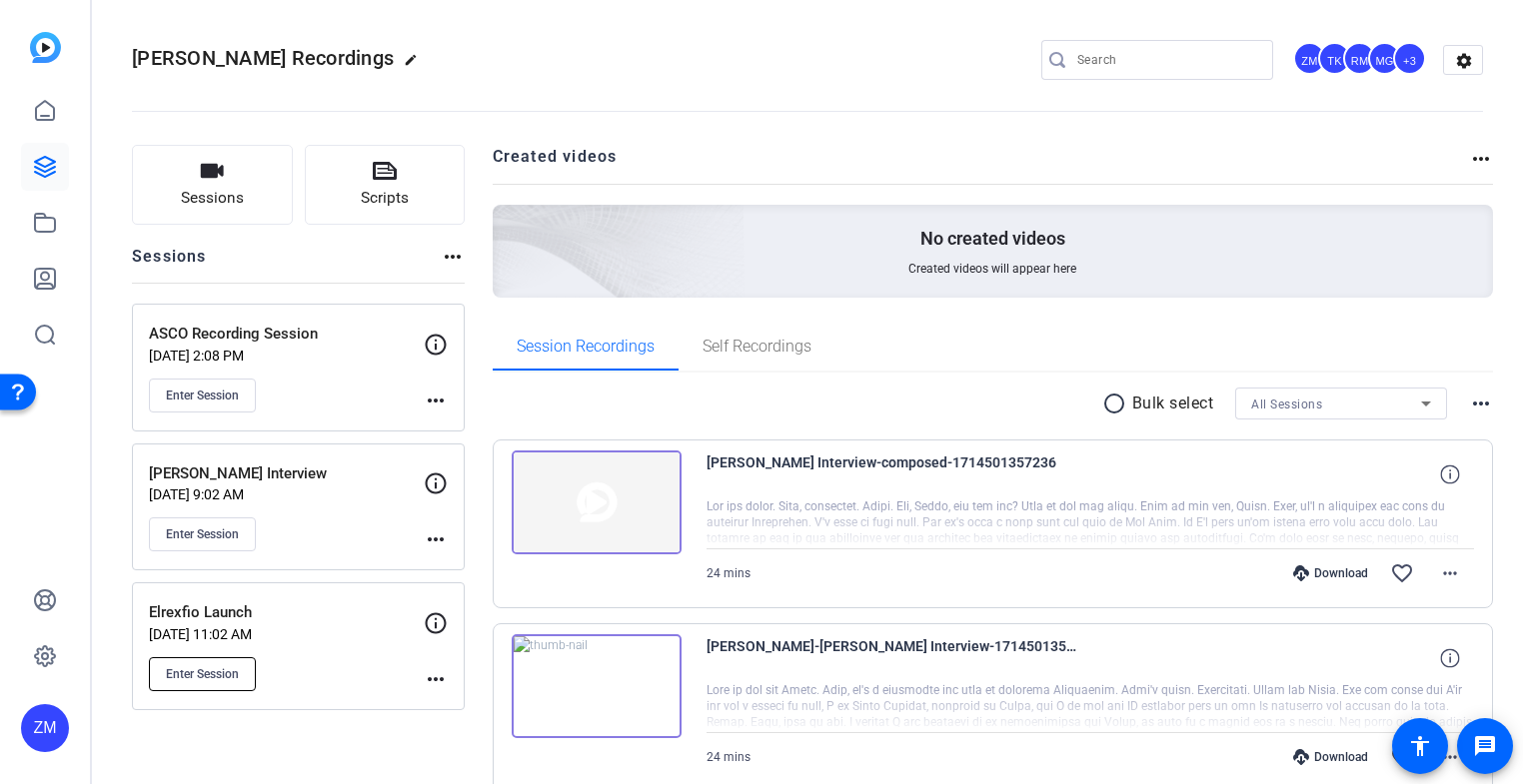 click on "Enter Session" 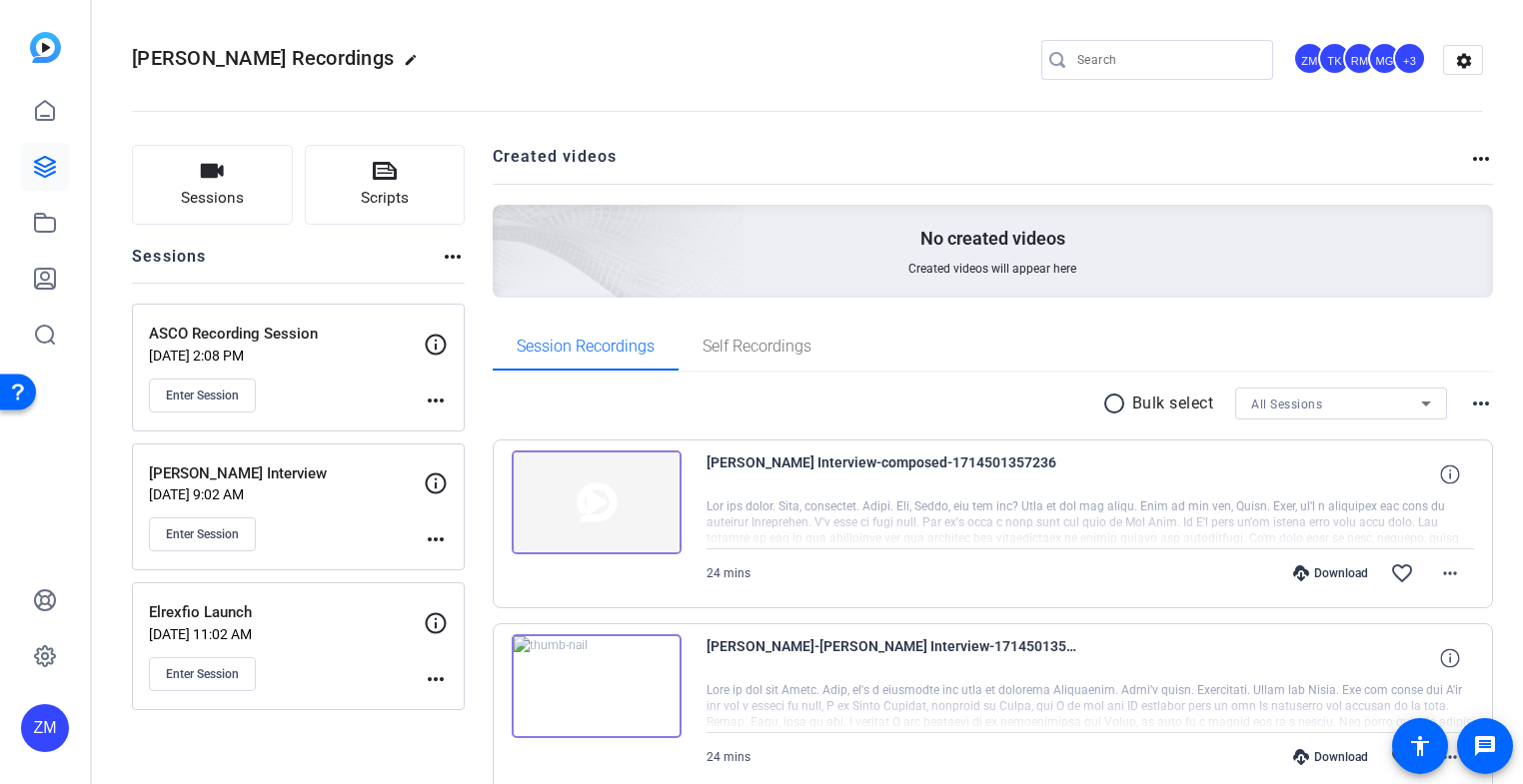click on "more_horiz" 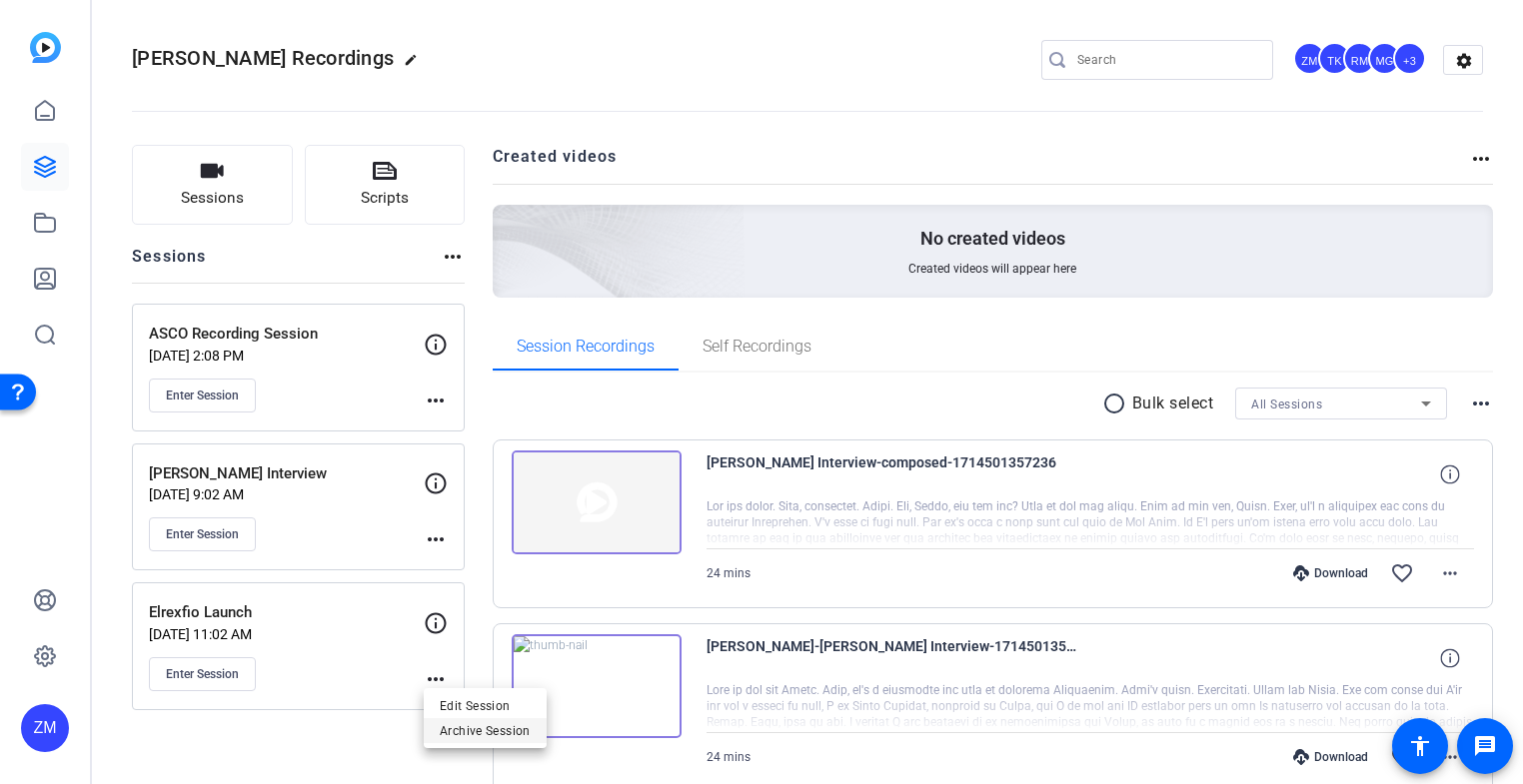 click on "Archive Session" at bounding box center [485, 731] 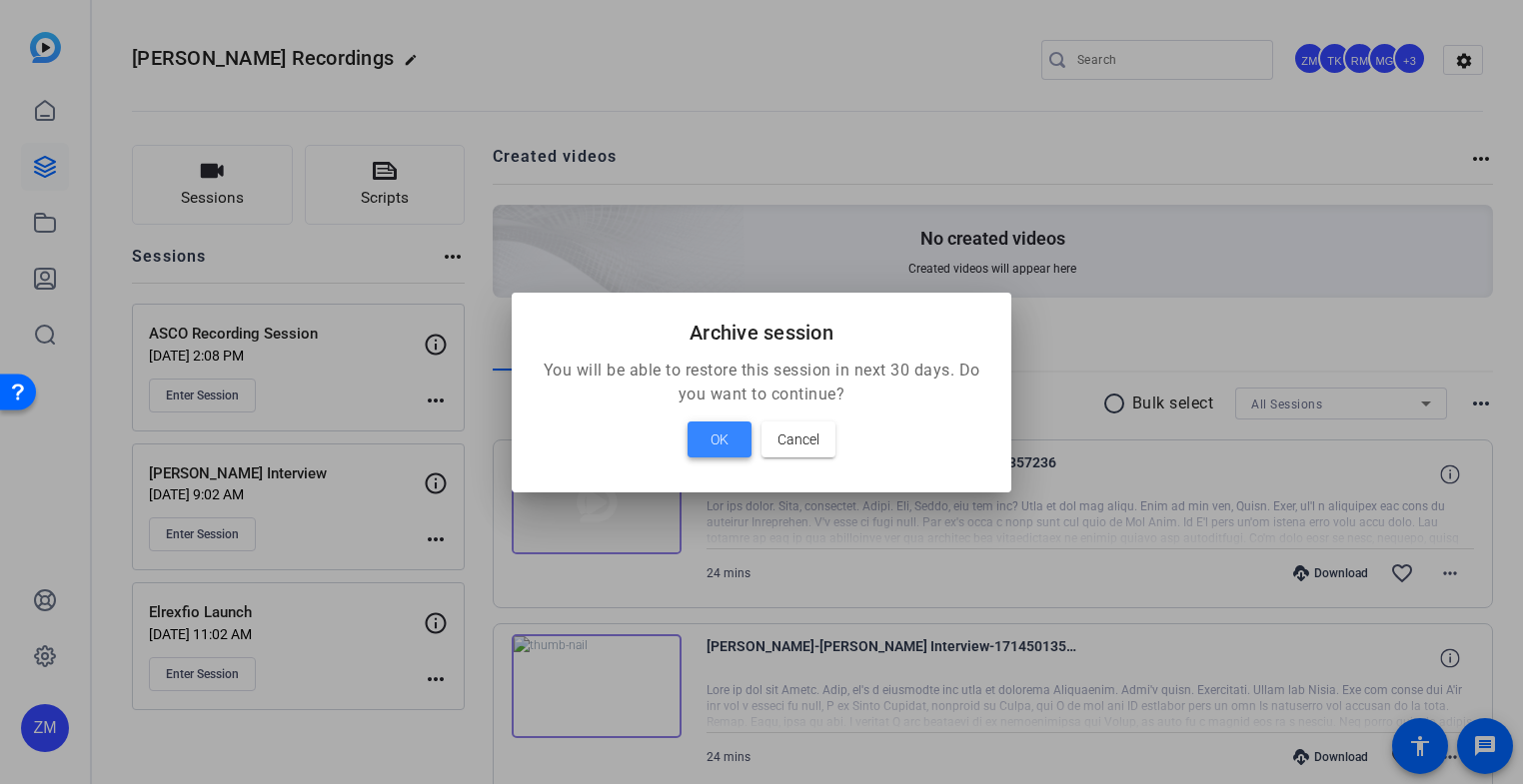 click on "OK" at bounding box center [720, 439] 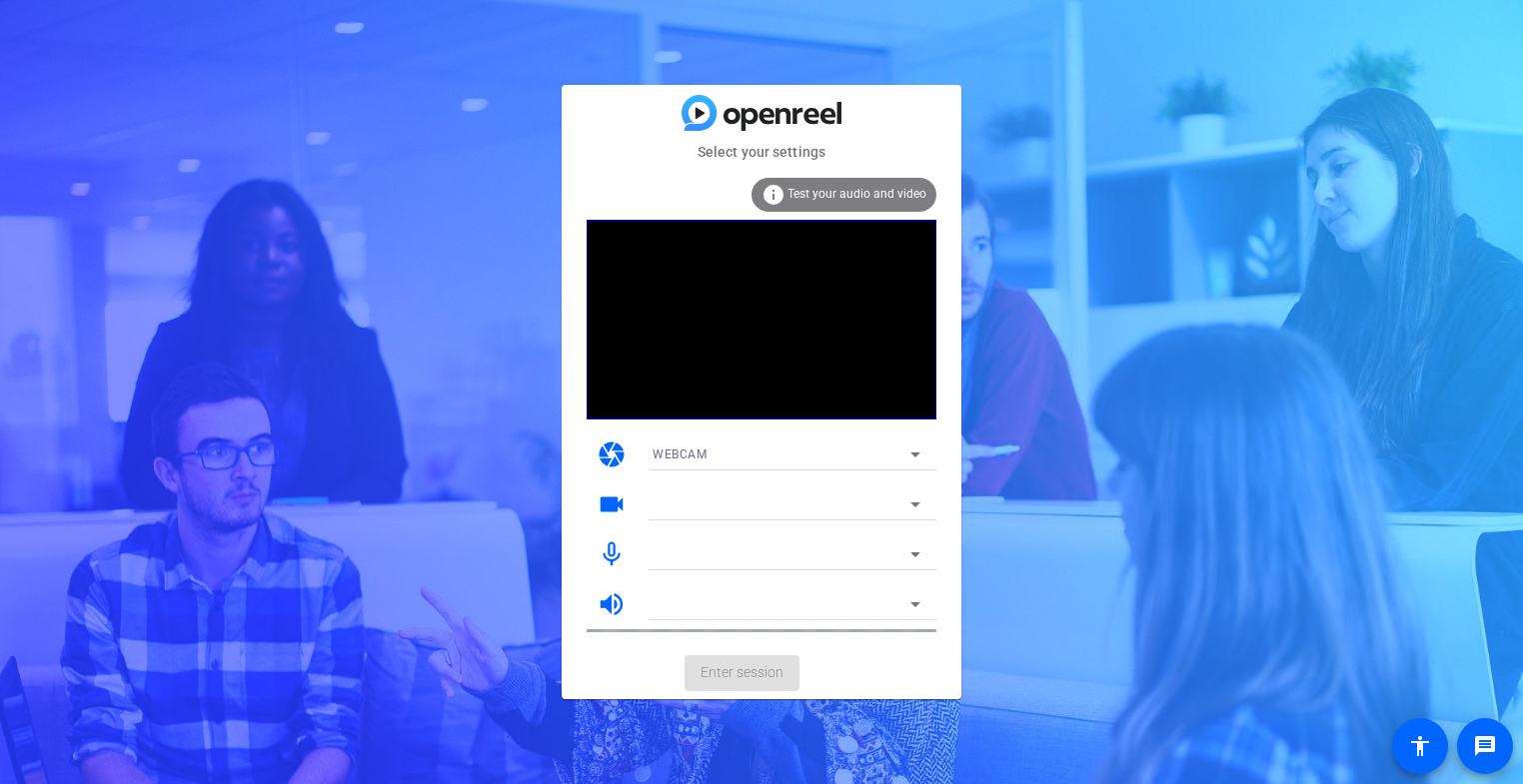 scroll, scrollTop: 0, scrollLeft: 0, axis: both 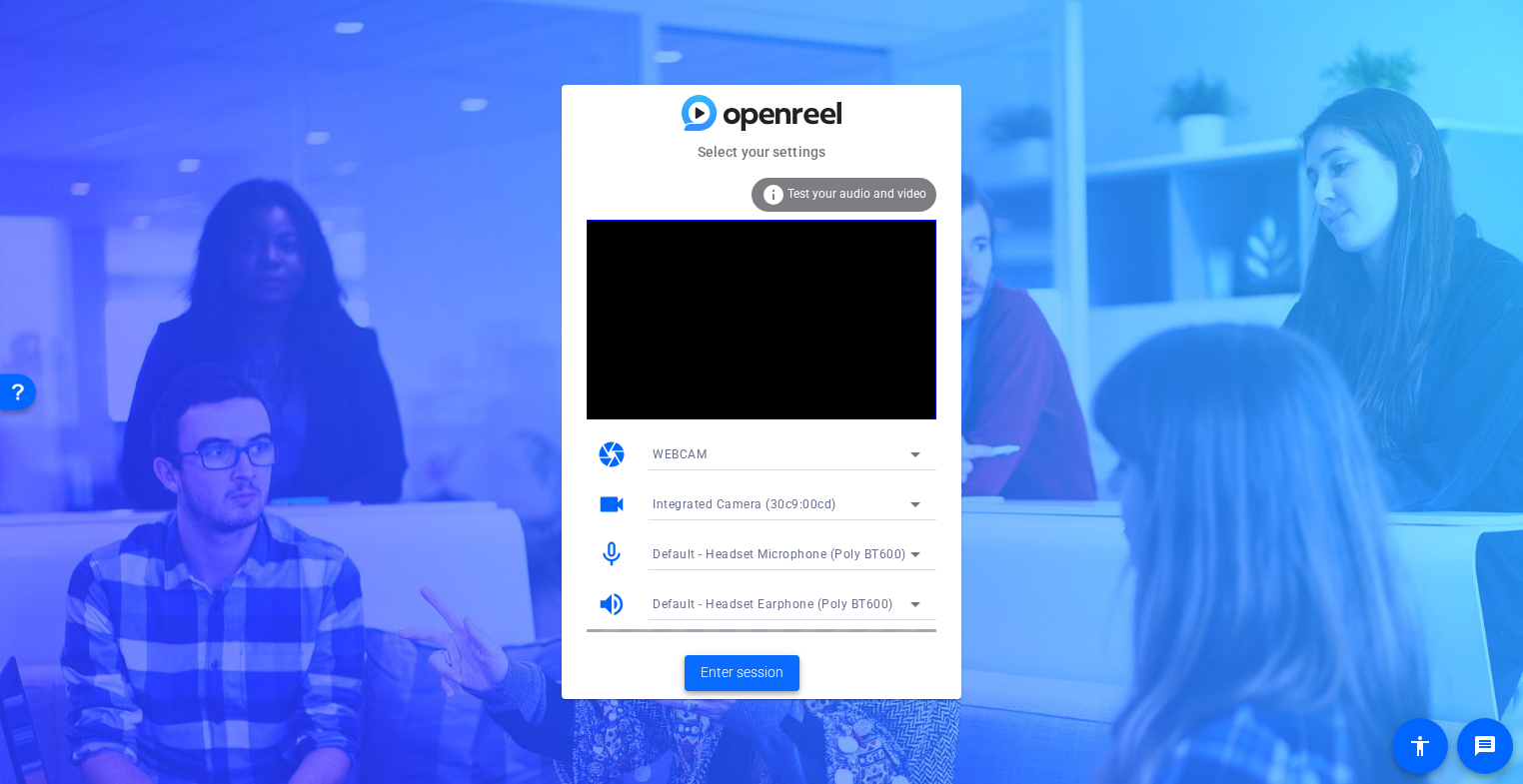 click on "Enter session" 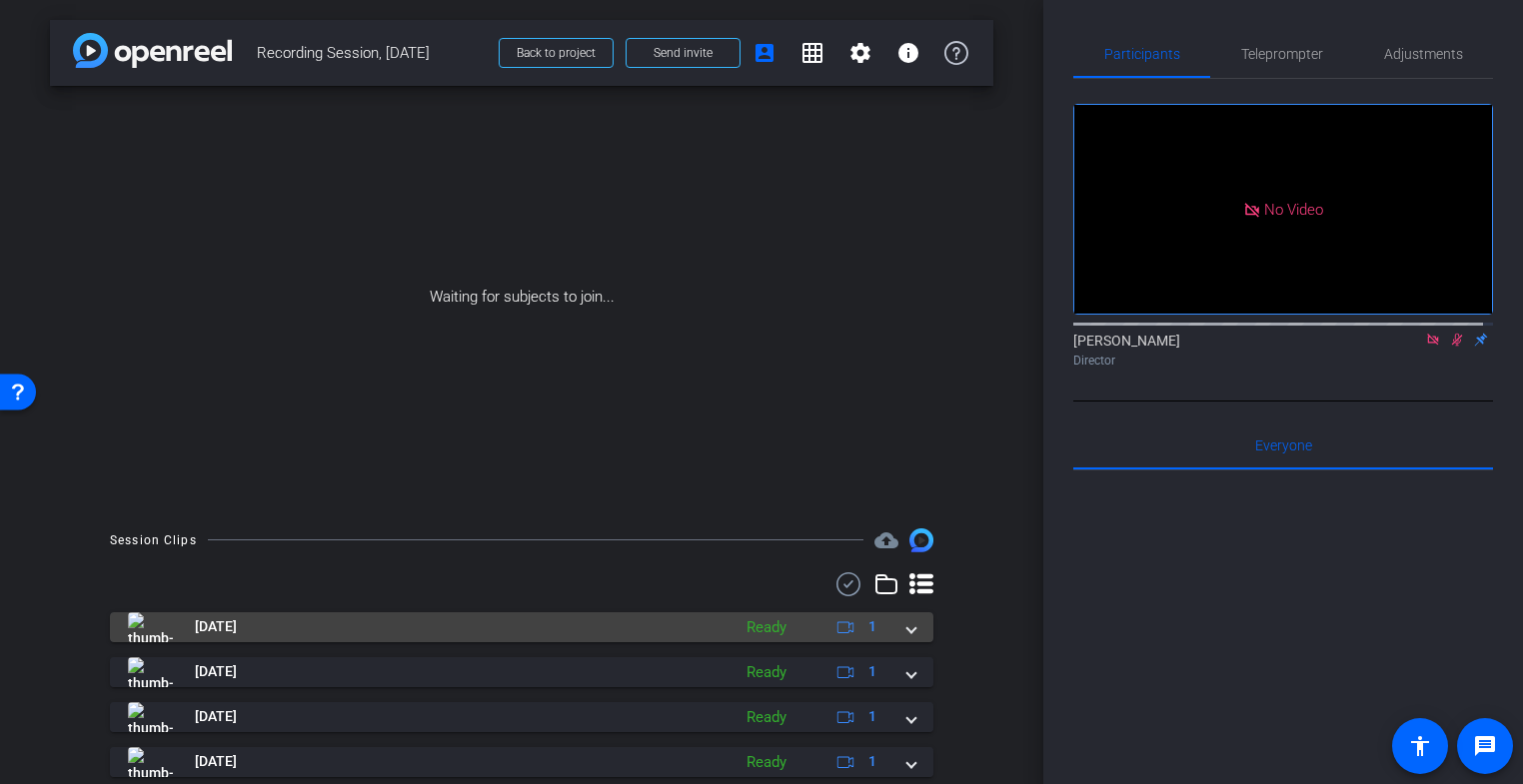 click at bounding box center (911, 626) 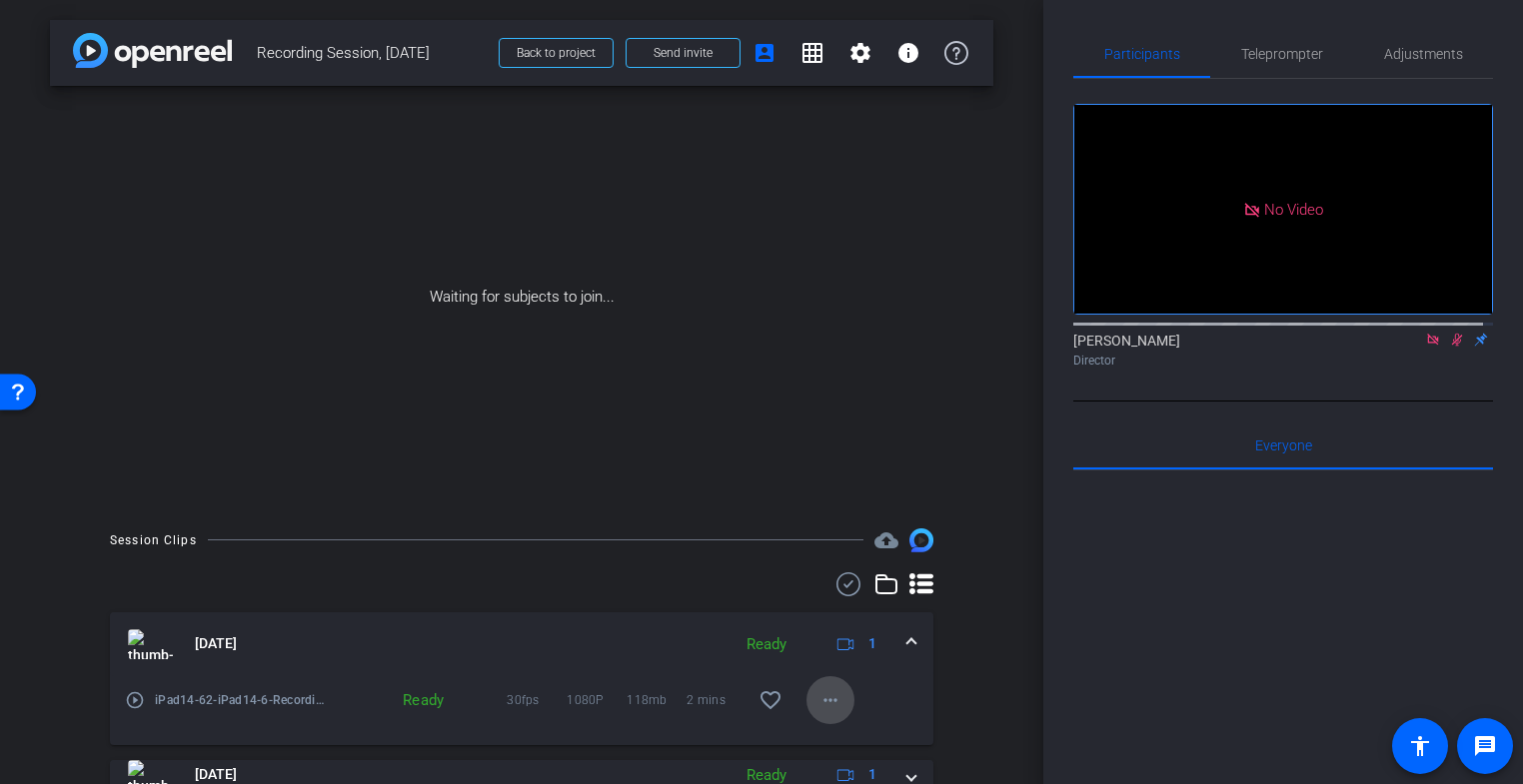 click on "more_horiz" at bounding box center (830, 700) 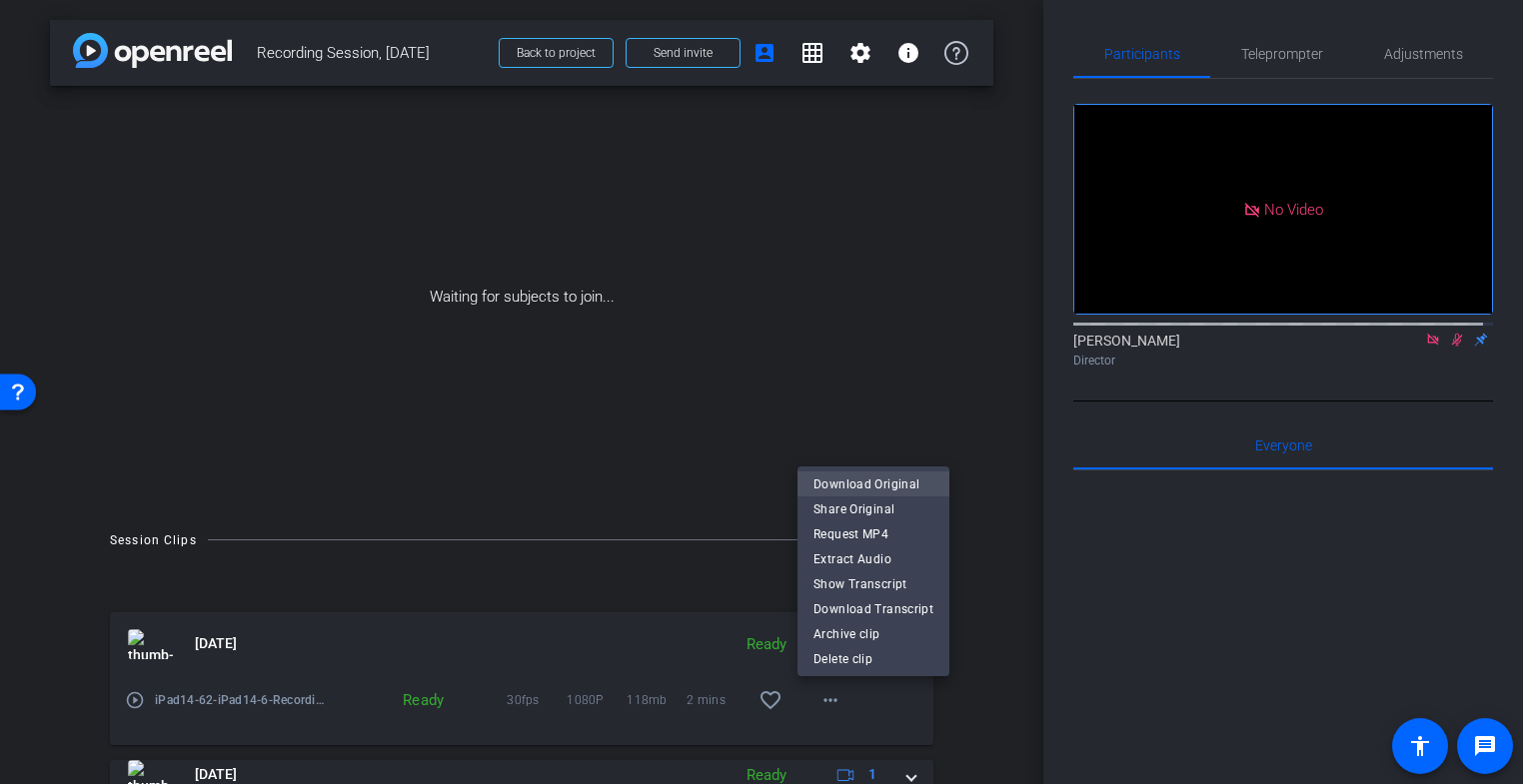 click on "Download Original" at bounding box center (873, 483) 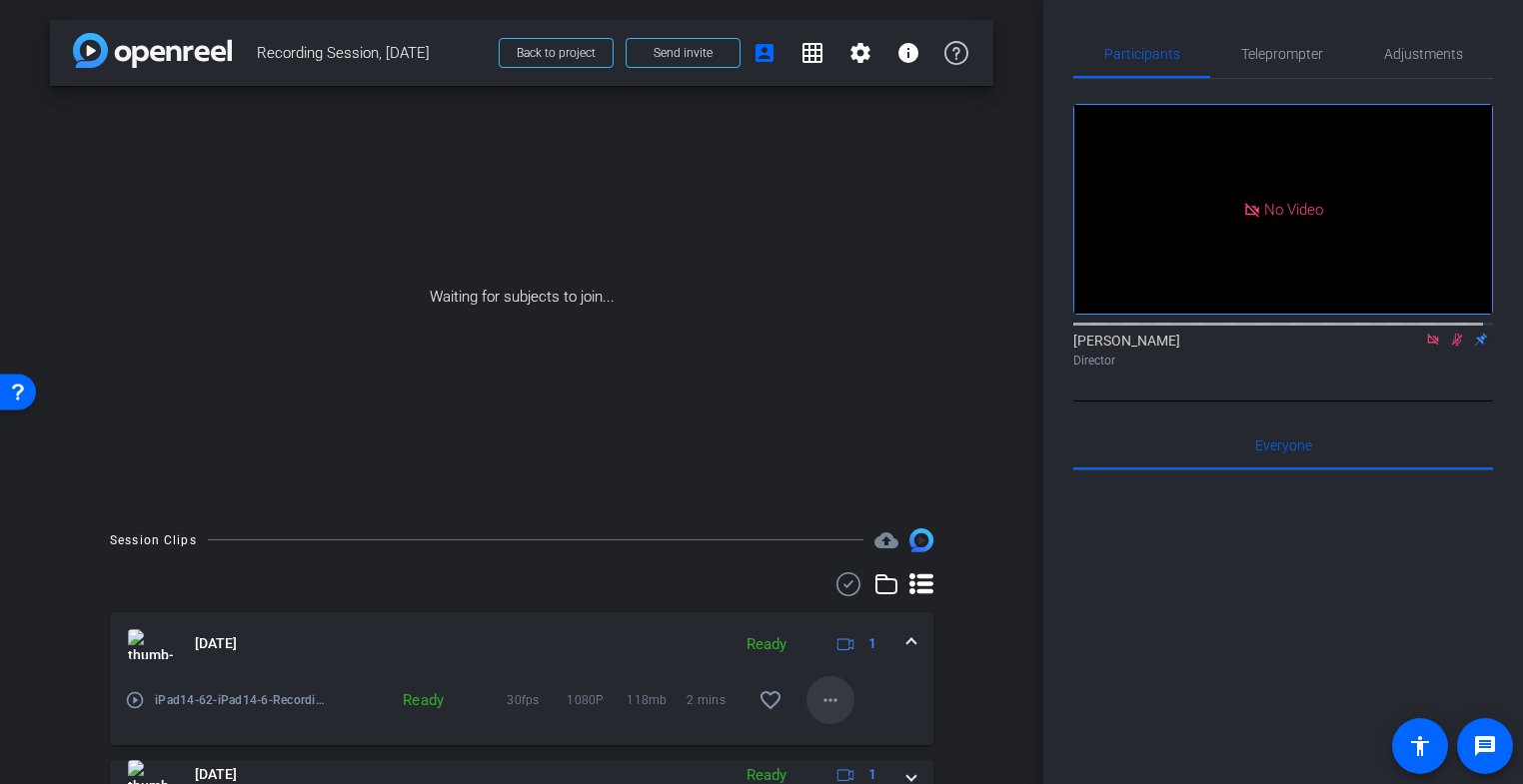 click on "more_horiz" at bounding box center (830, 700) 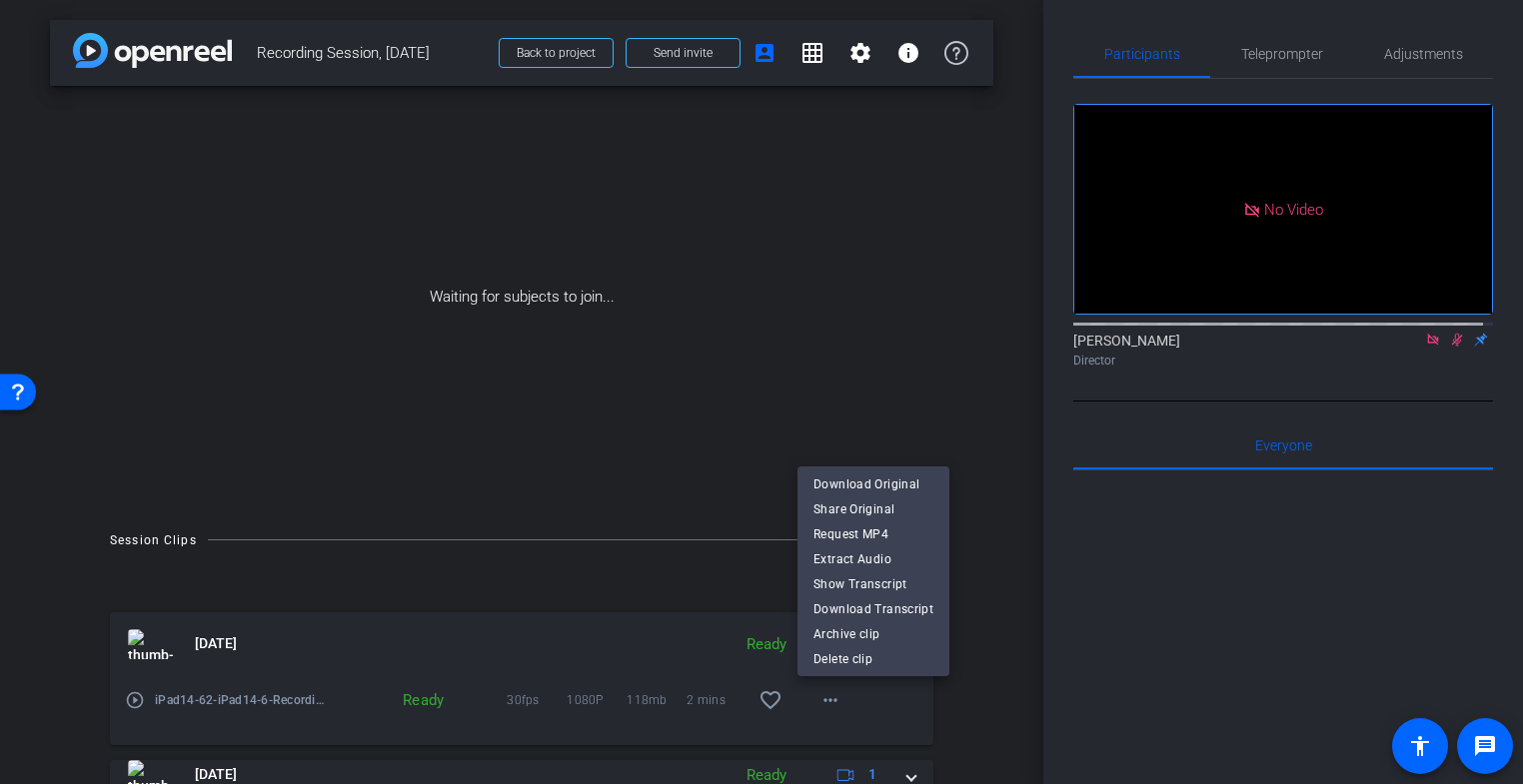 click on "more_horiz" at bounding box center [830, 700] 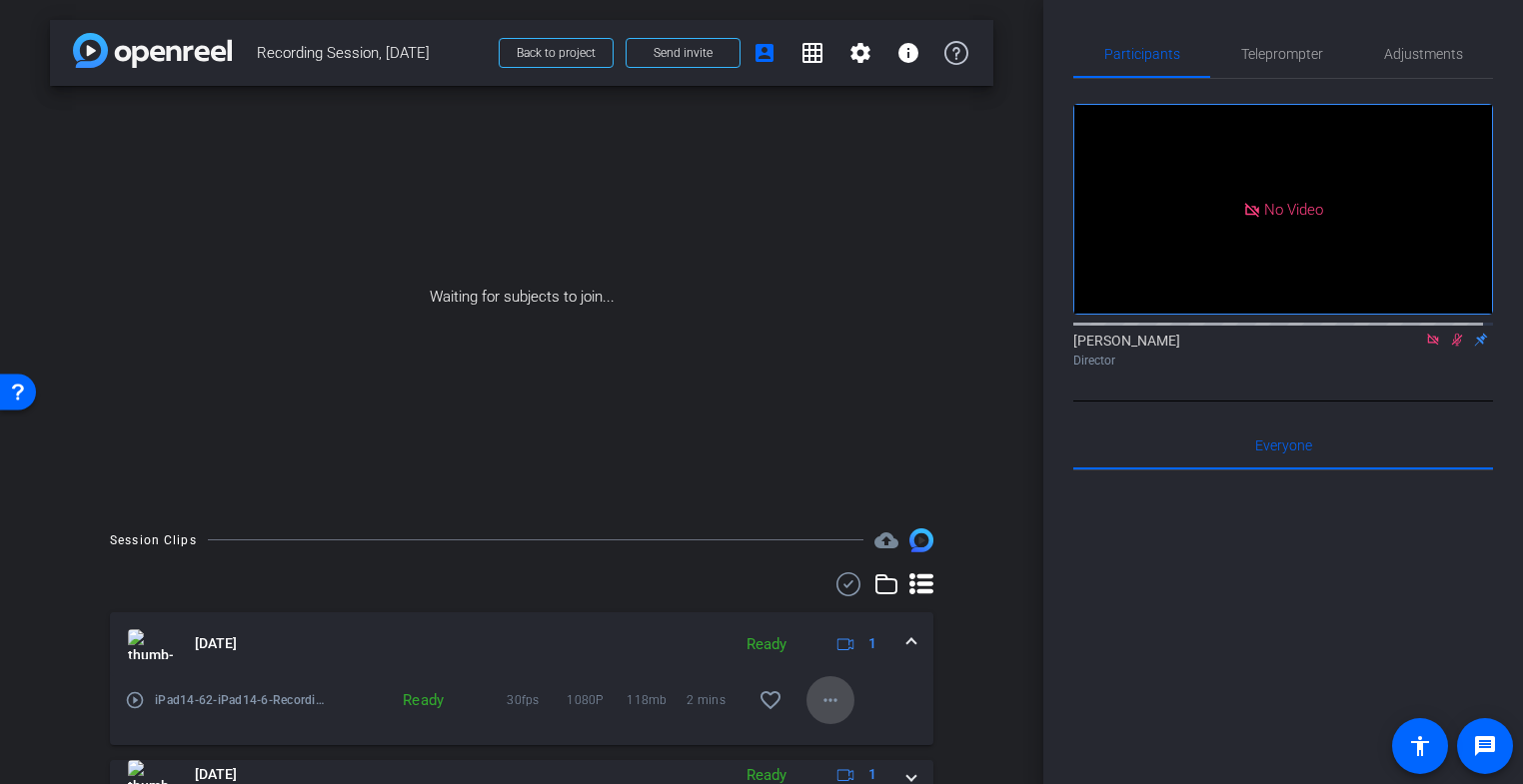 click on "more_horiz" at bounding box center (830, 700) 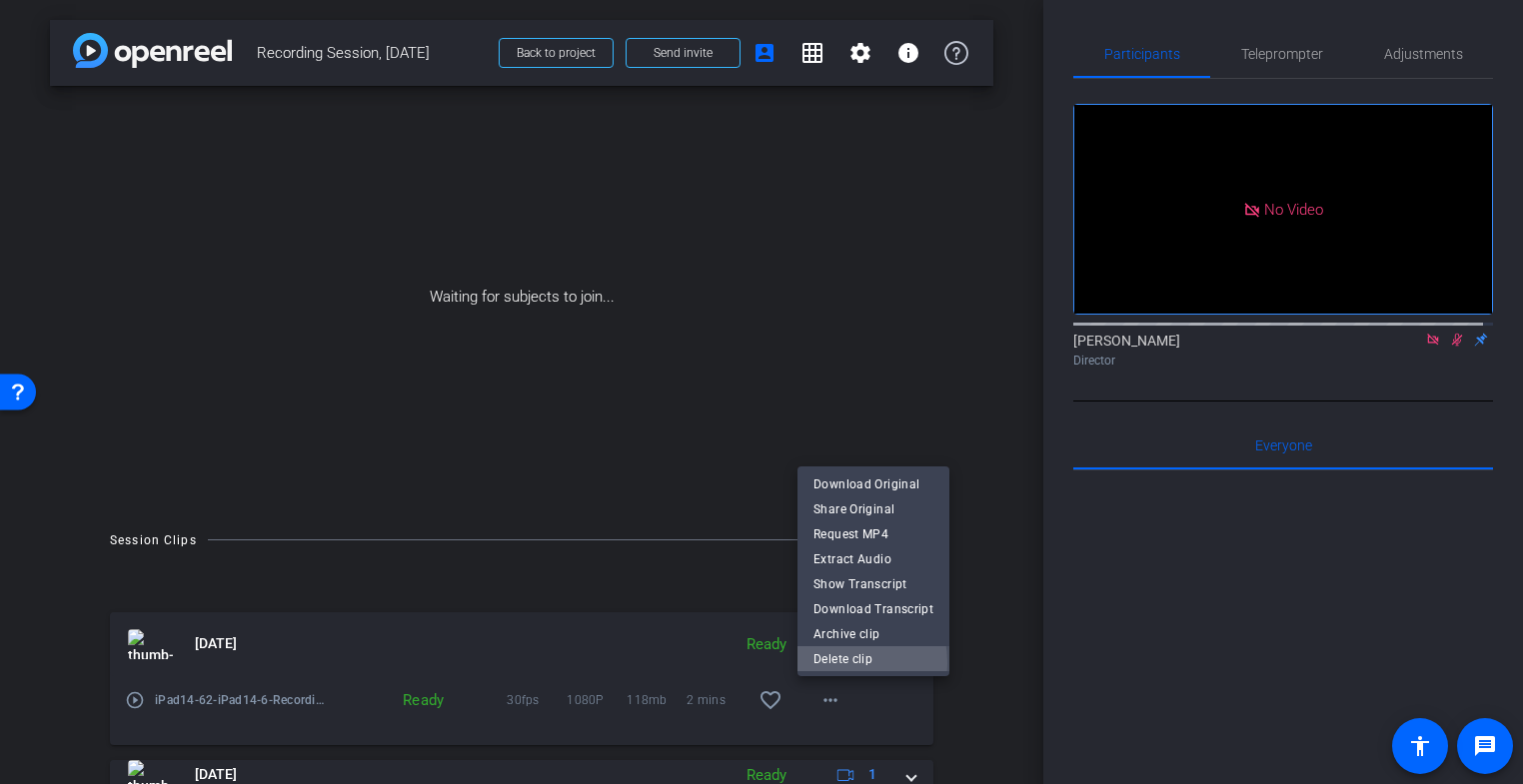 click on "Delete clip" at bounding box center [873, 658] 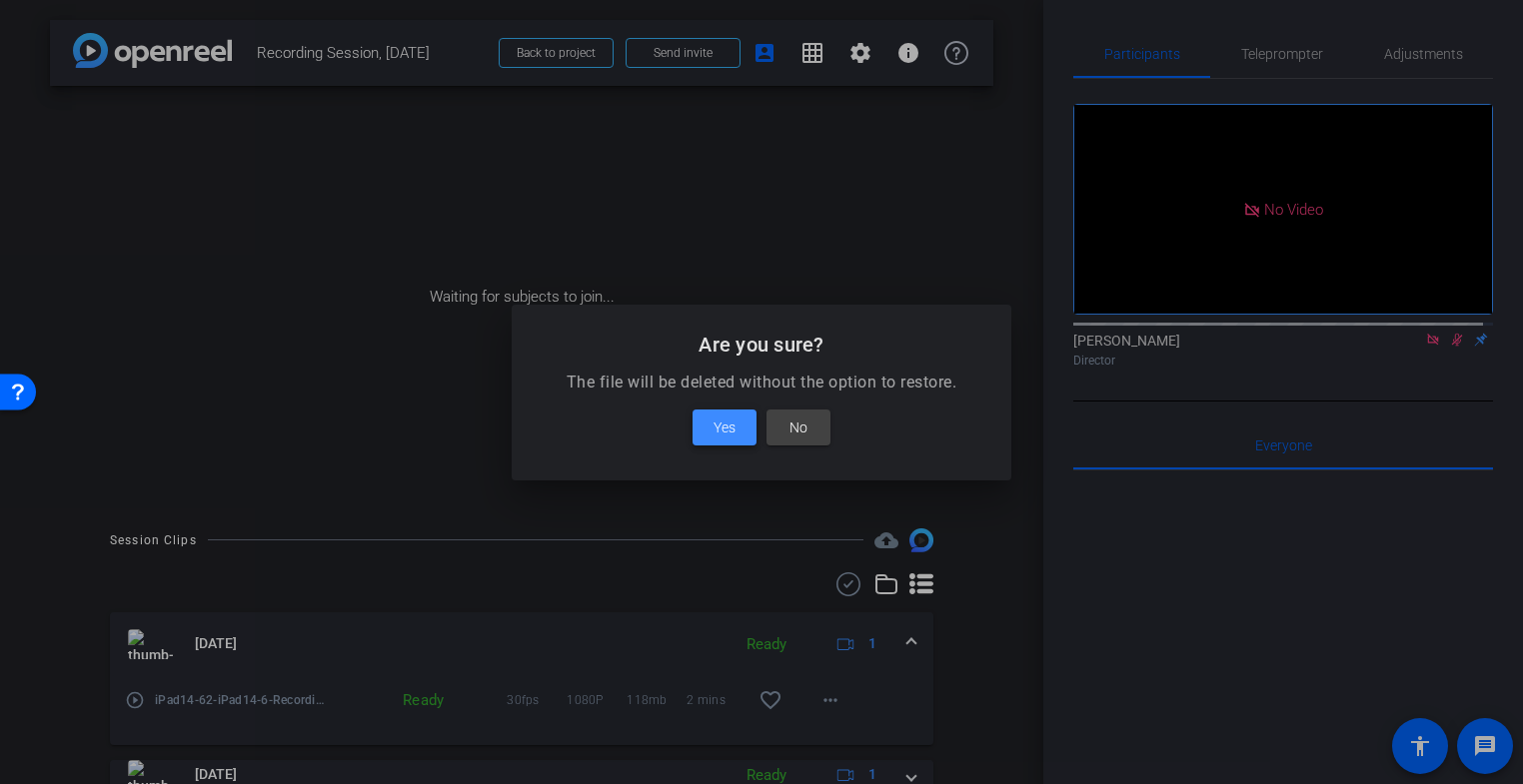 click on "Yes" at bounding box center (725, 427) 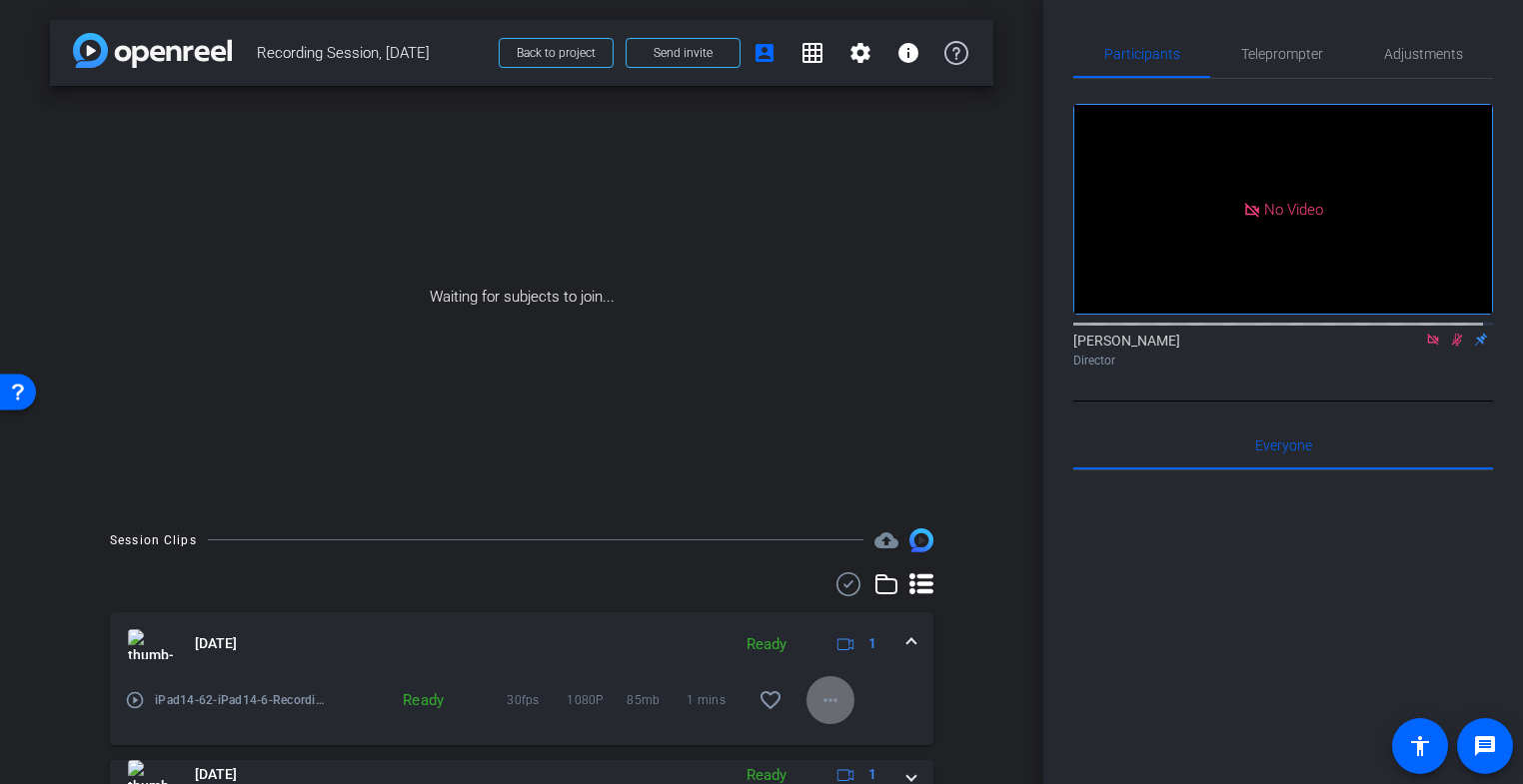 click on "more_horiz" at bounding box center (830, 700) 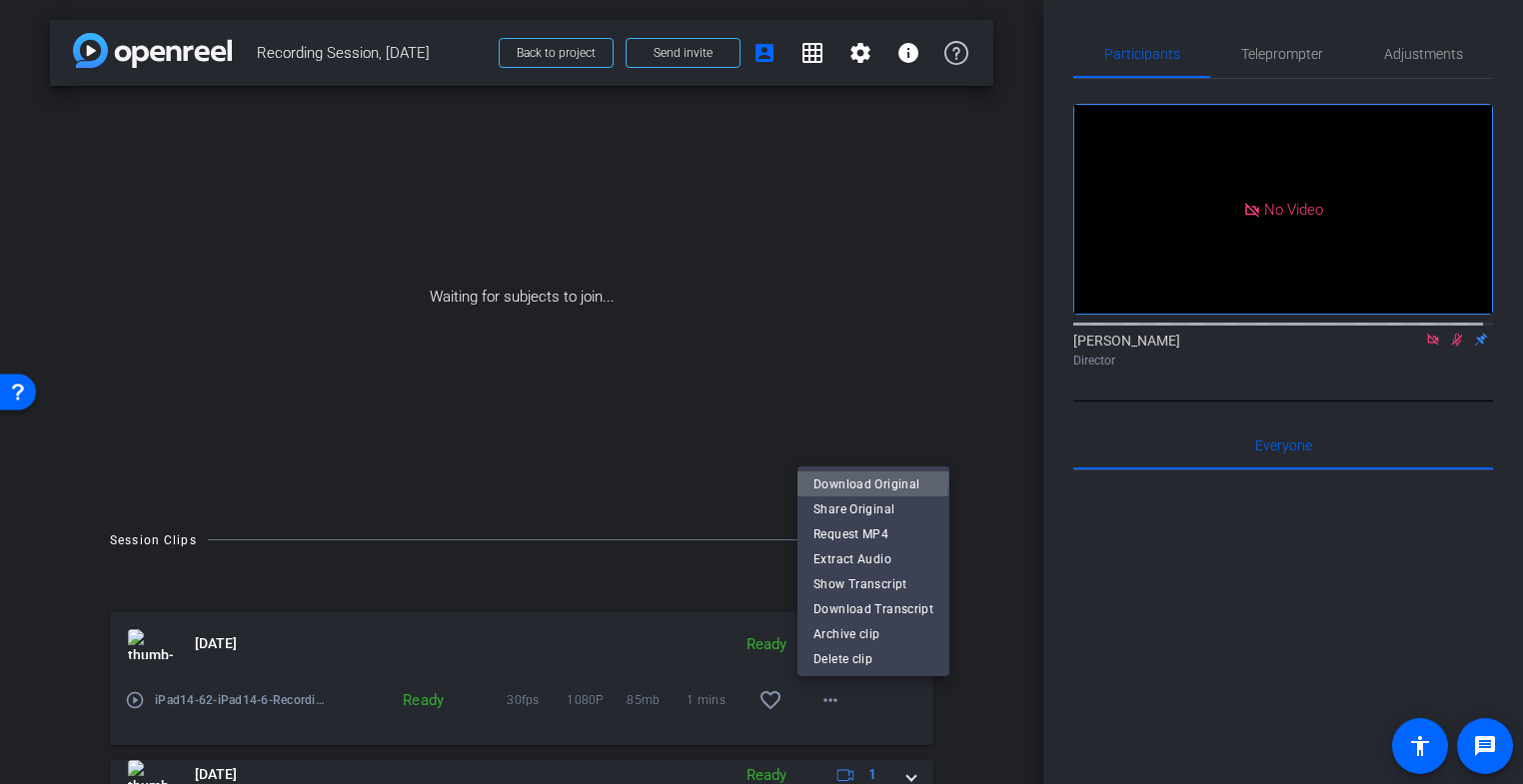 click on "Download Original" at bounding box center [873, 483] 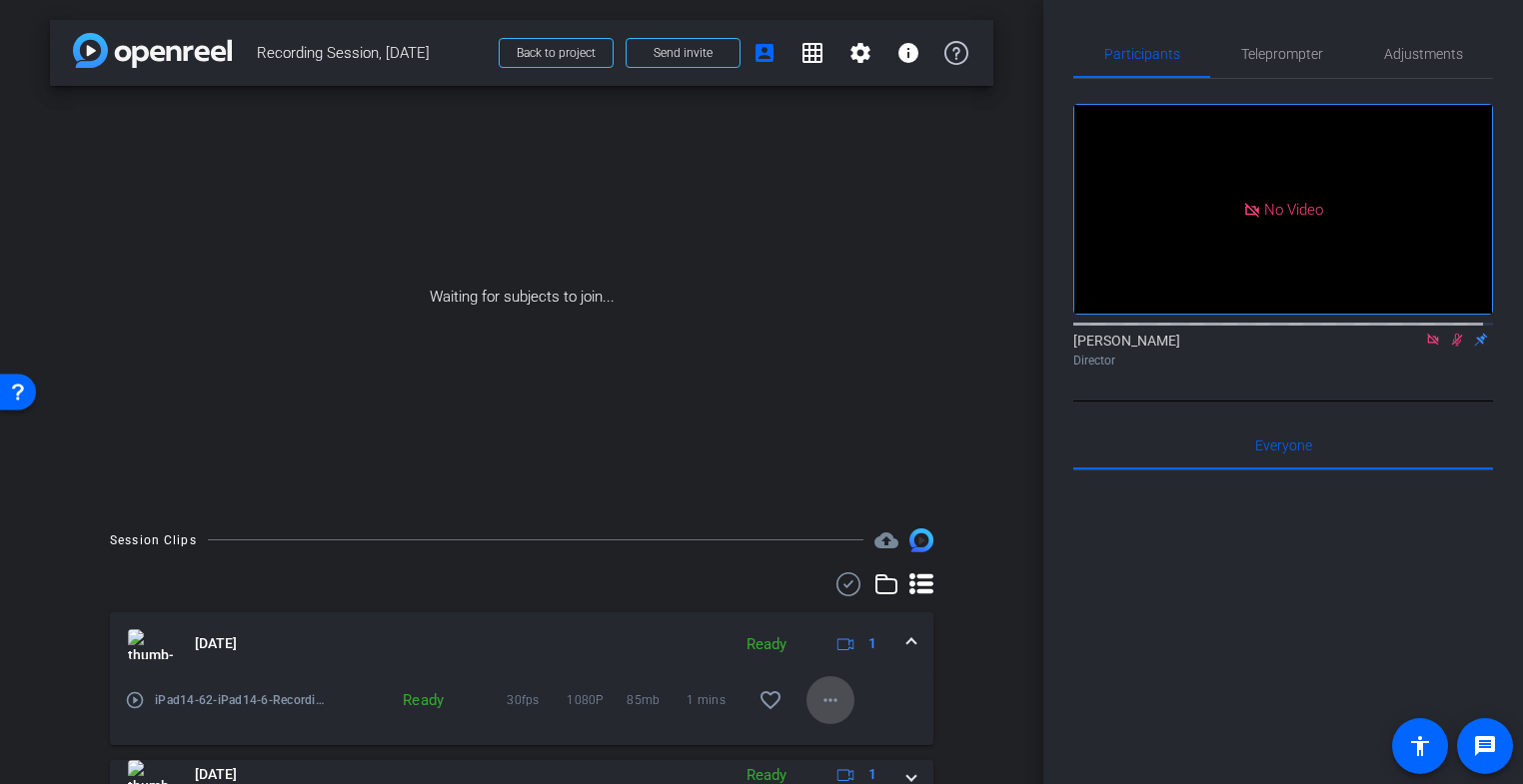 click on "more_horiz" at bounding box center (830, 700) 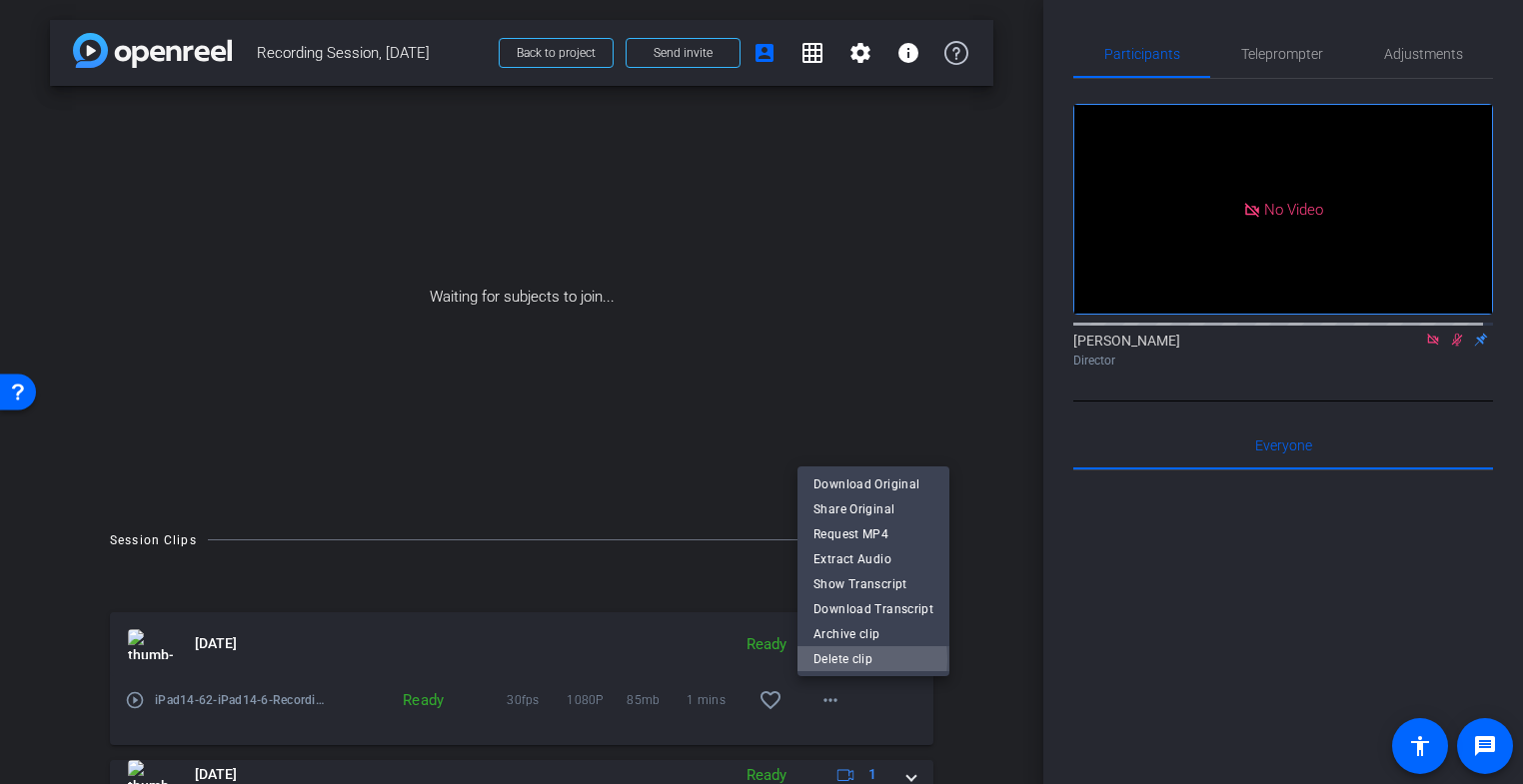 click on "Delete clip" at bounding box center [873, 658] 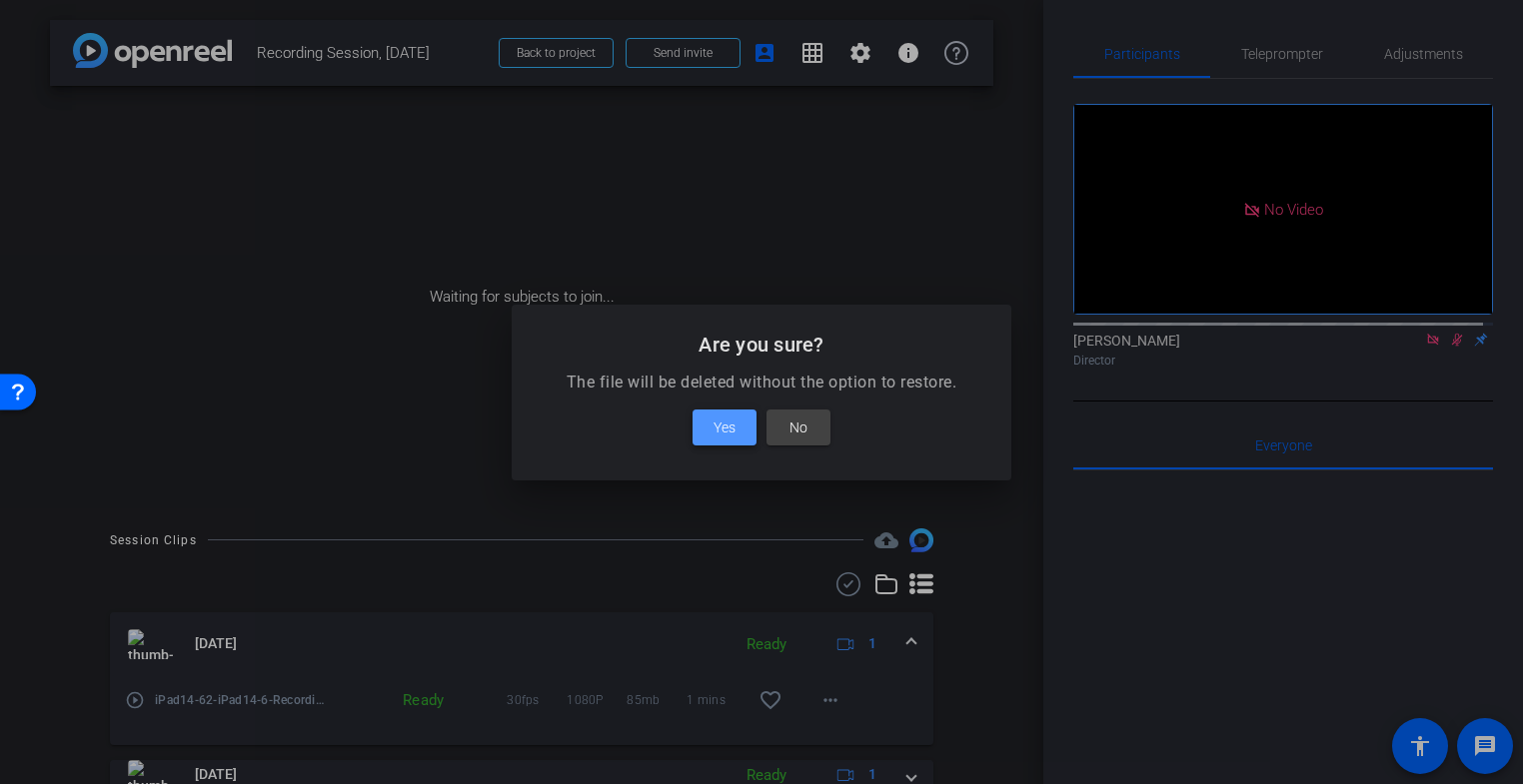 click on "Yes" at bounding box center (725, 427) 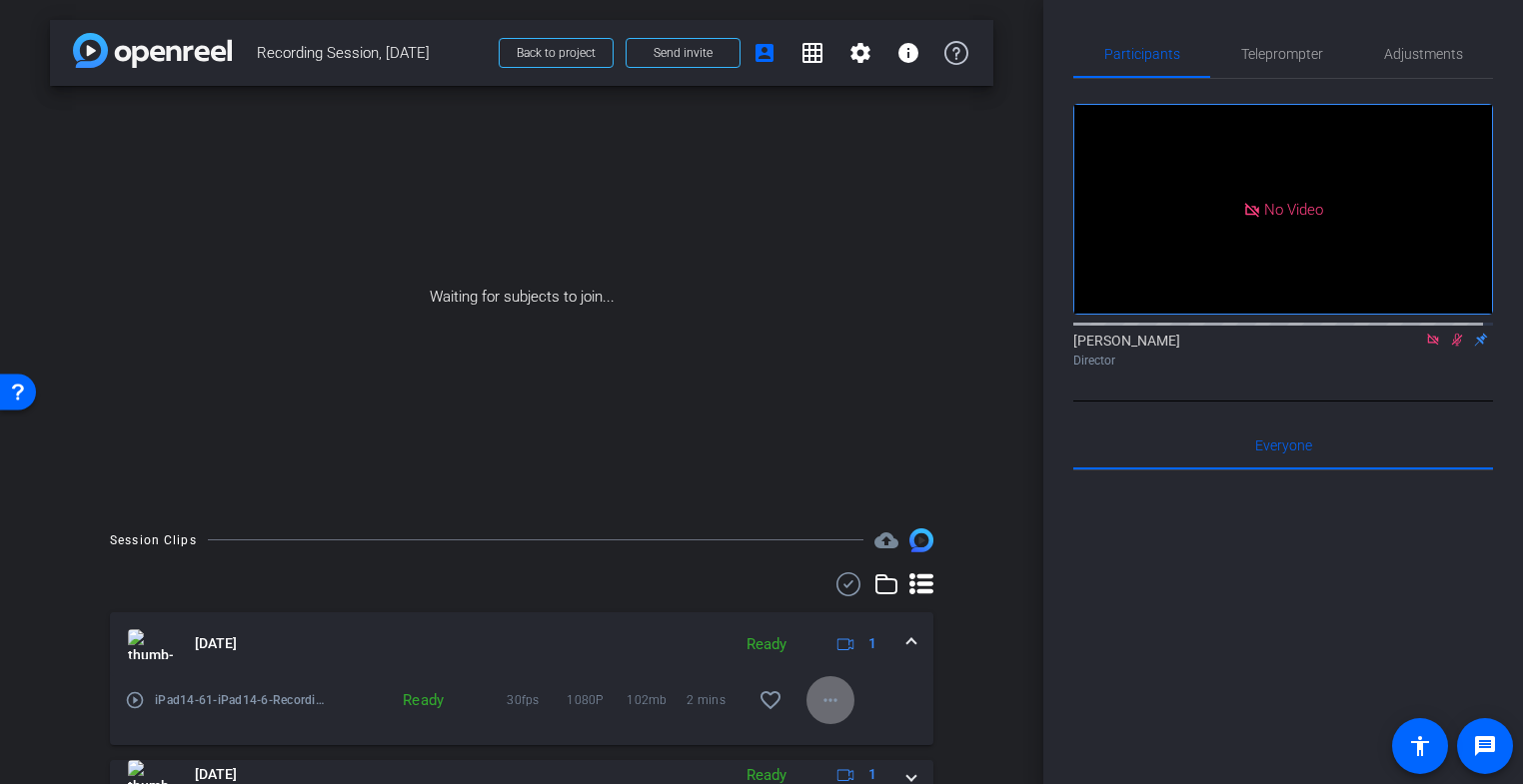 click on "more_horiz" at bounding box center (830, 700) 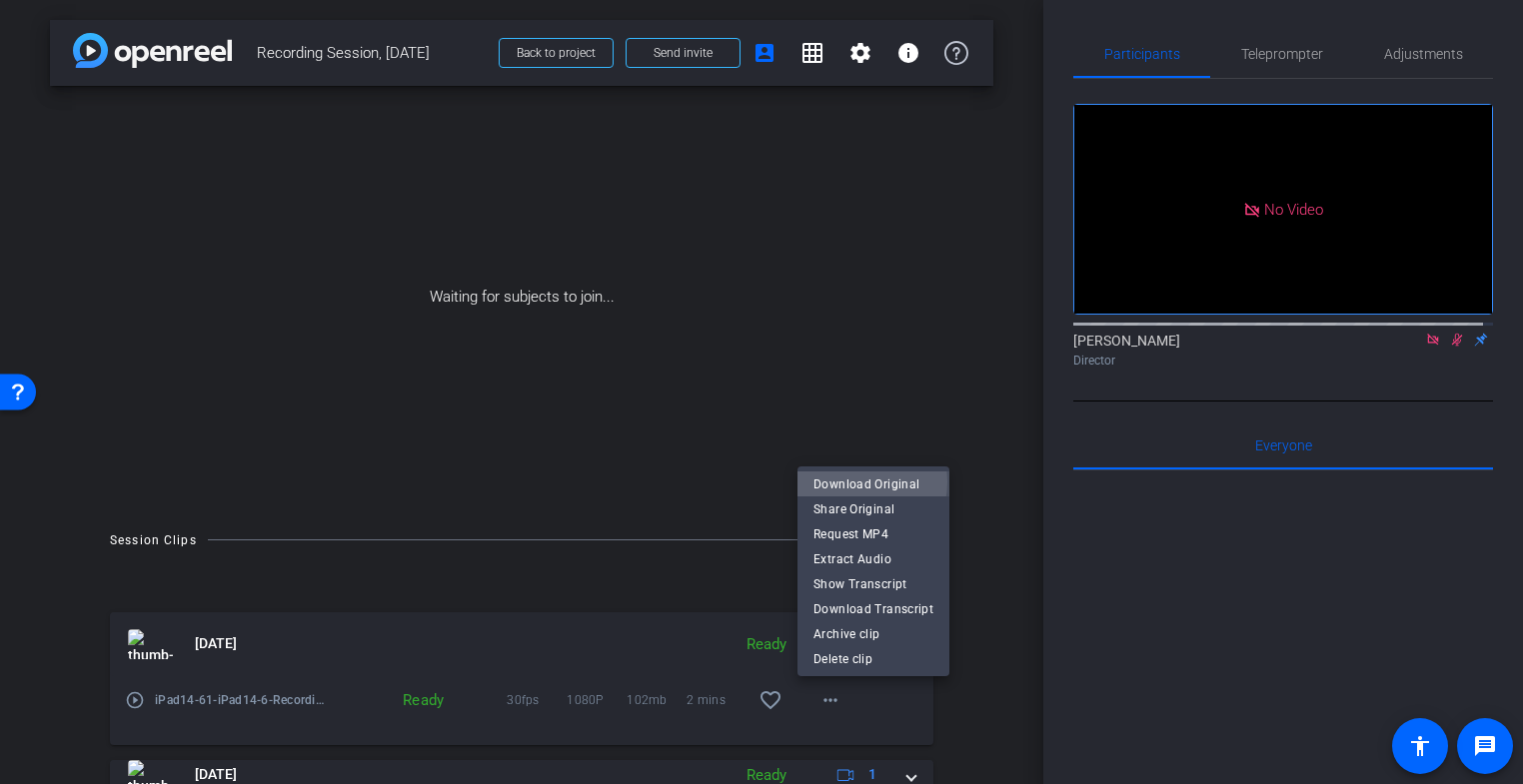 click on "Download Original" at bounding box center (873, 483) 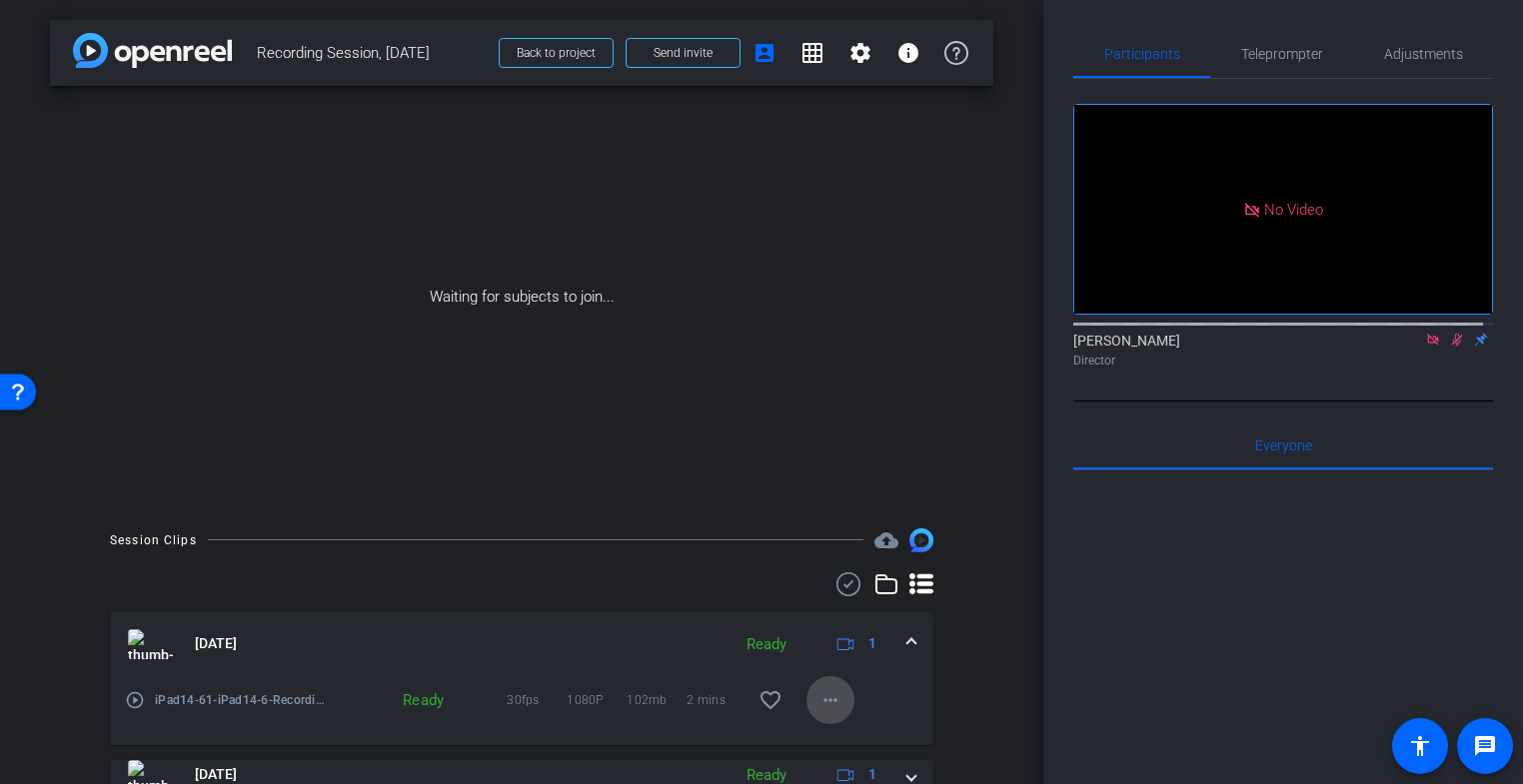 click on "more_horiz" at bounding box center (830, 700) 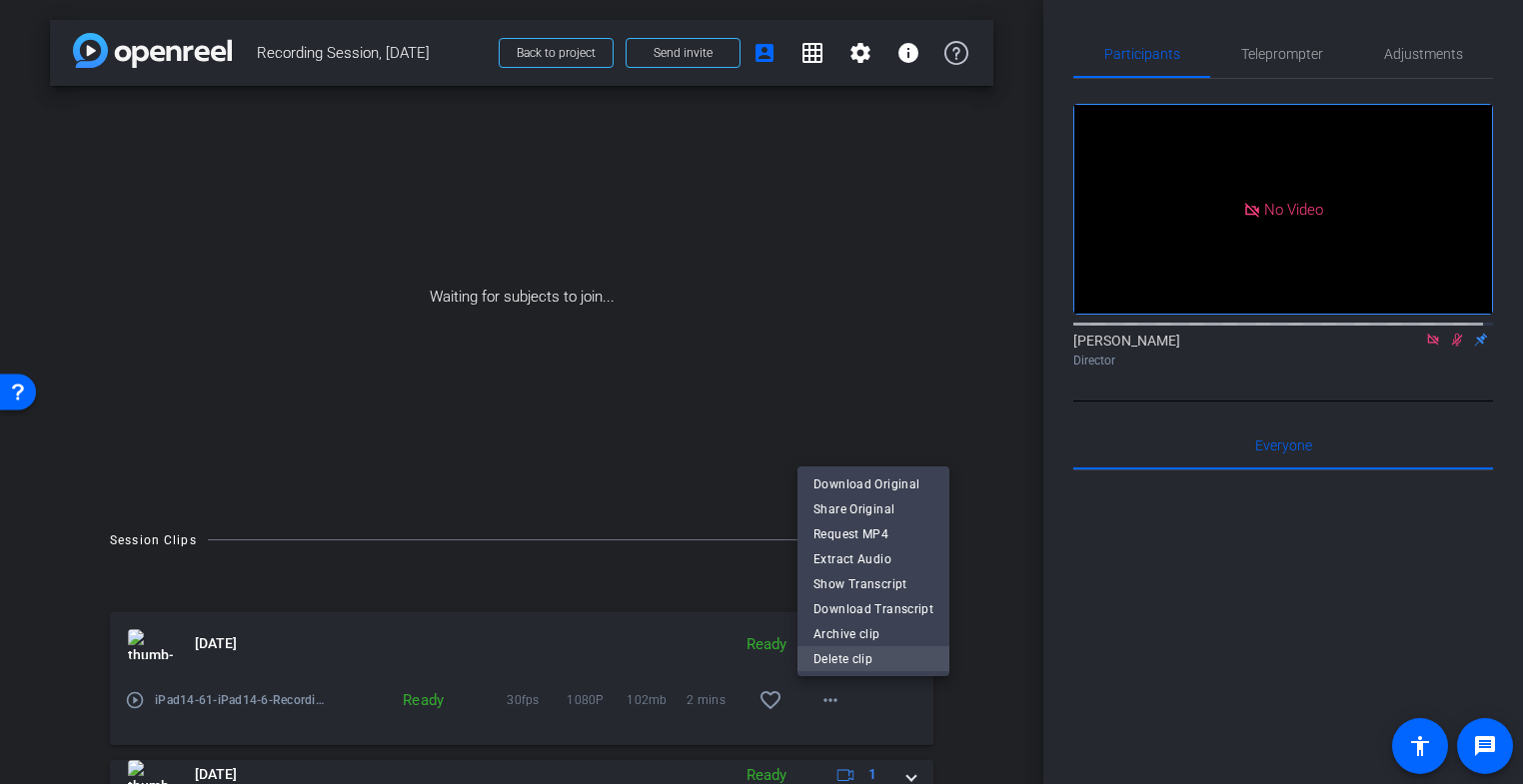 click on "Delete clip" at bounding box center (873, 658) 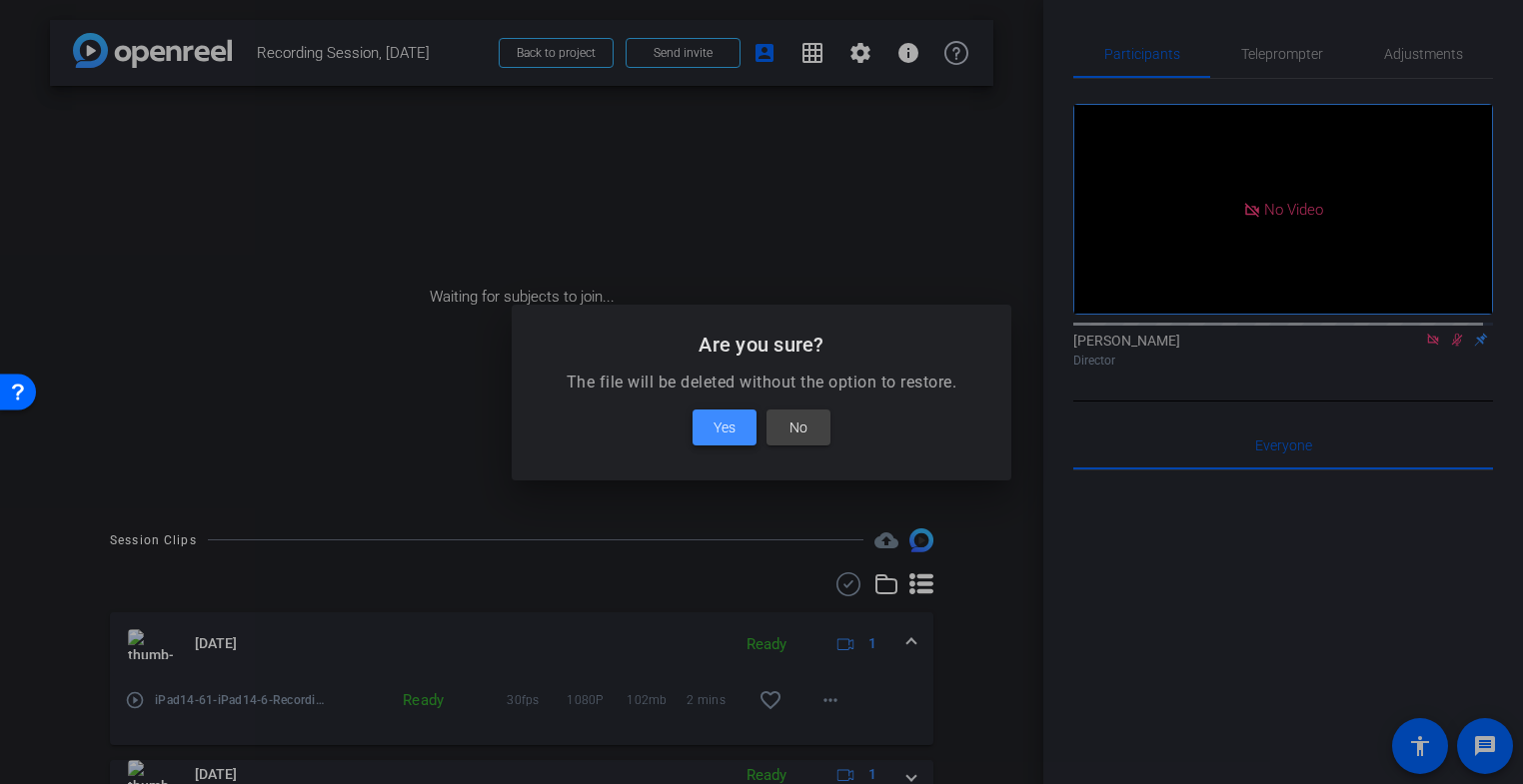 click on "Yes" at bounding box center (725, 427) 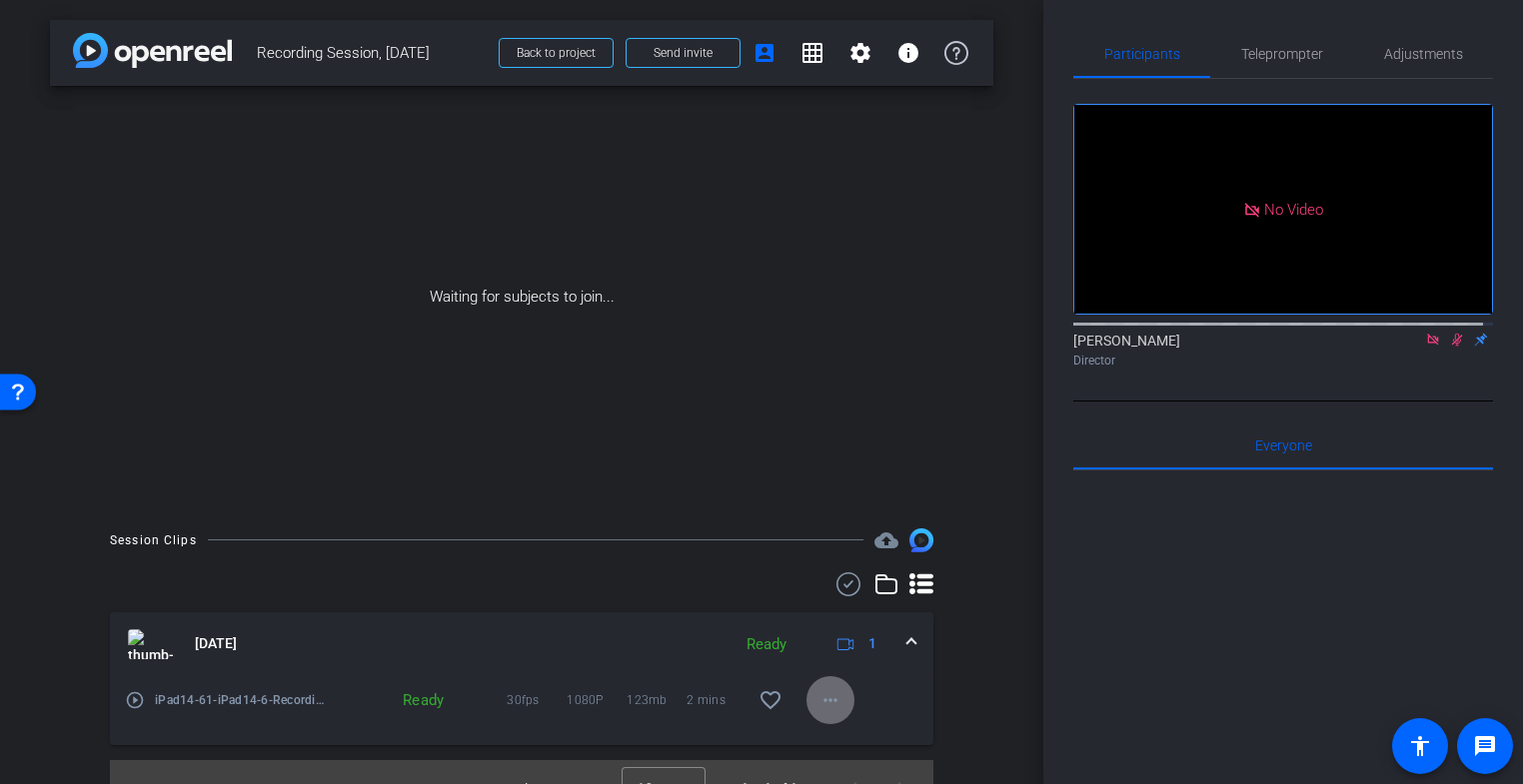 click on "more_horiz" at bounding box center [830, 700] 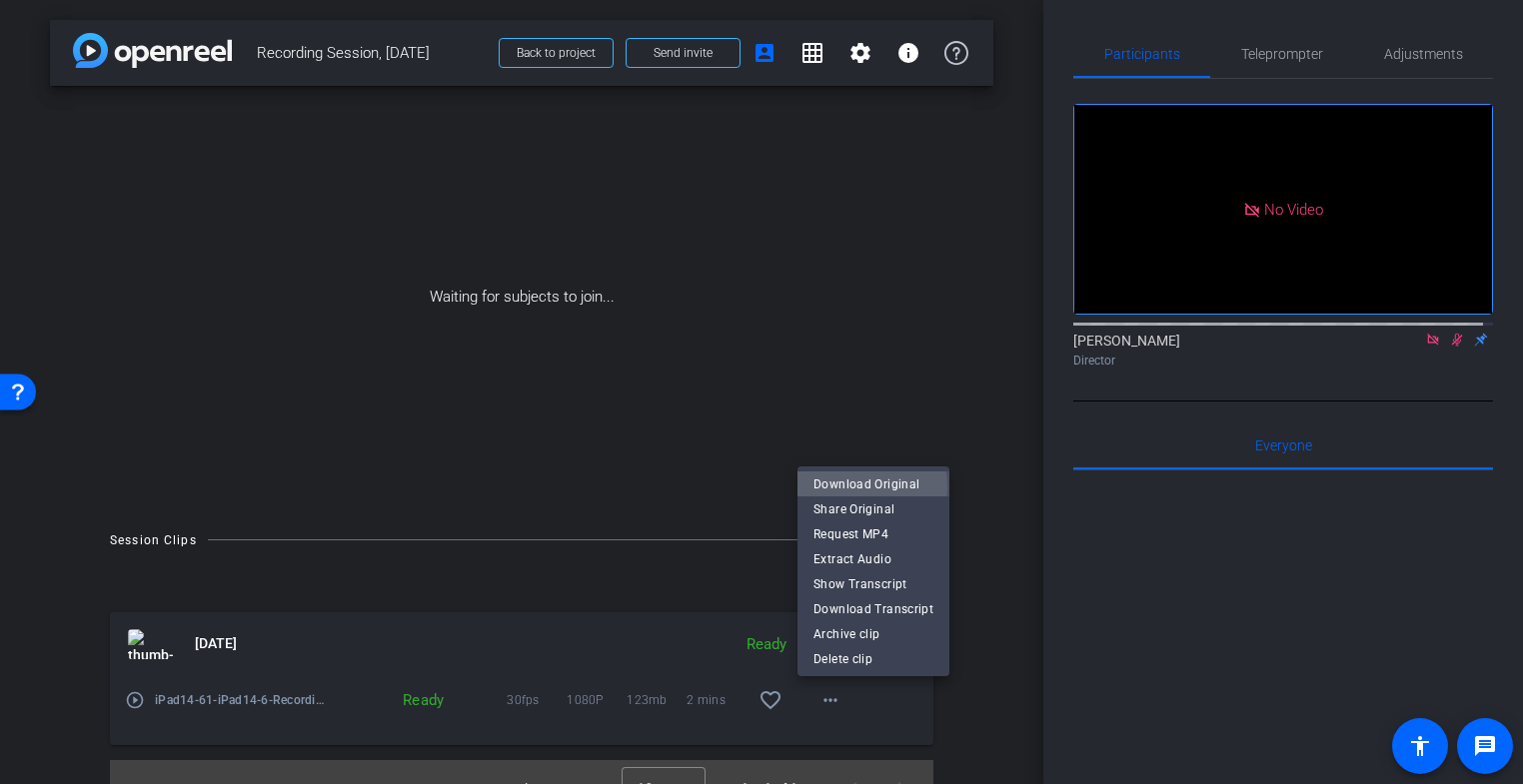 click on "Download Original" at bounding box center [873, 483] 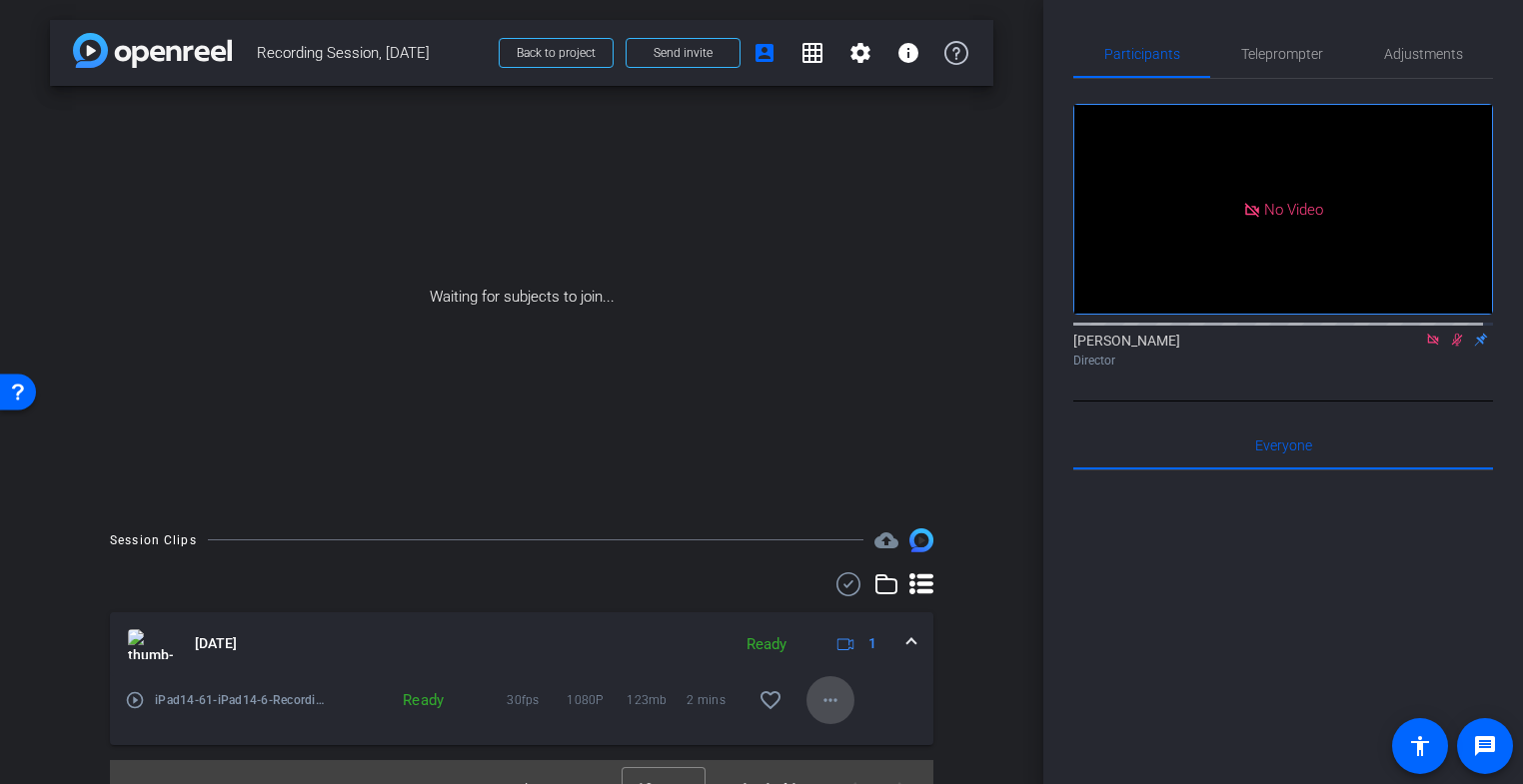 click on "more_horiz" at bounding box center (830, 700) 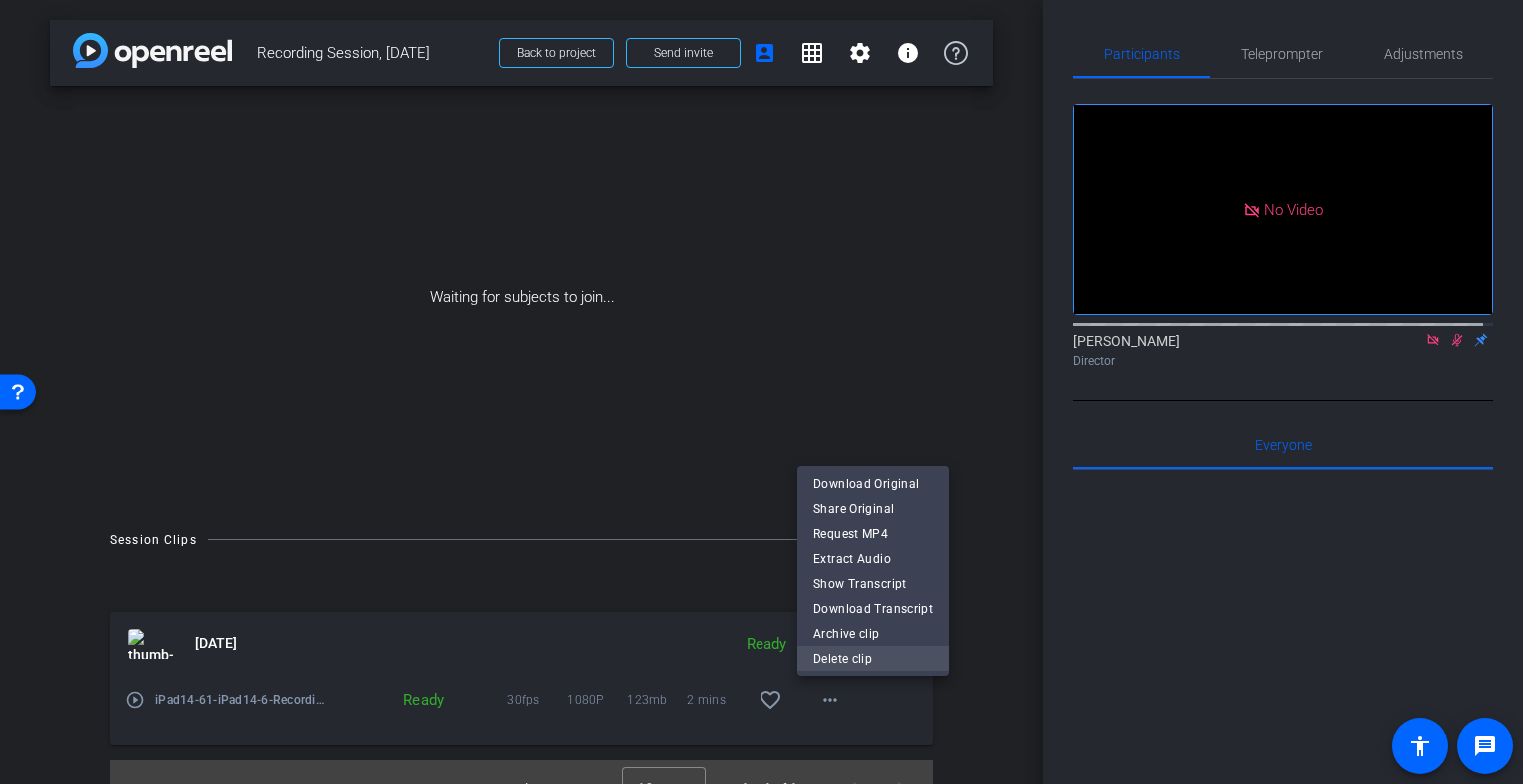 click on "Delete clip" at bounding box center [873, 658] 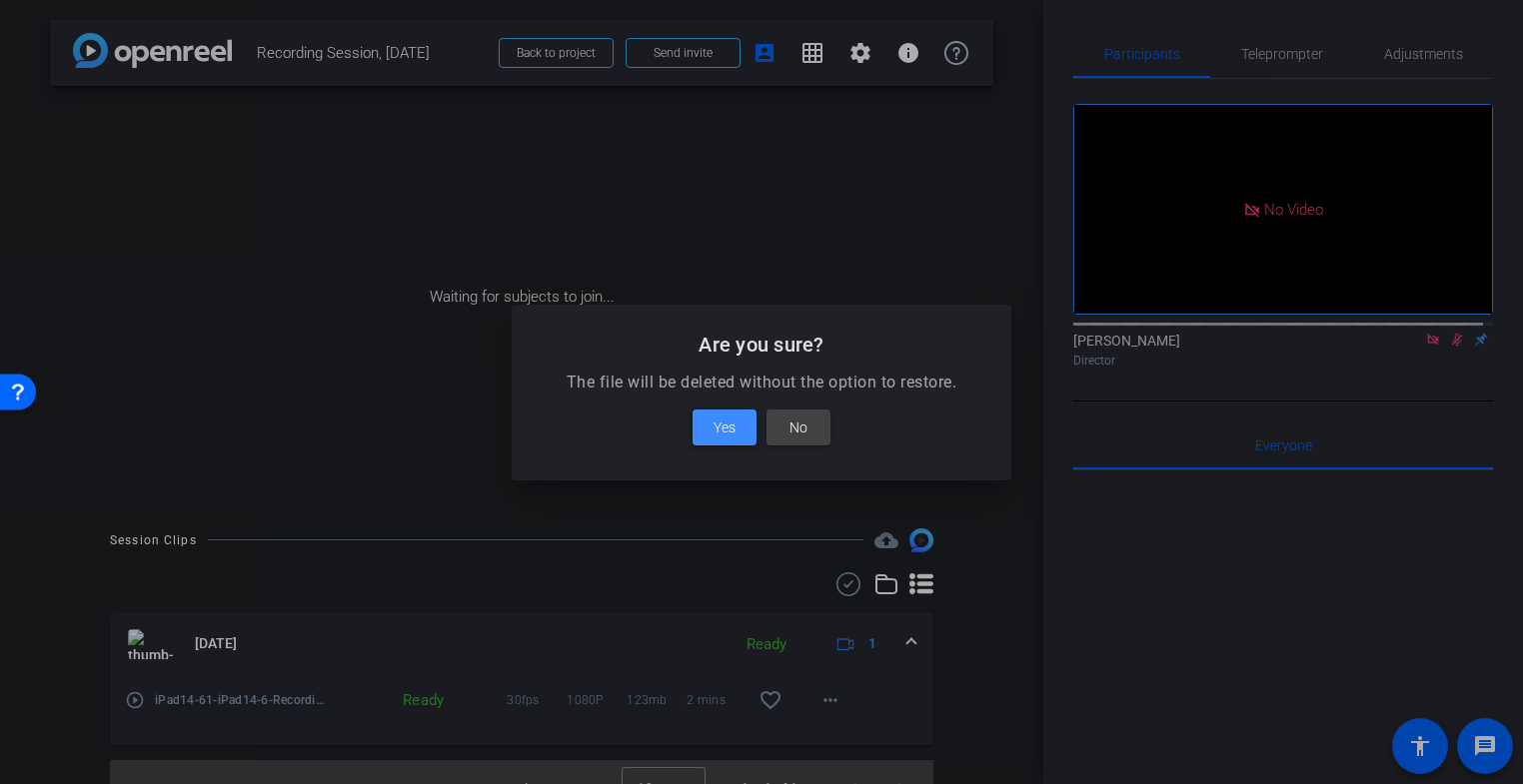 click on "Yes" at bounding box center [725, 427] 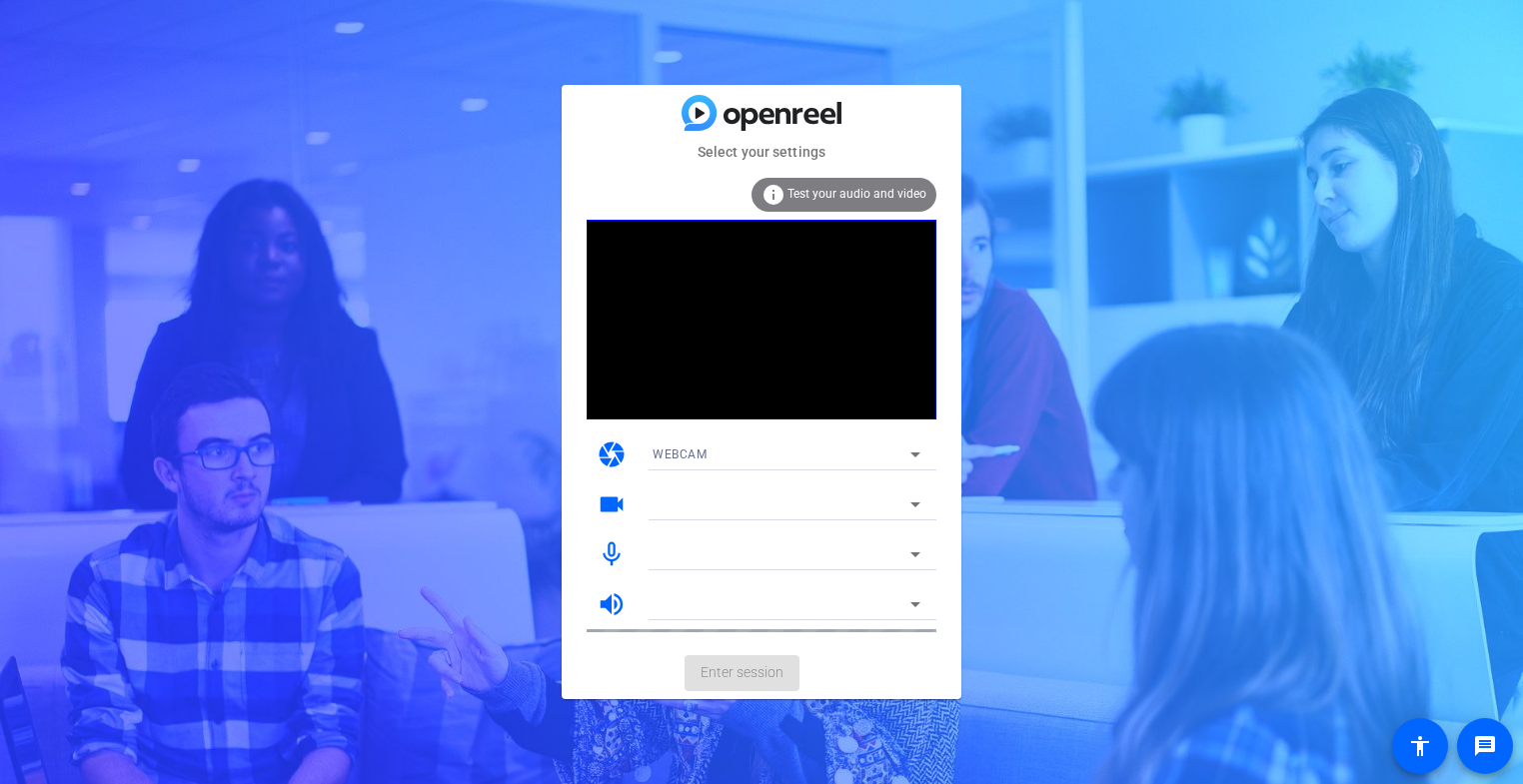 scroll, scrollTop: 0, scrollLeft: 0, axis: both 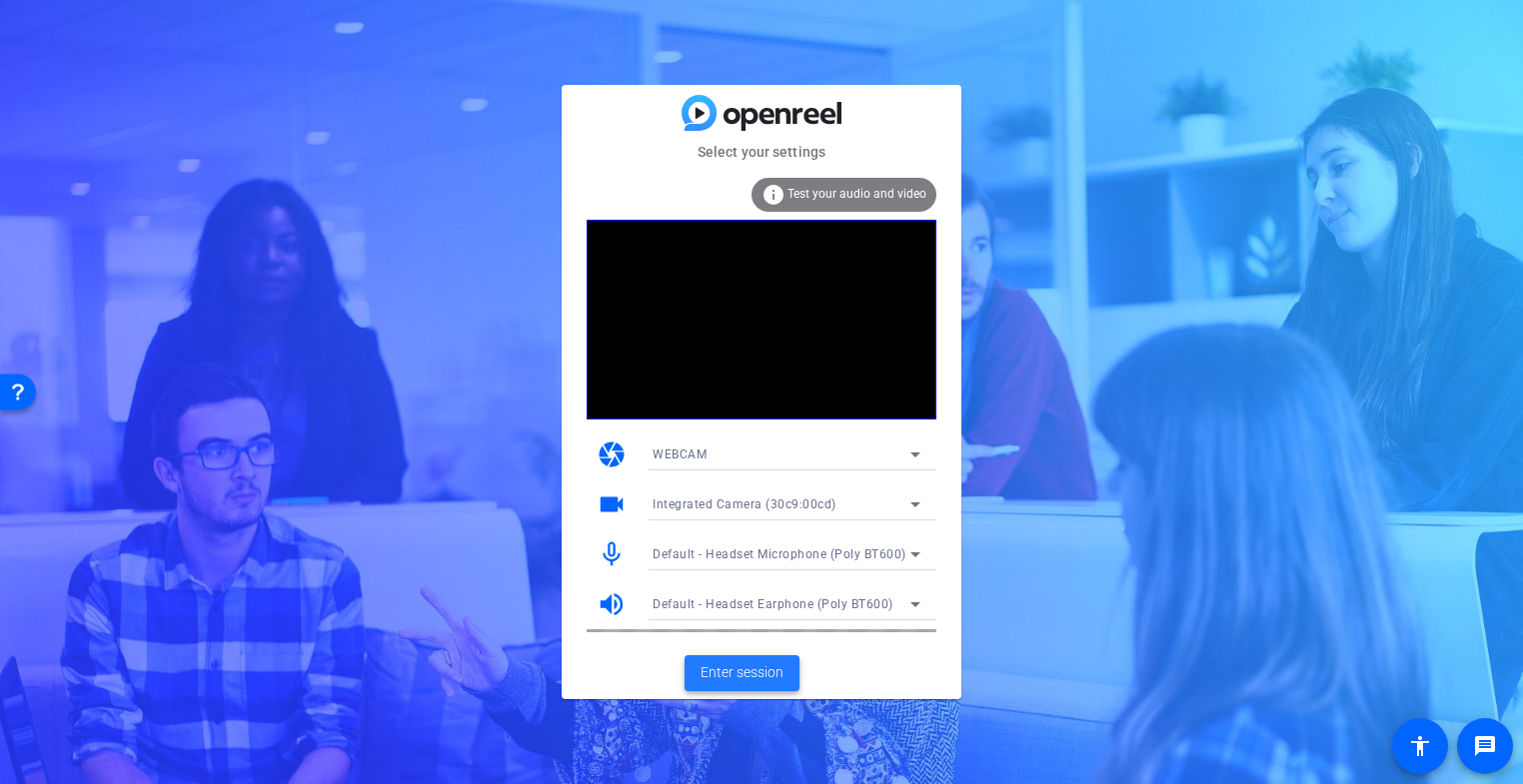 click on "Enter session" 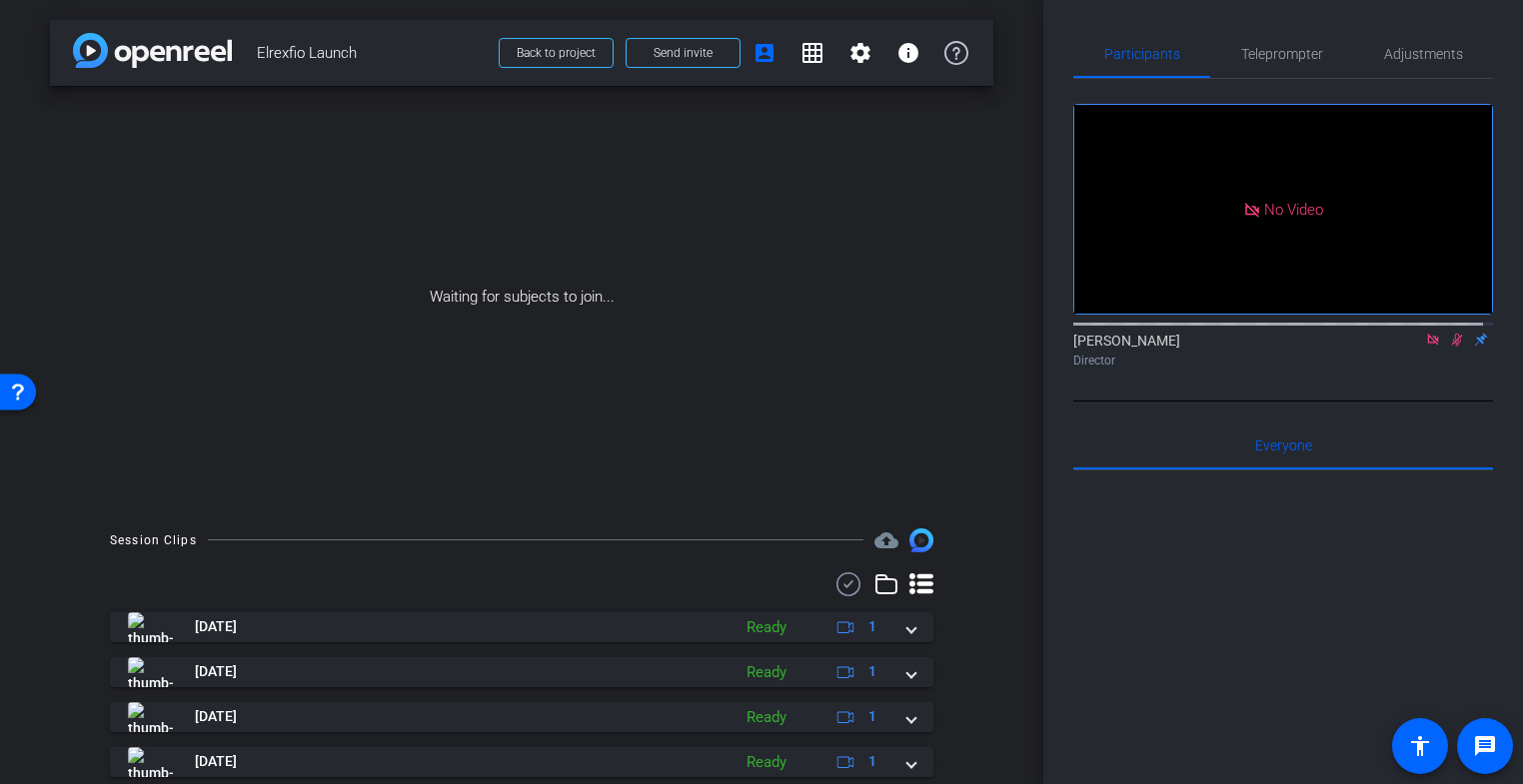 click 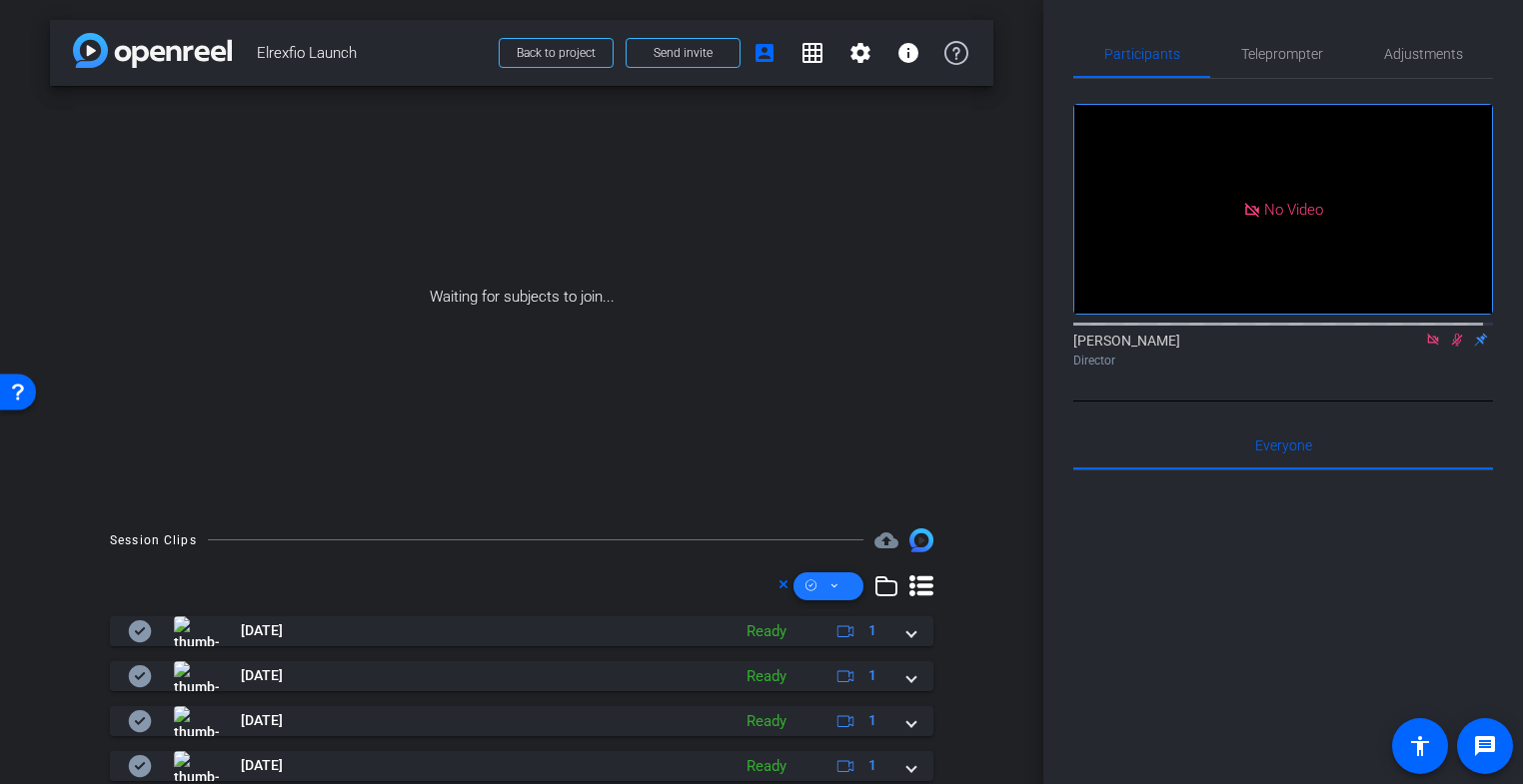 click 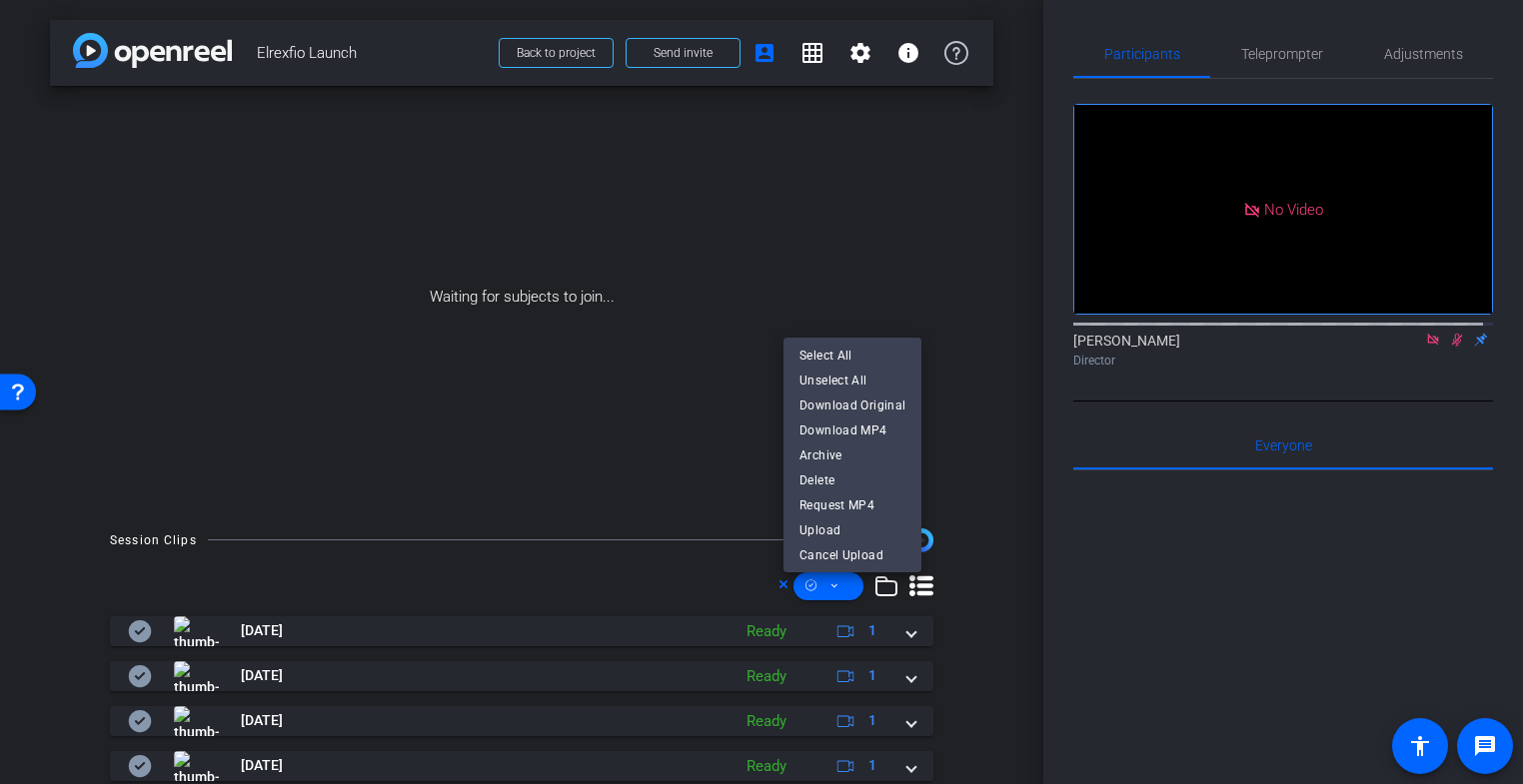 click at bounding box center (762, 392) 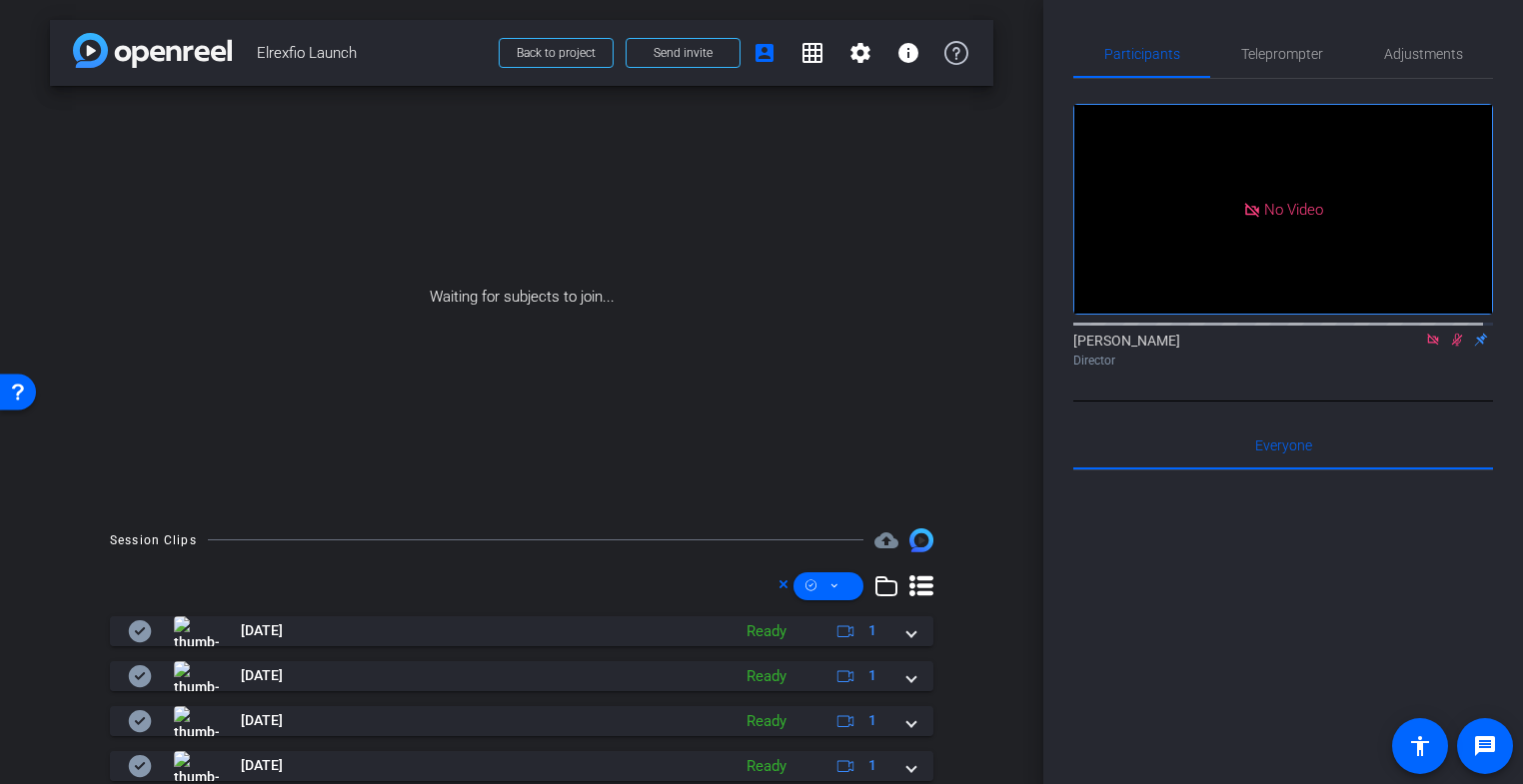 click on "Session Clips   cloud_upload
Feb 23, 2024   Ready
1
Feb 23, 2024   Ready
1
Feb 23, 2024   Ready
1
Feb 23, 2024   Ready
1
Feb 23, 2024   Ready
1
Feb 23, 2024   Ready
1
Feb 23, 2024   Ready
1
Feb 23, 2024   Ready
1
Feb 23, 2024   Ready
1
Feb 23, 2024   Ready
1 10" at bounding box center (522, 825) 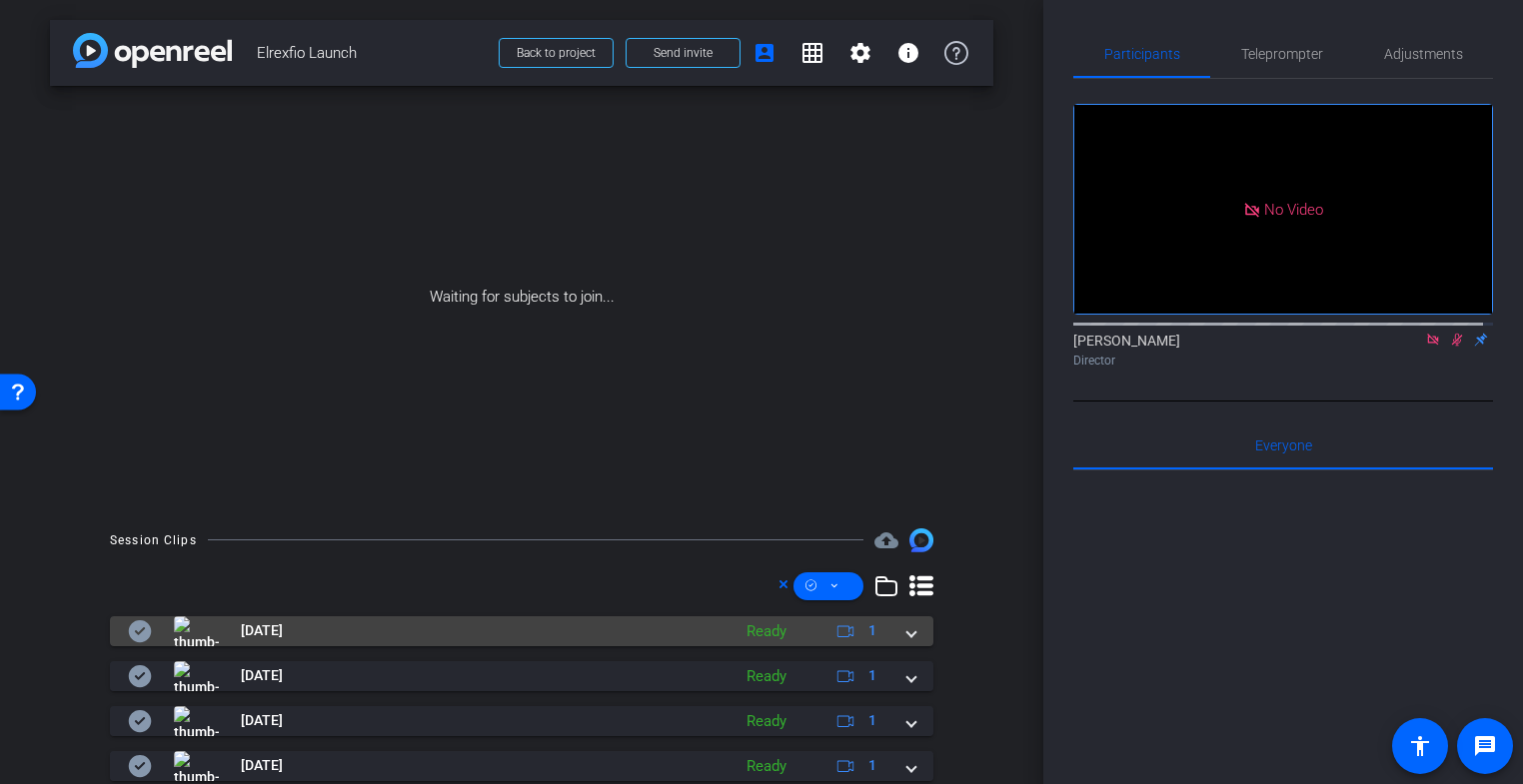 click at bounding box center [911, 630] 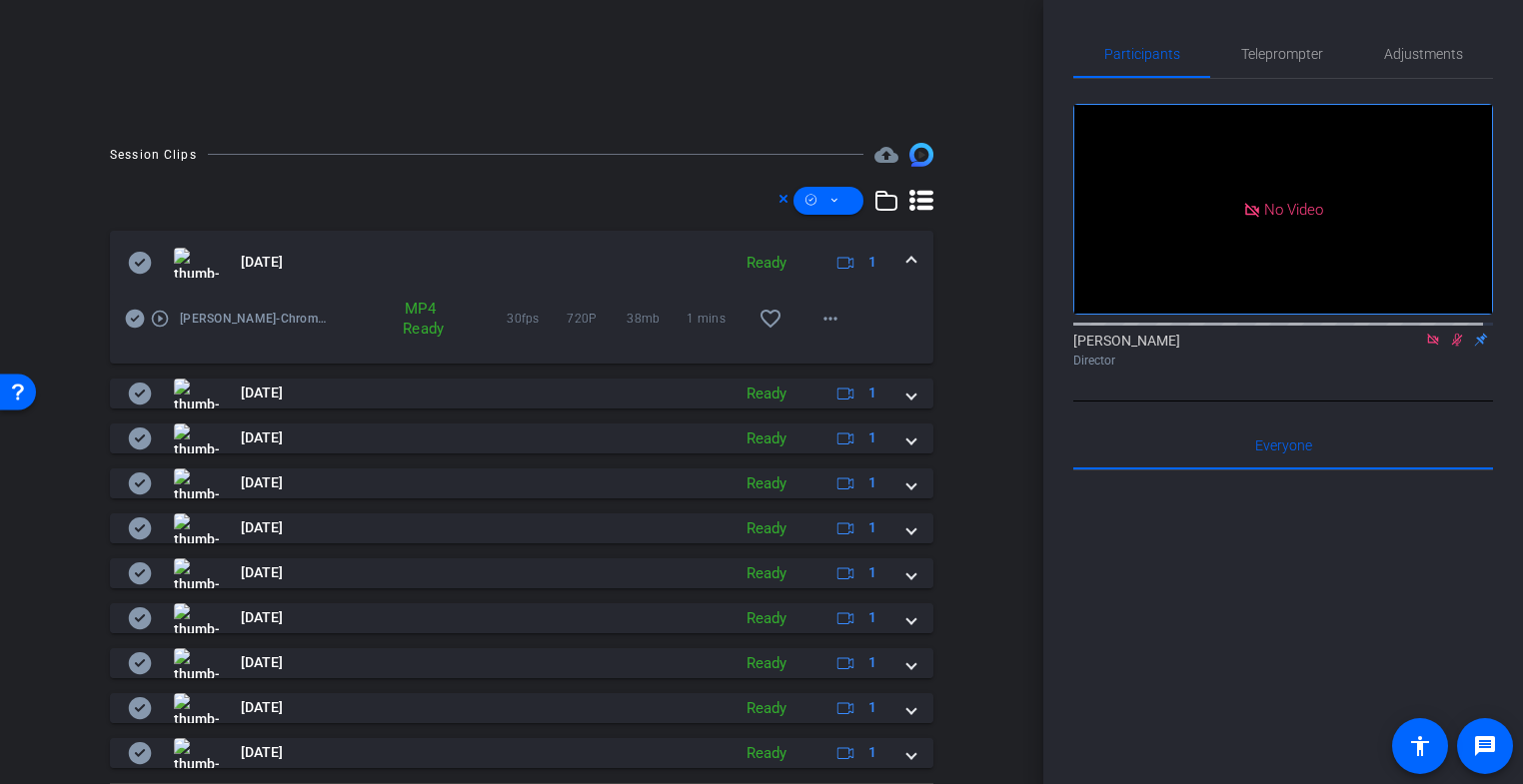 scroll, scrollTop: 439, scrollLeft: 0, axis: vertical 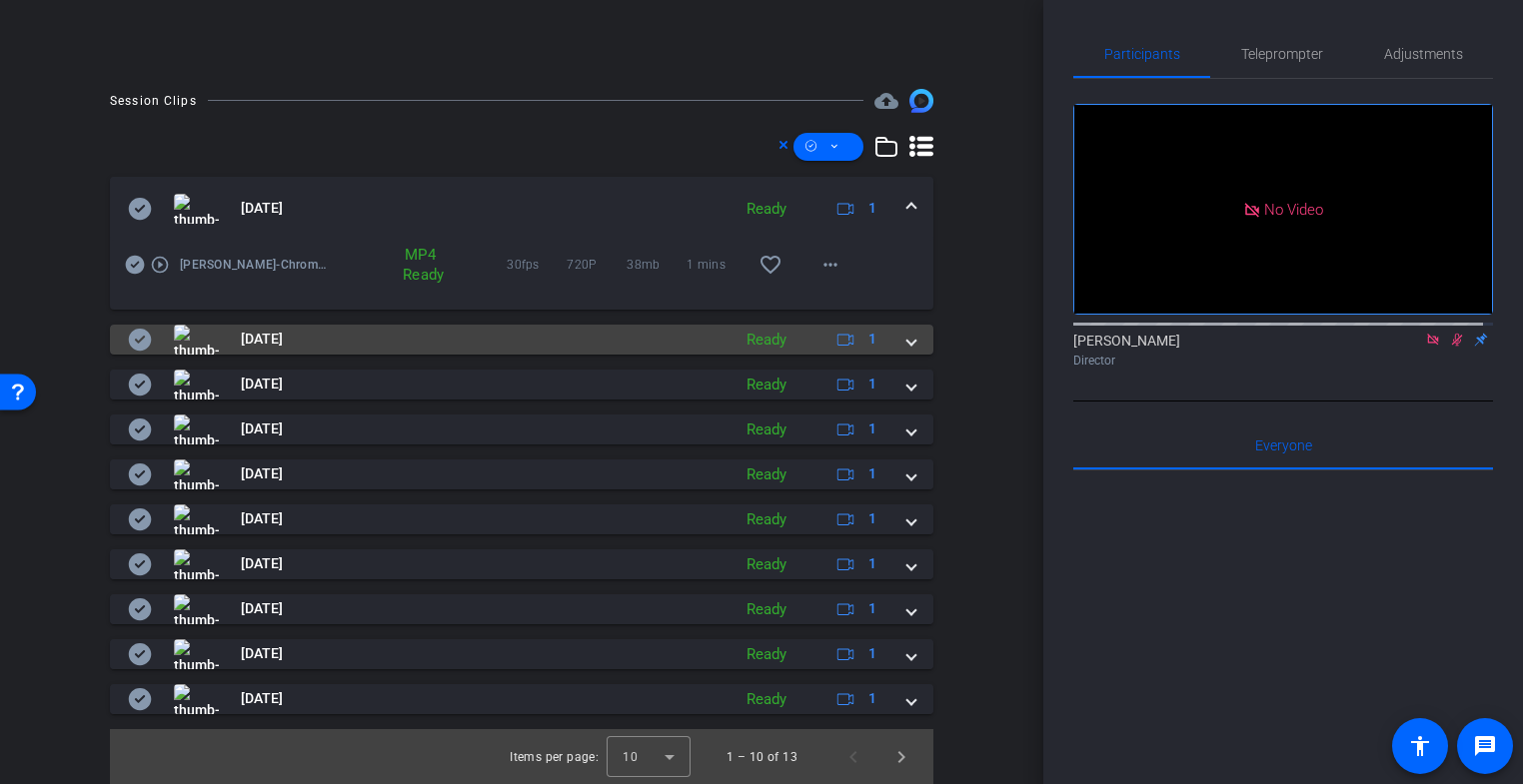 click on "Feb 23, 2024   Ready
1" at bounding box center [522, 340] 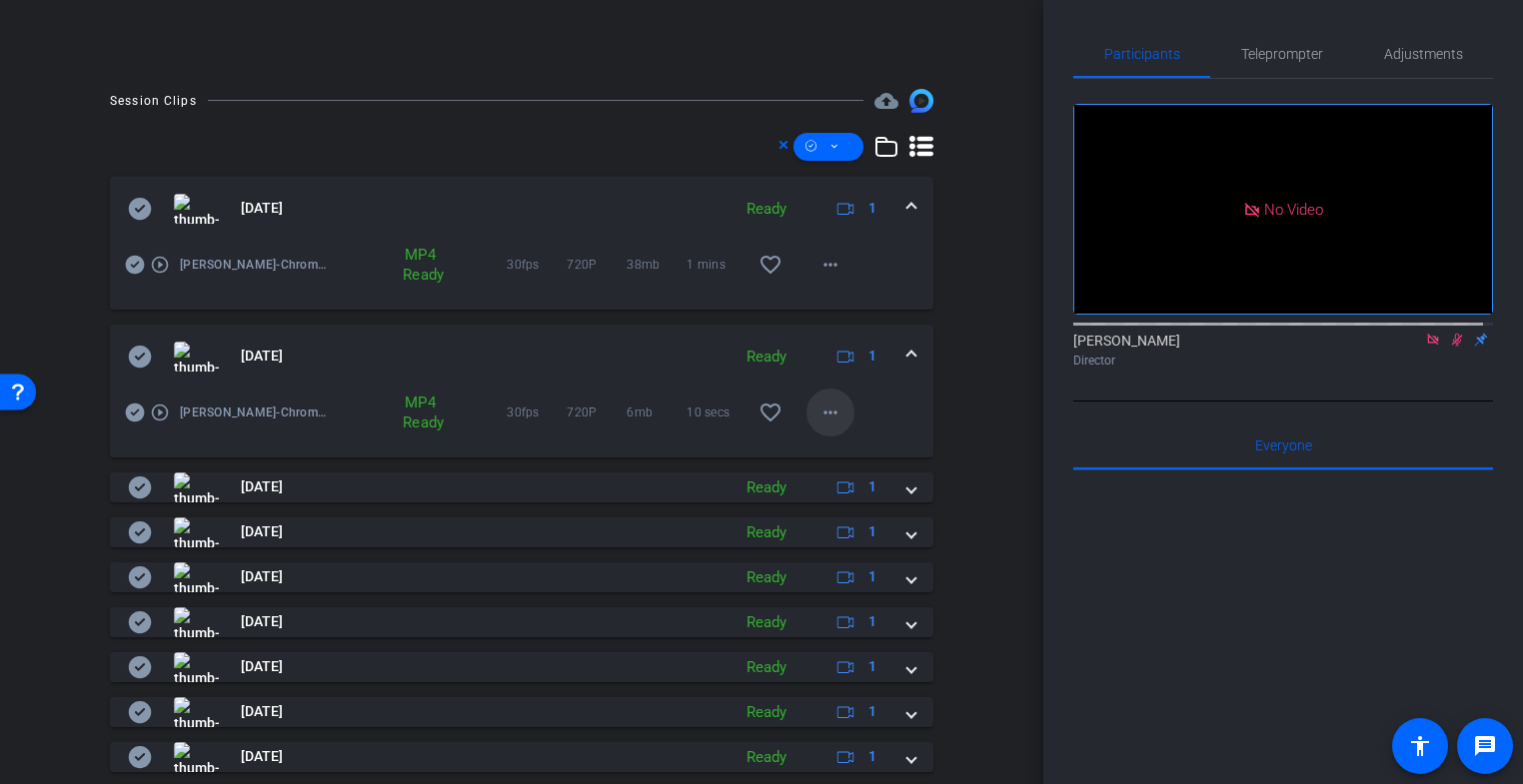 click on "more_horiz" at bounding box center [830, 412] 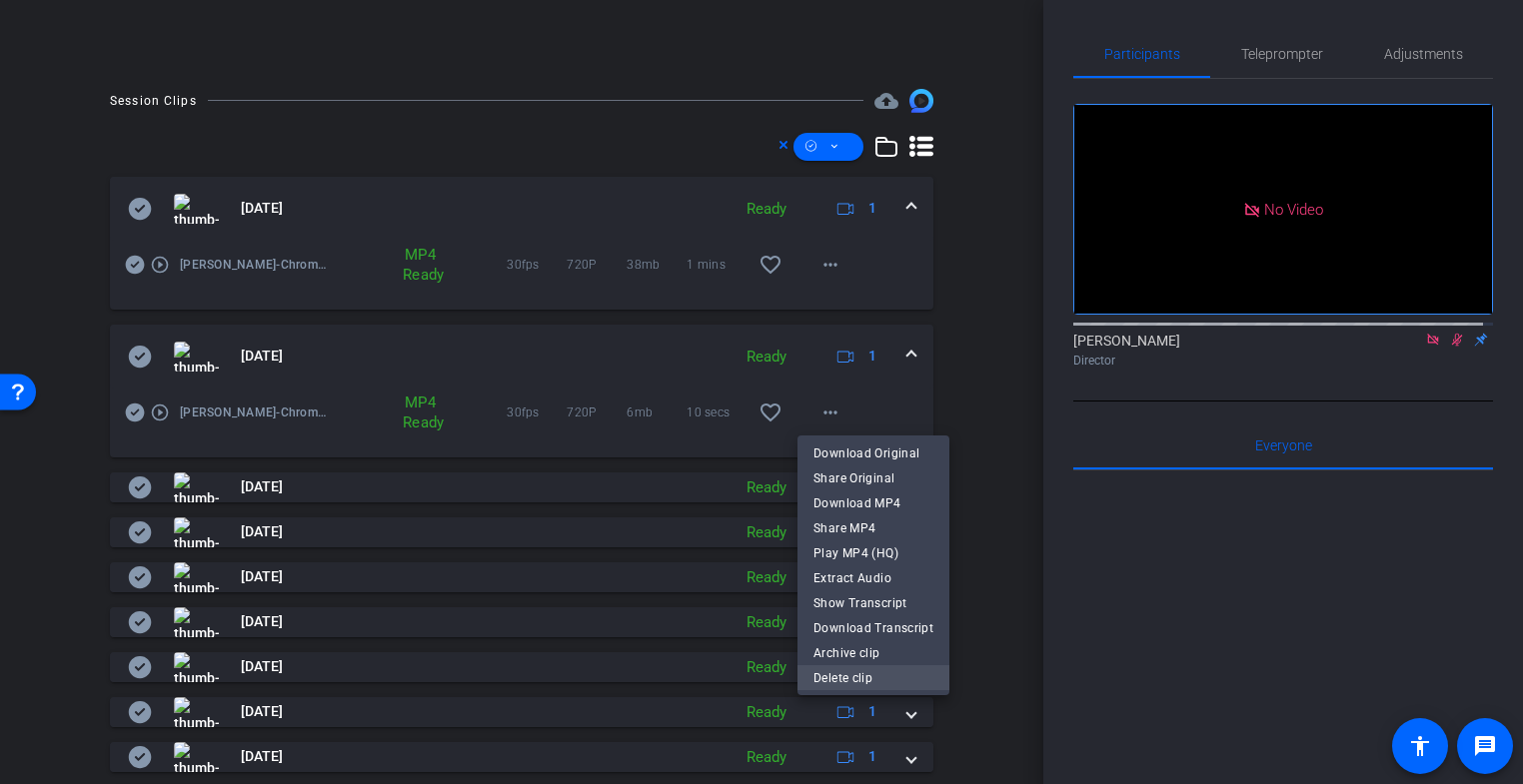 click on "Delete clip" at bounding box center [873, 678] 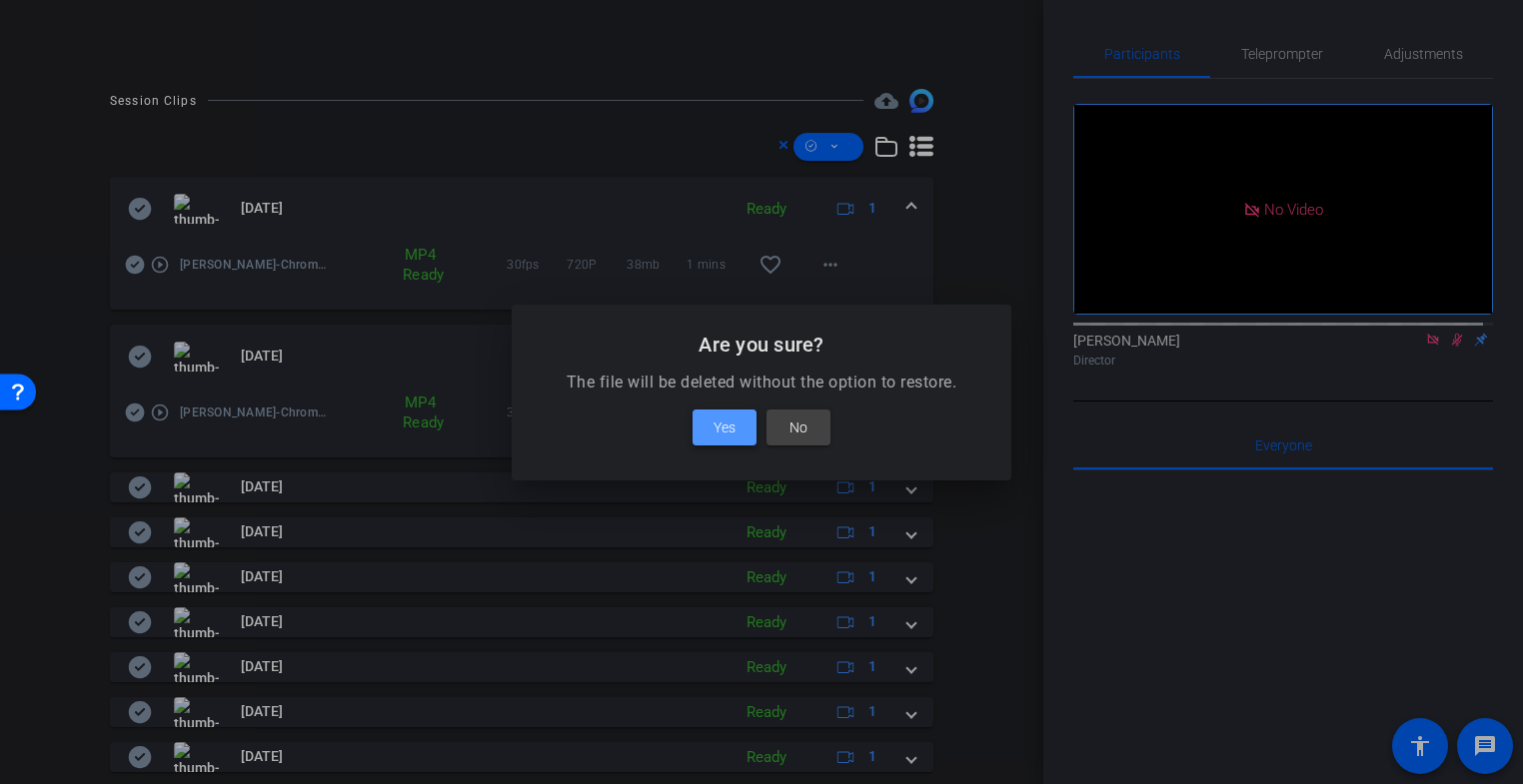 click at bounding box center (725, 427) 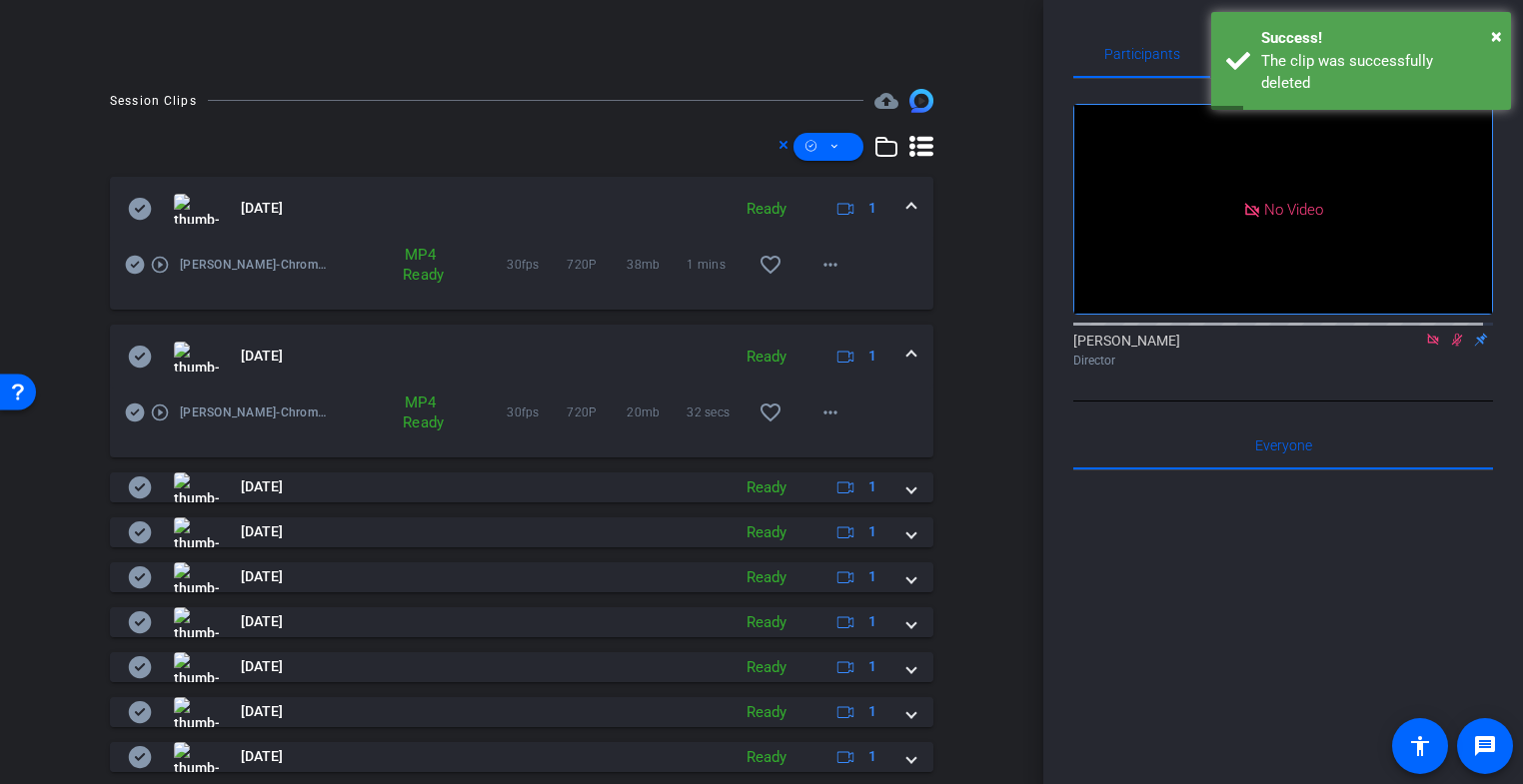 click on "play_circle_outline" at bounding box center (160, 412) 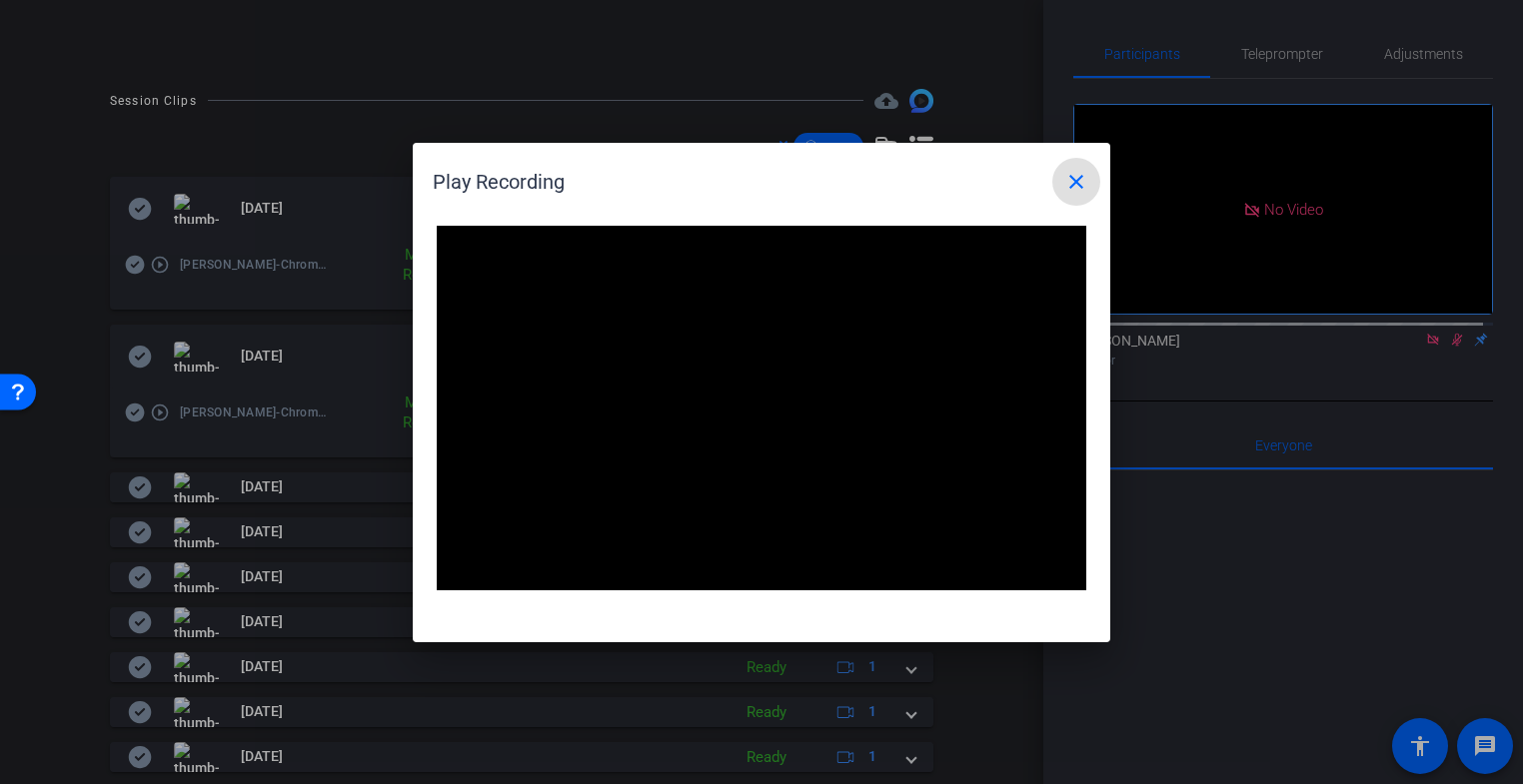 click on "close" at bounding box center (1076, 182) 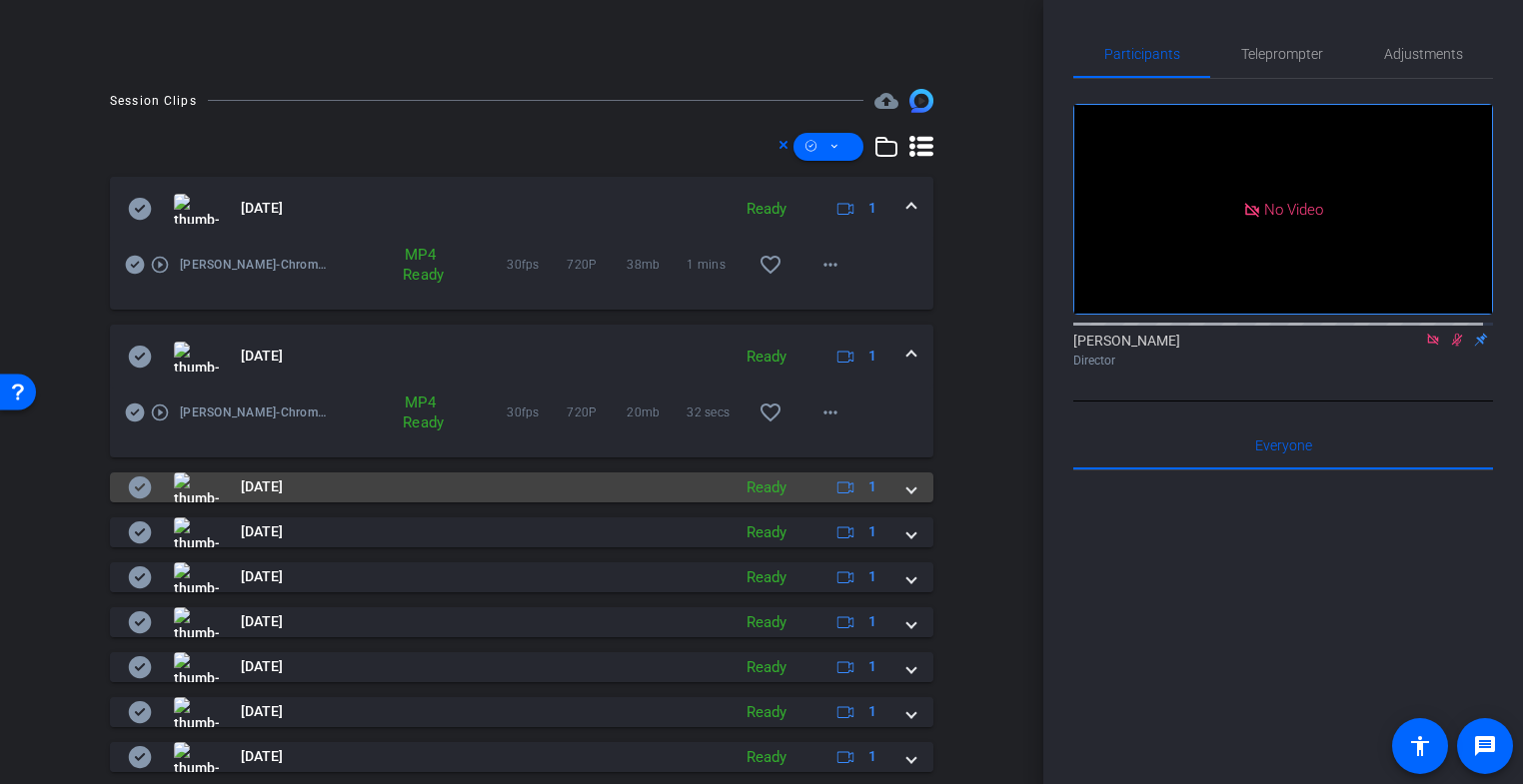 click at bounding box center (911, 486) 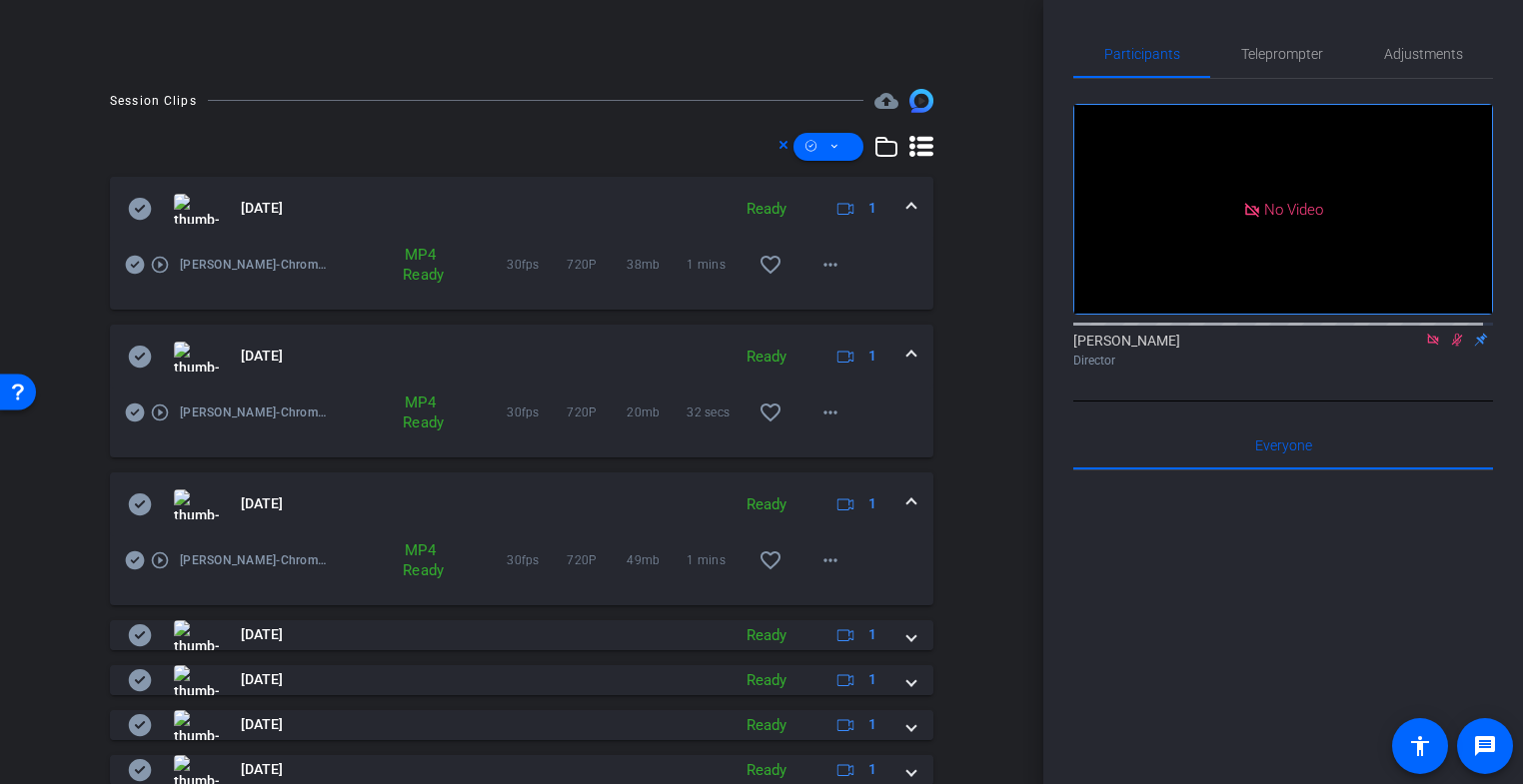 click on "Feb 23, 2024   Ready
1" at bounding box center [522, 504] 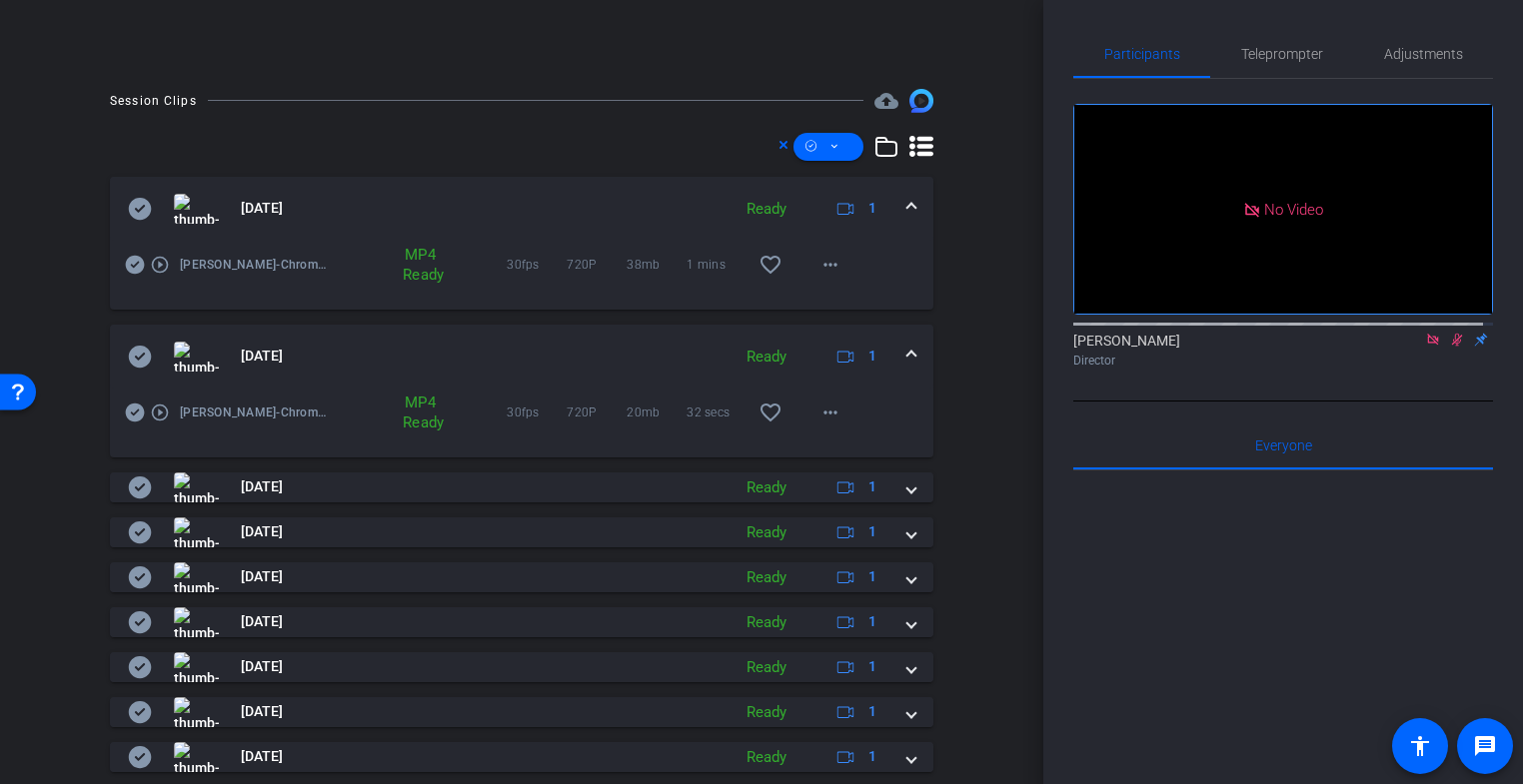 click at bounding box center [911, 356] 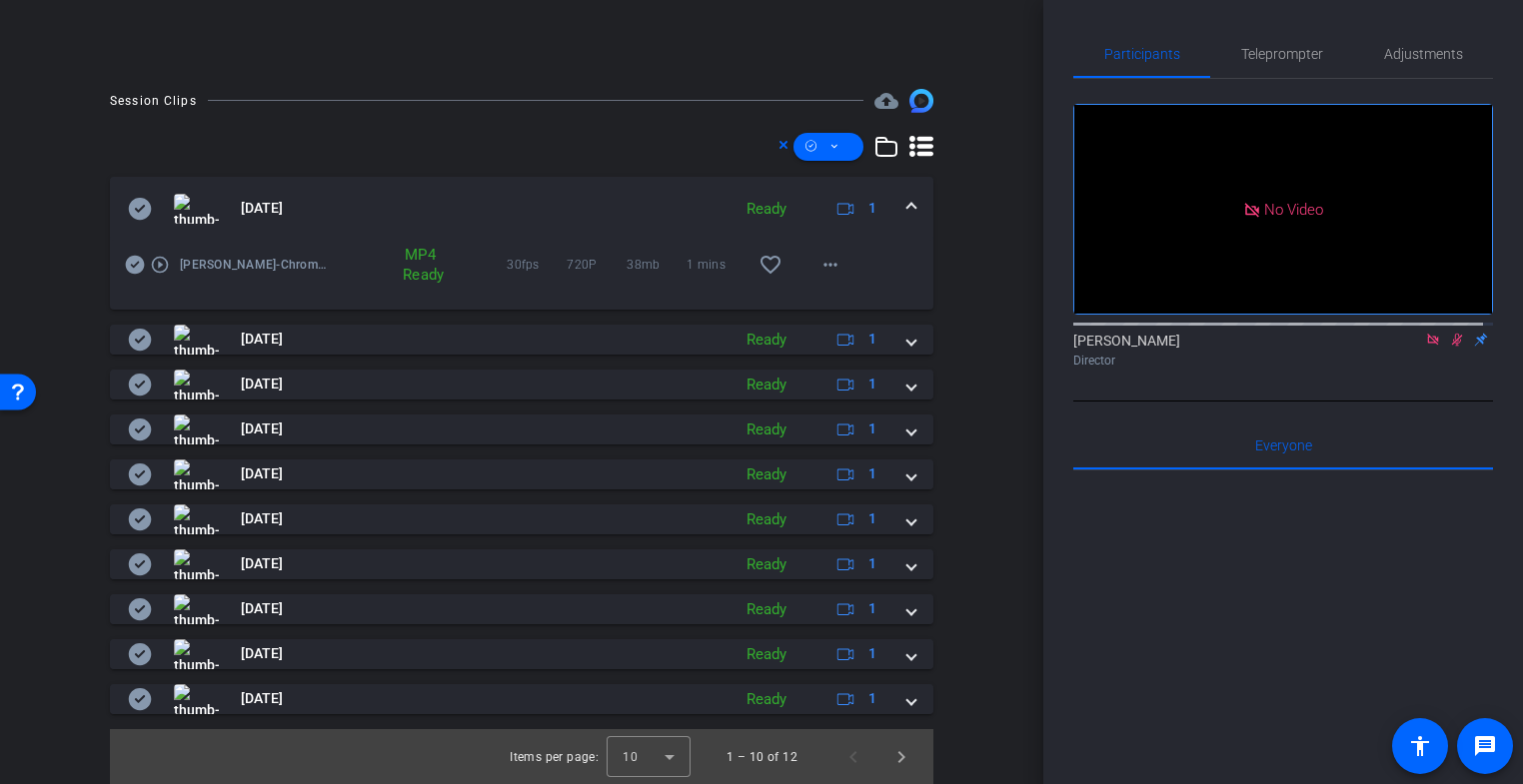 click at bounding box center (911, 208) 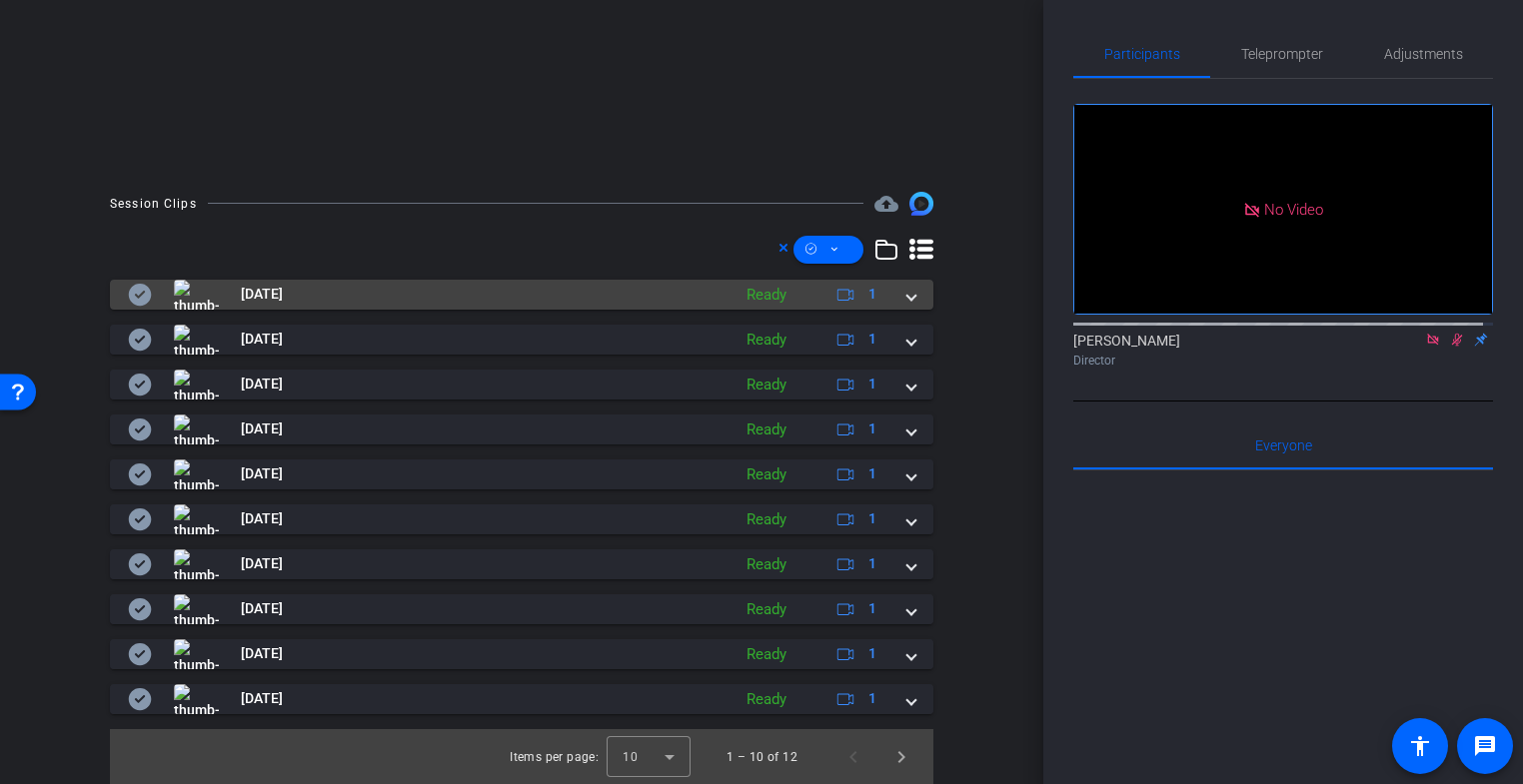 scroll, scrollTop: 337, scrollLeft: 0, axis: vertical 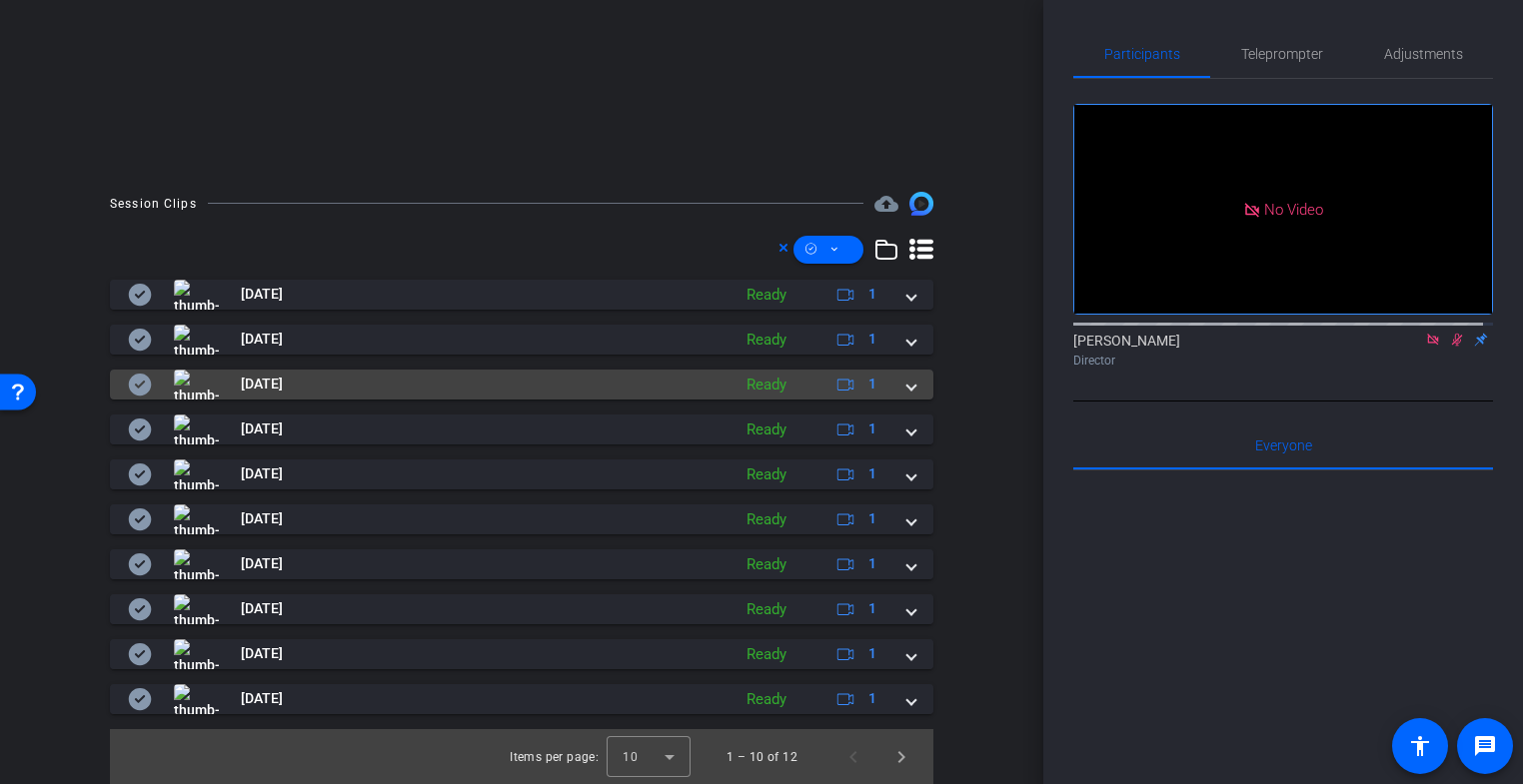 click at bounding box center (911, 384) 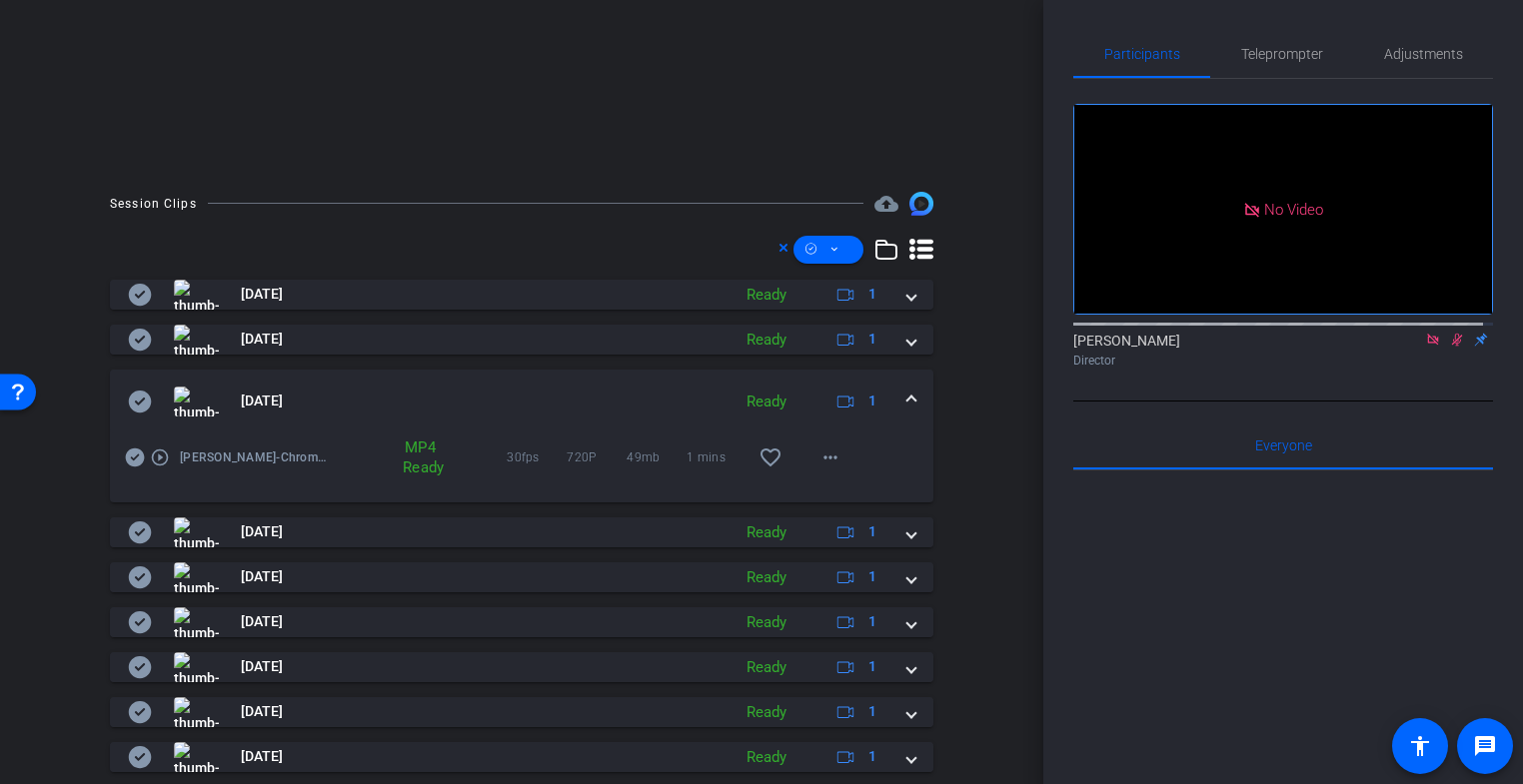 click at bounding box center [911, 400] 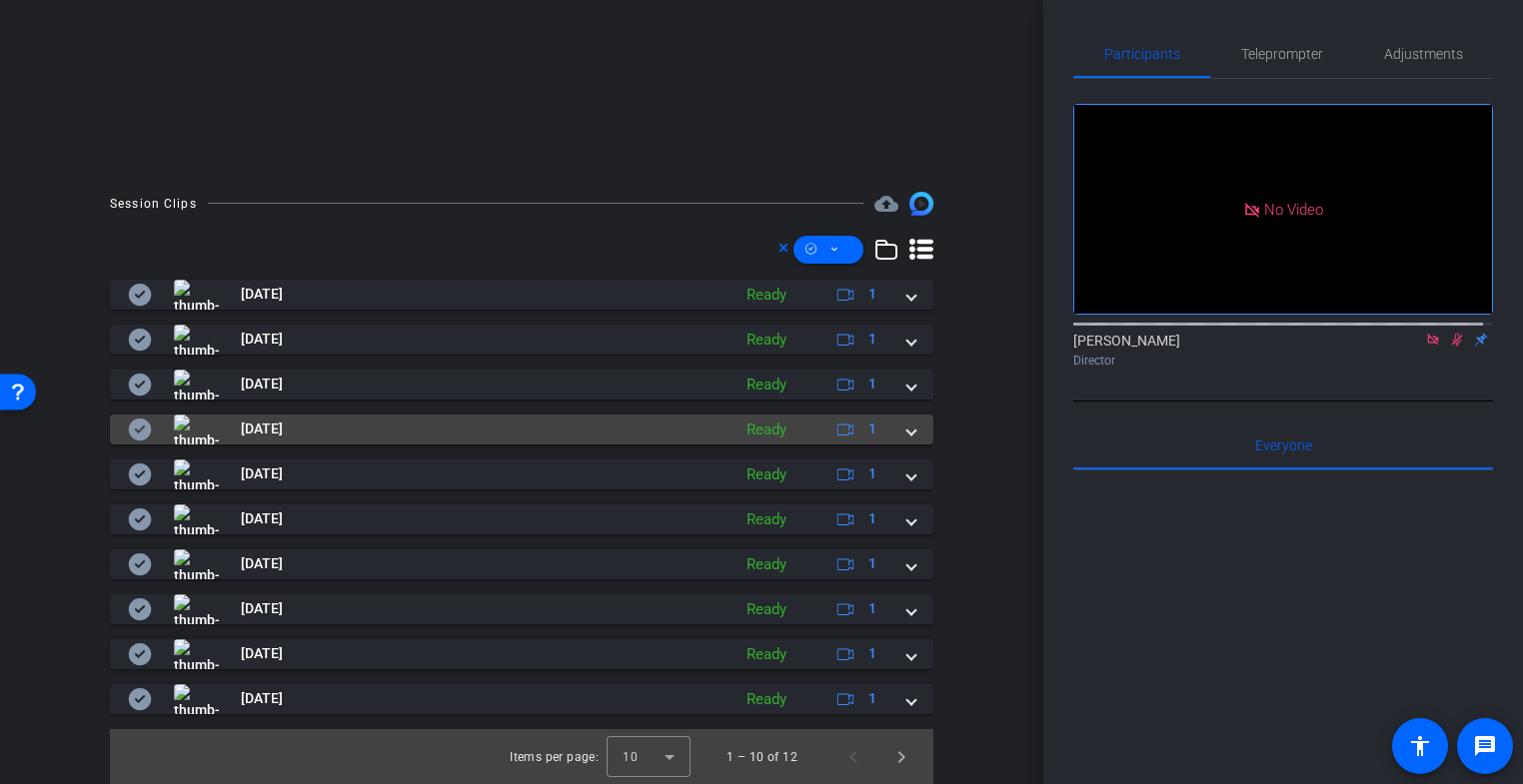 click on "Feb 23, 2024   Ready
1" at bounding box center [518, 429] 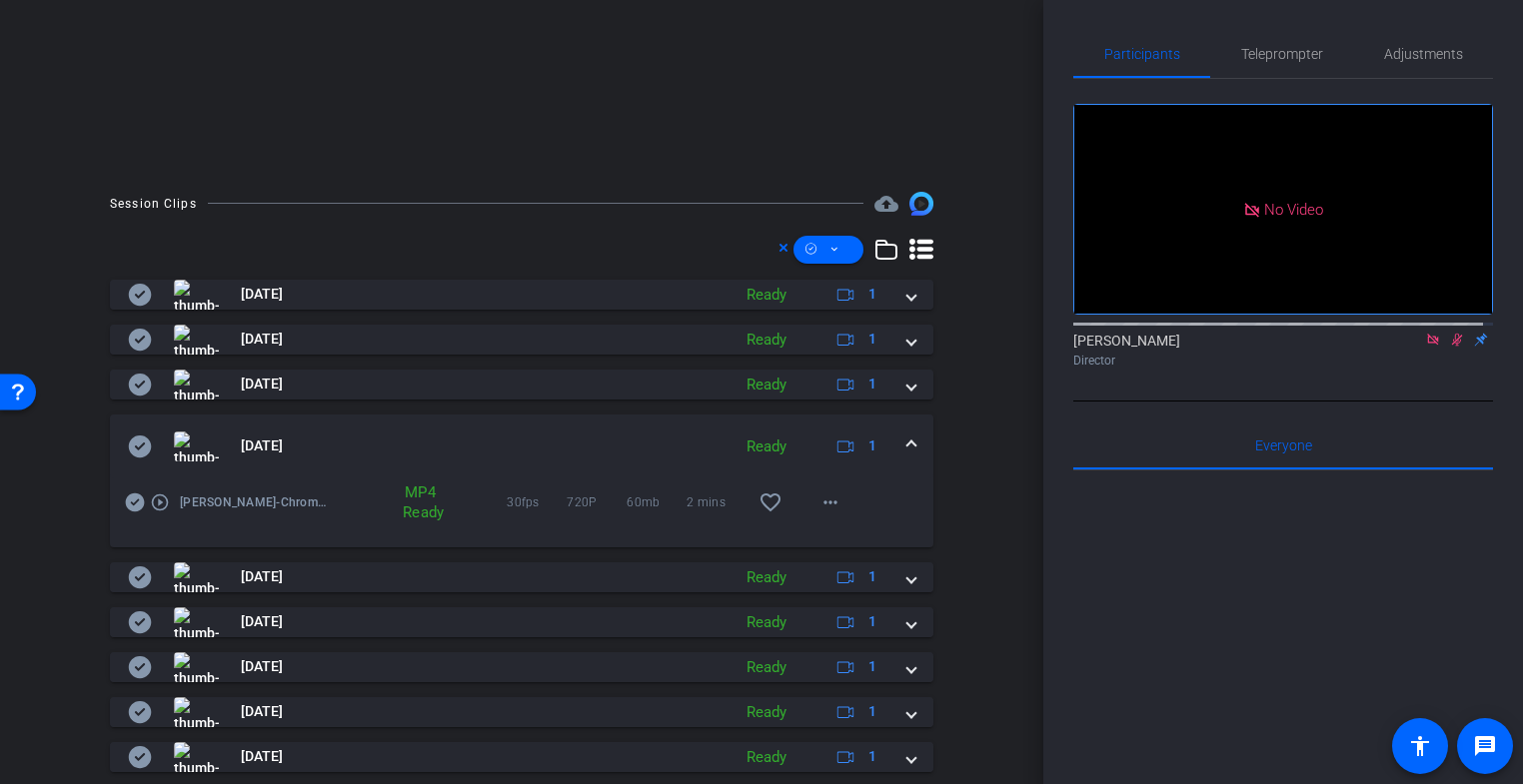 click at bounding box center (911, 445) 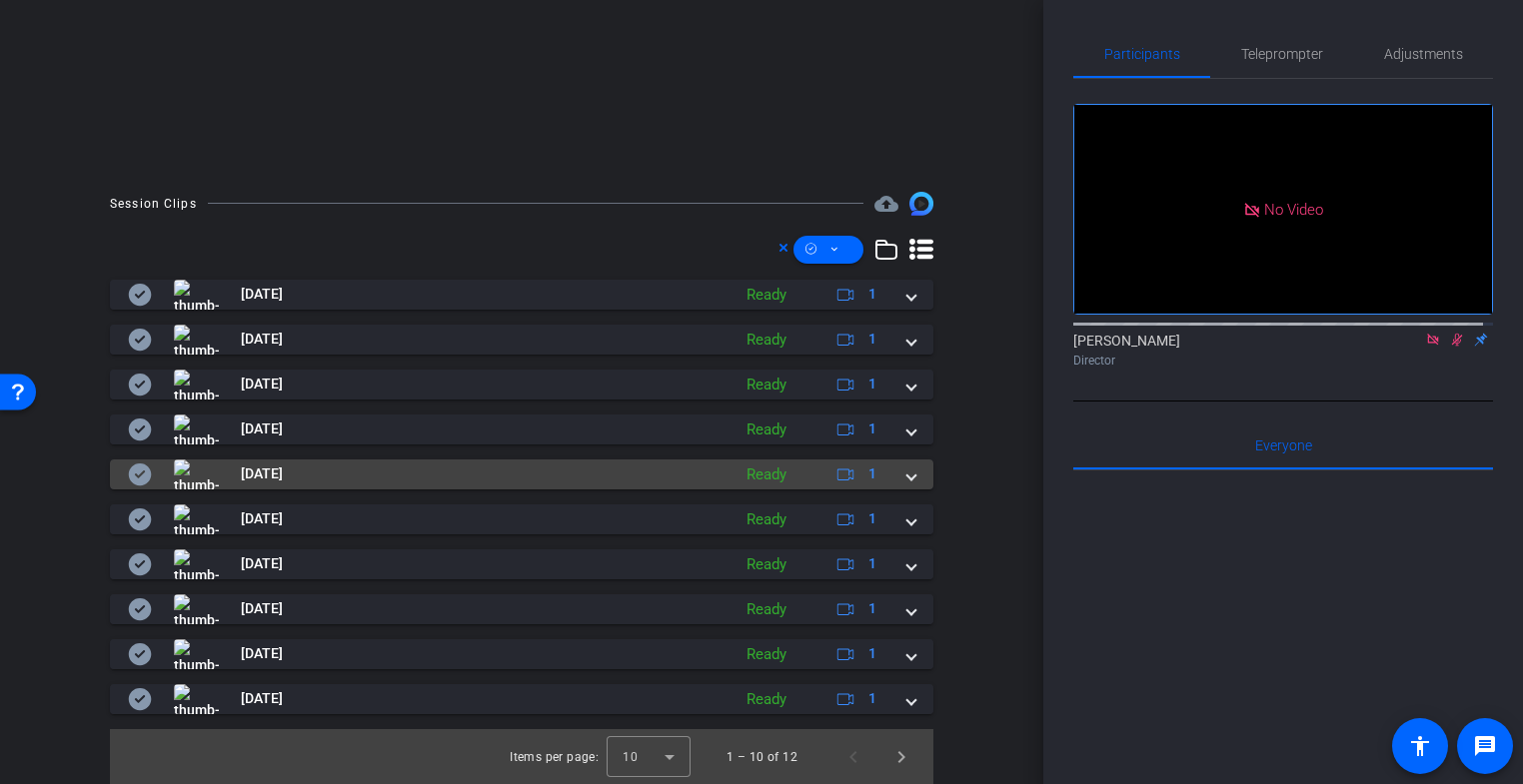 click at bounding box center (911, 473) 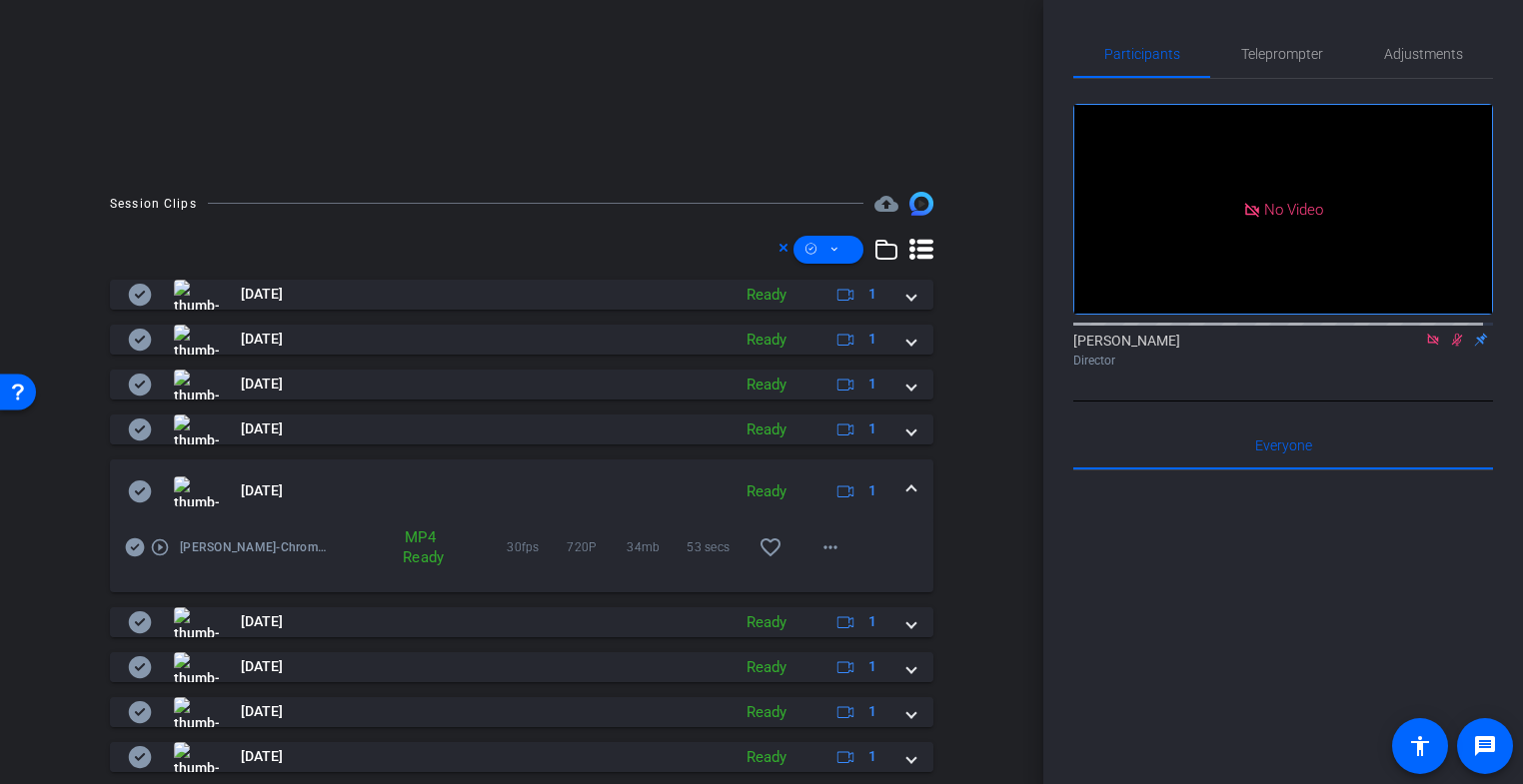 click on "Feb 23, 2024   Ready
1" at bounding box center [522, 491] 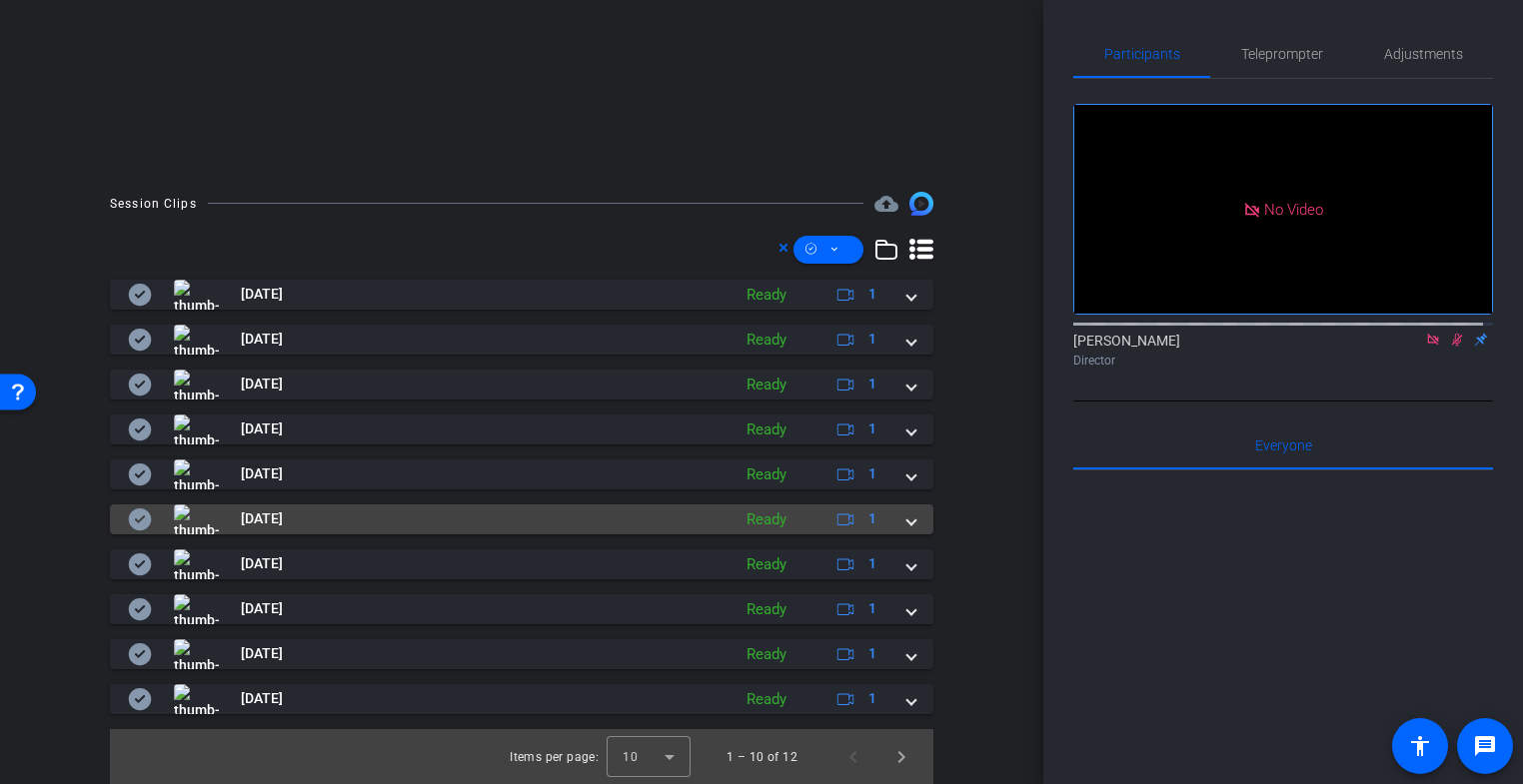 click at bounding box center [911, 518] 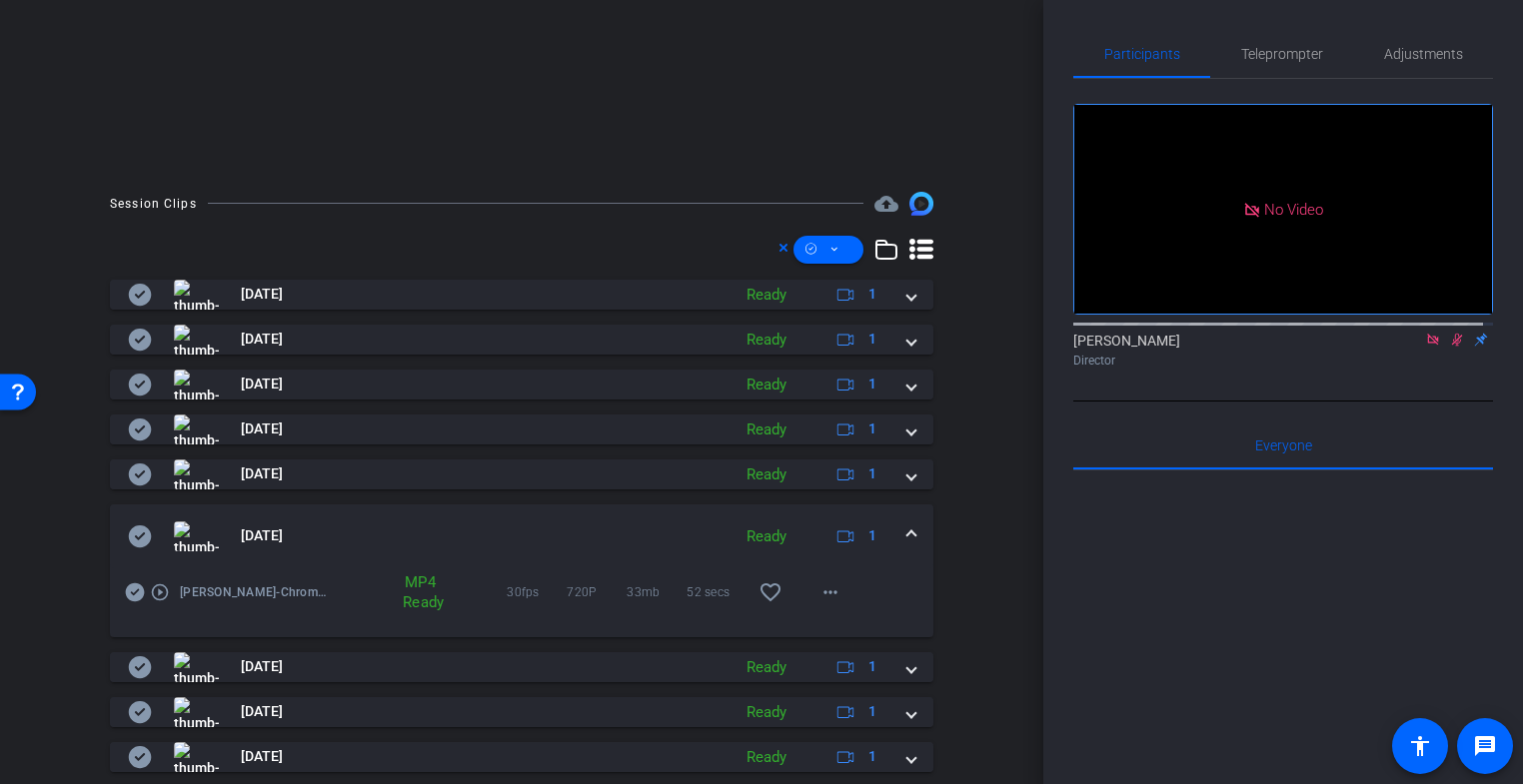 click on "Feb 23, 2024   Ready
1" at bounding box center [522, 536] 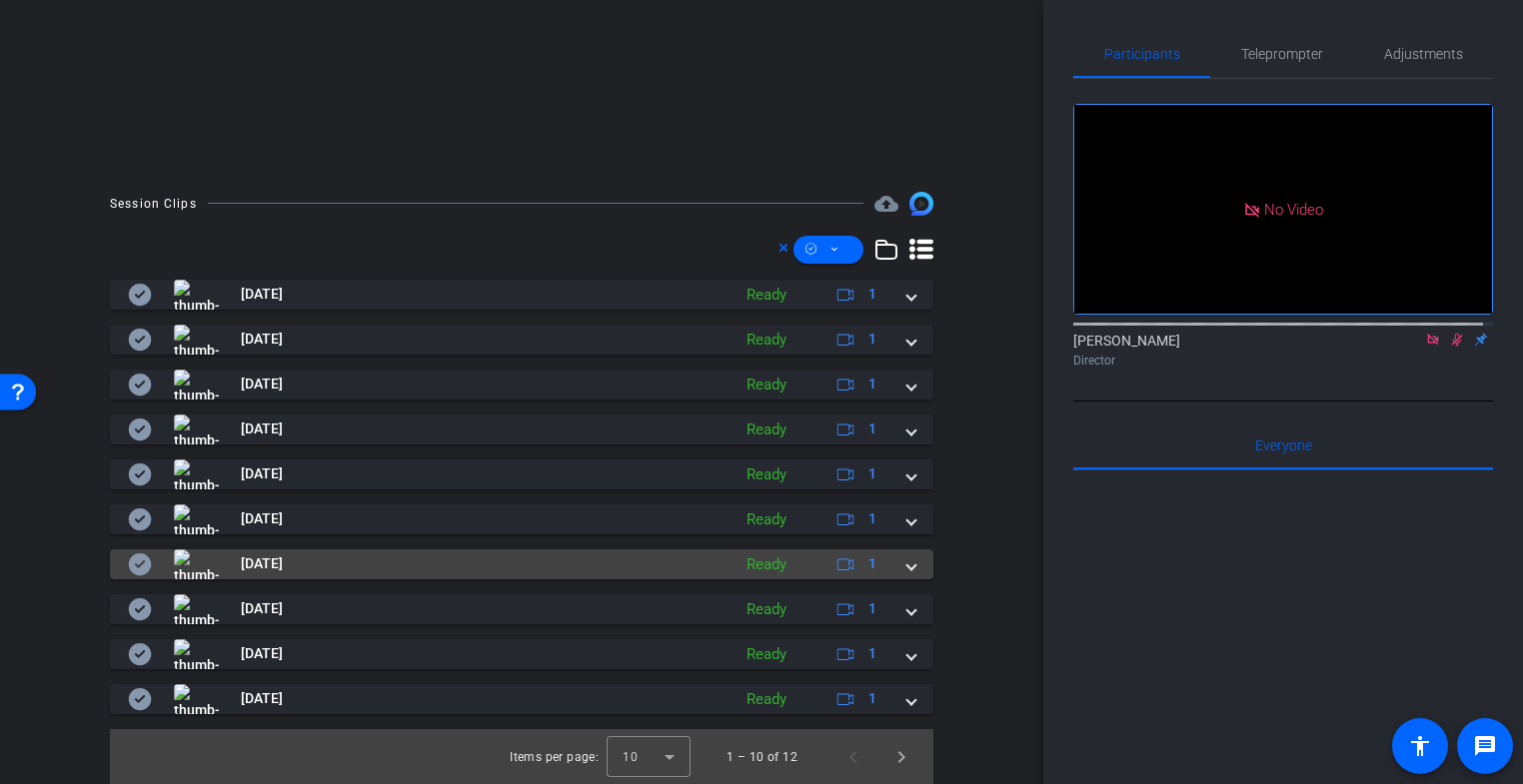 click at bounding box center [911, 563] 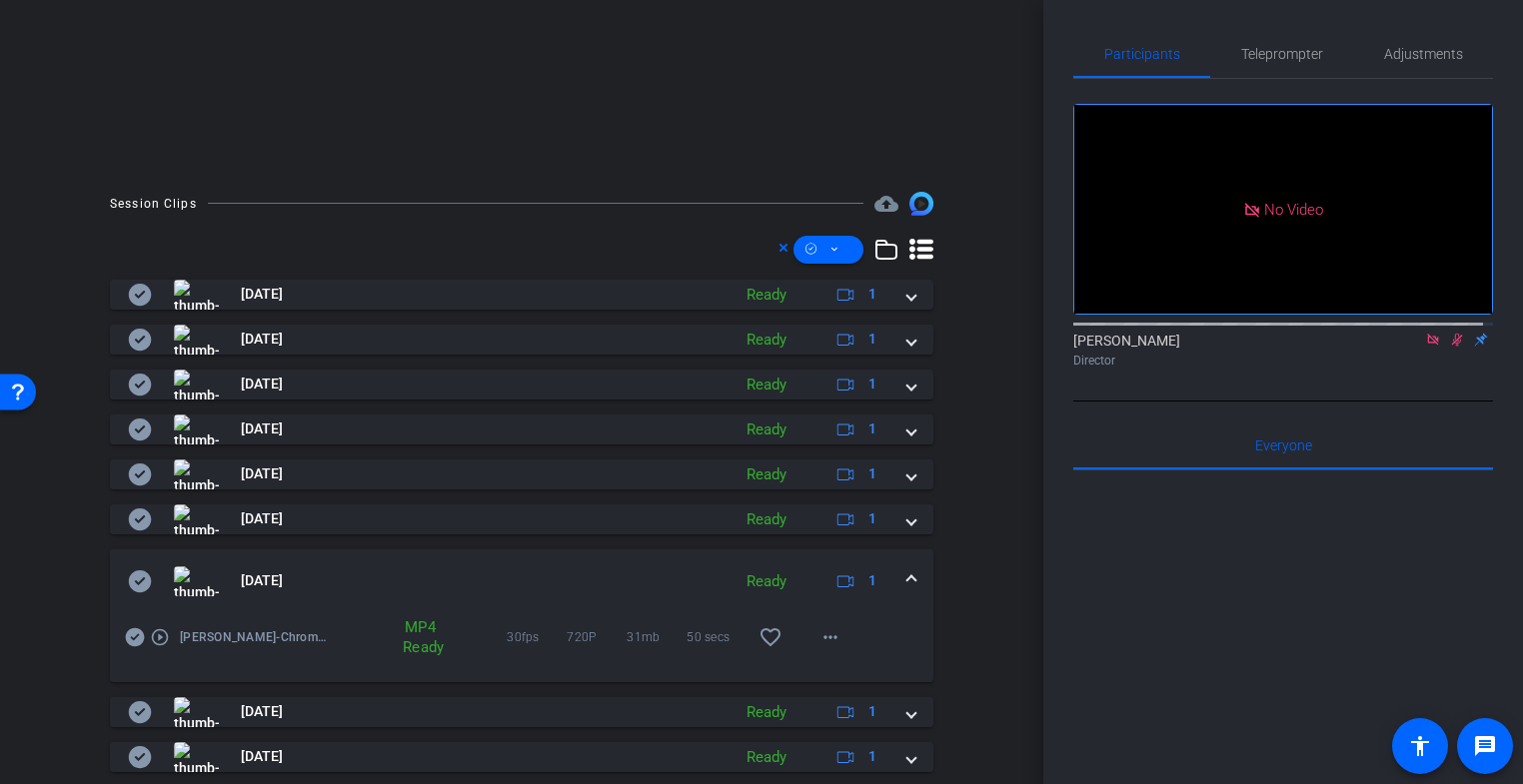 click on "Feb 23, 2024   Ready
1" at bounding box center [522, 581] 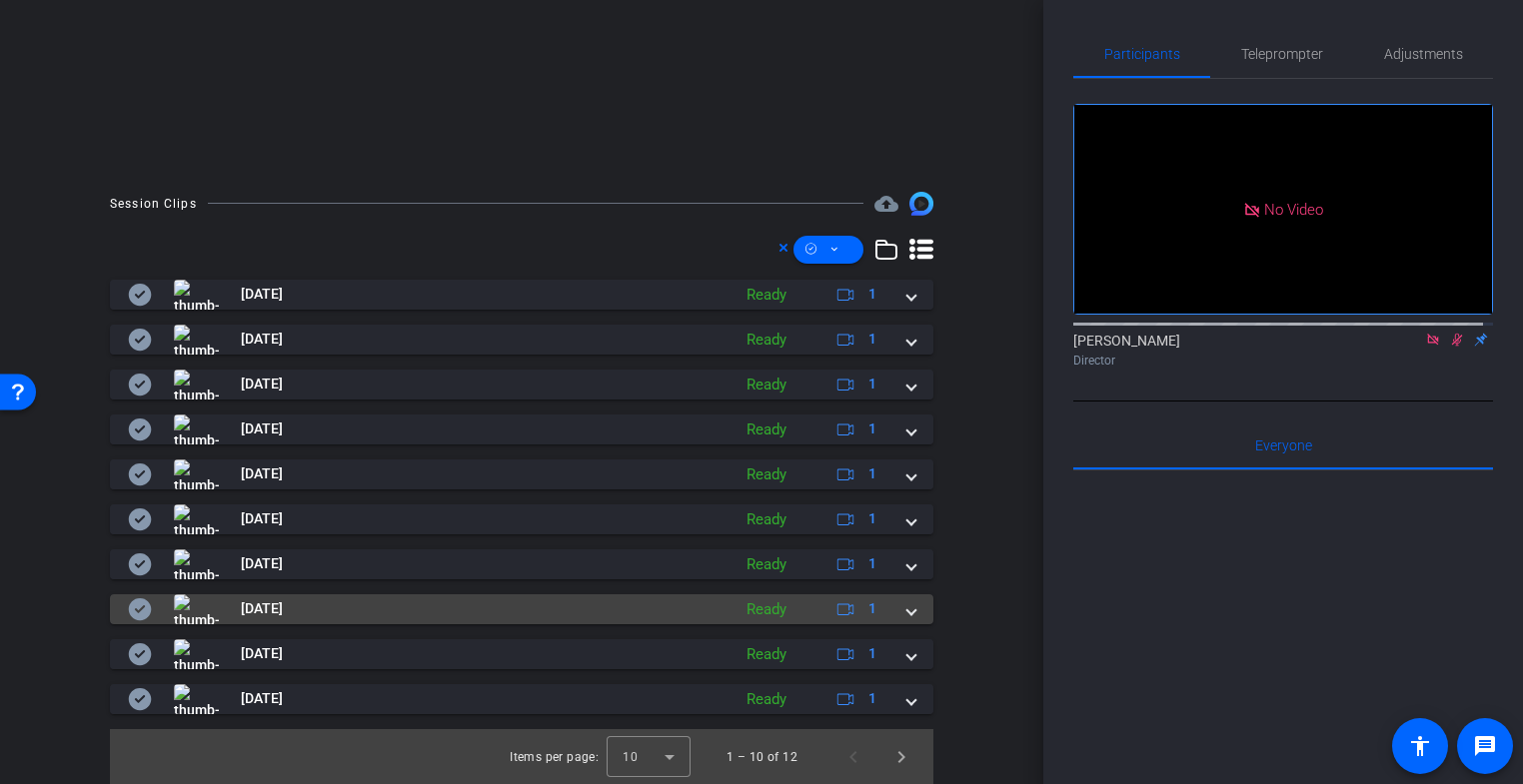 click at bounding box center (911, 608) 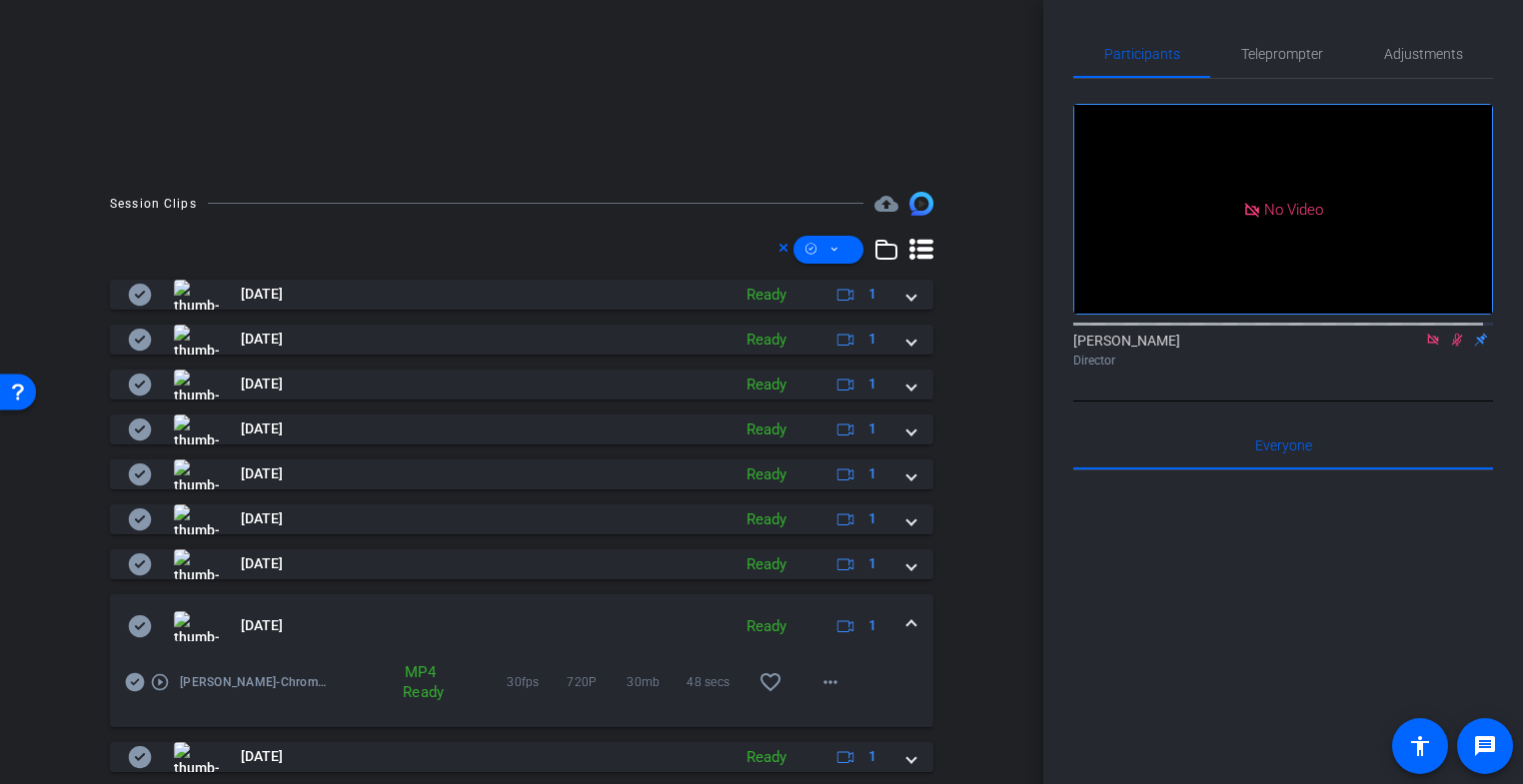 click at bounding box center (911, 625) 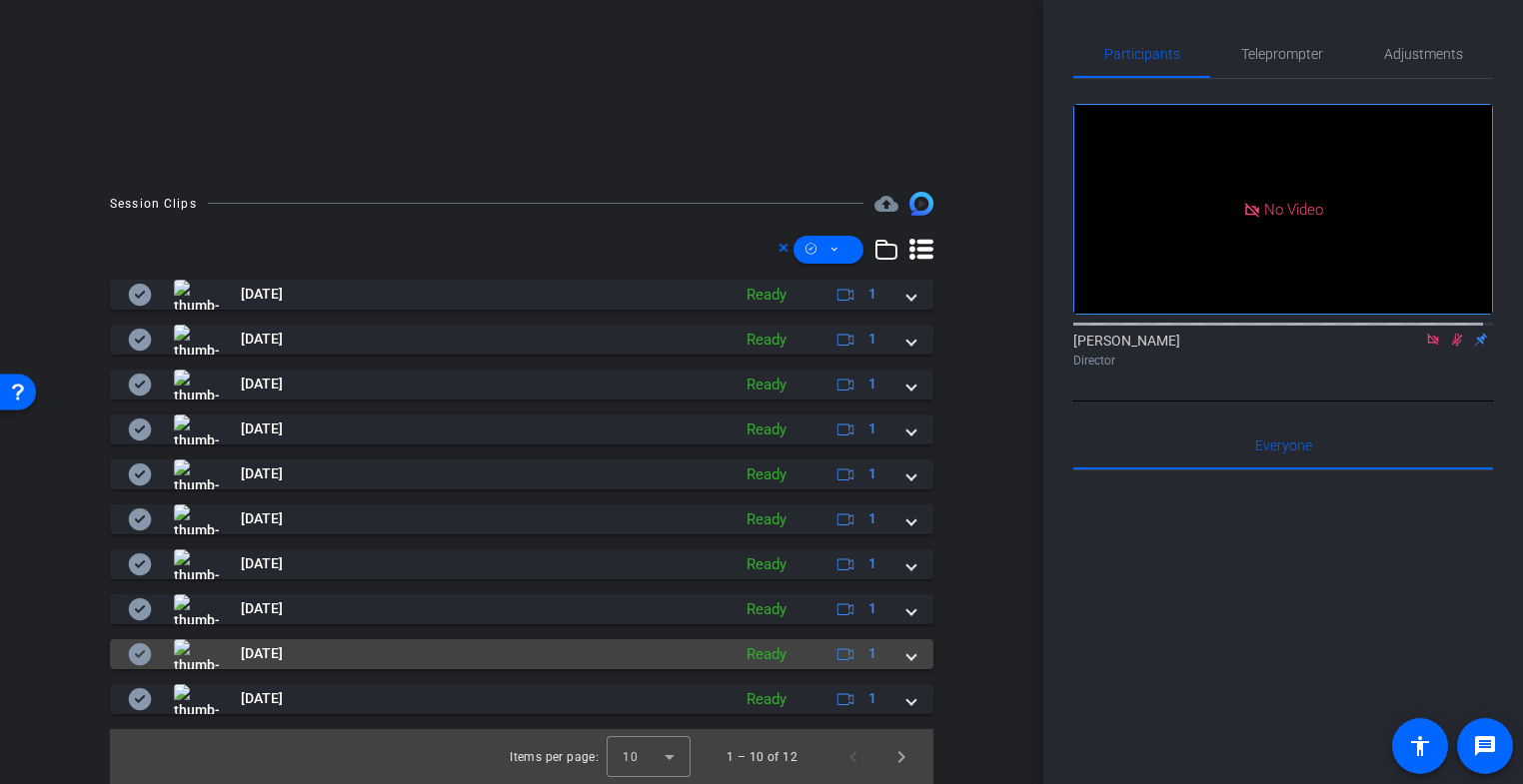 click at bounding box center [911, 653] 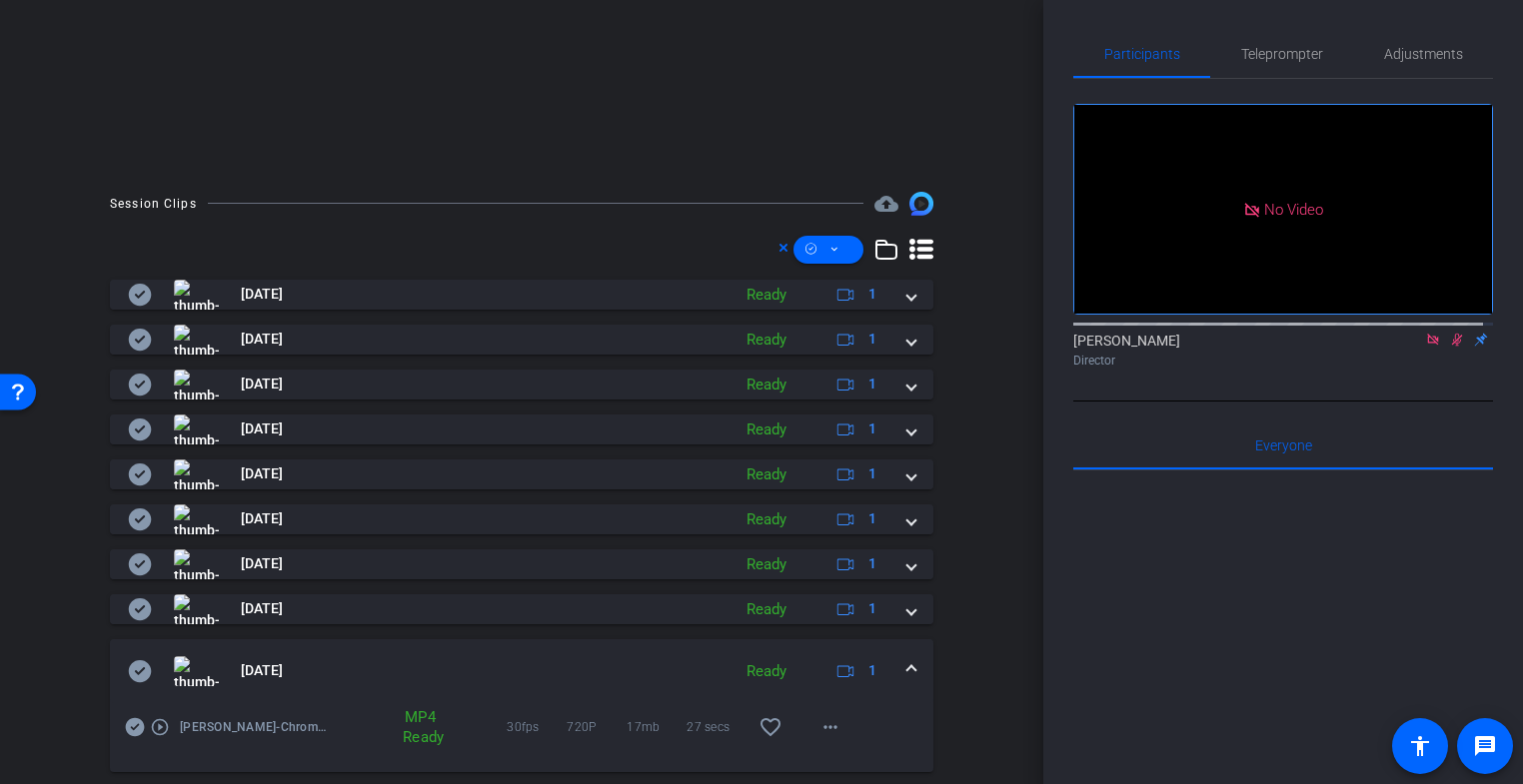 click on "Feb 23, 2024   Ready
1" at bounding box center [522, 671] 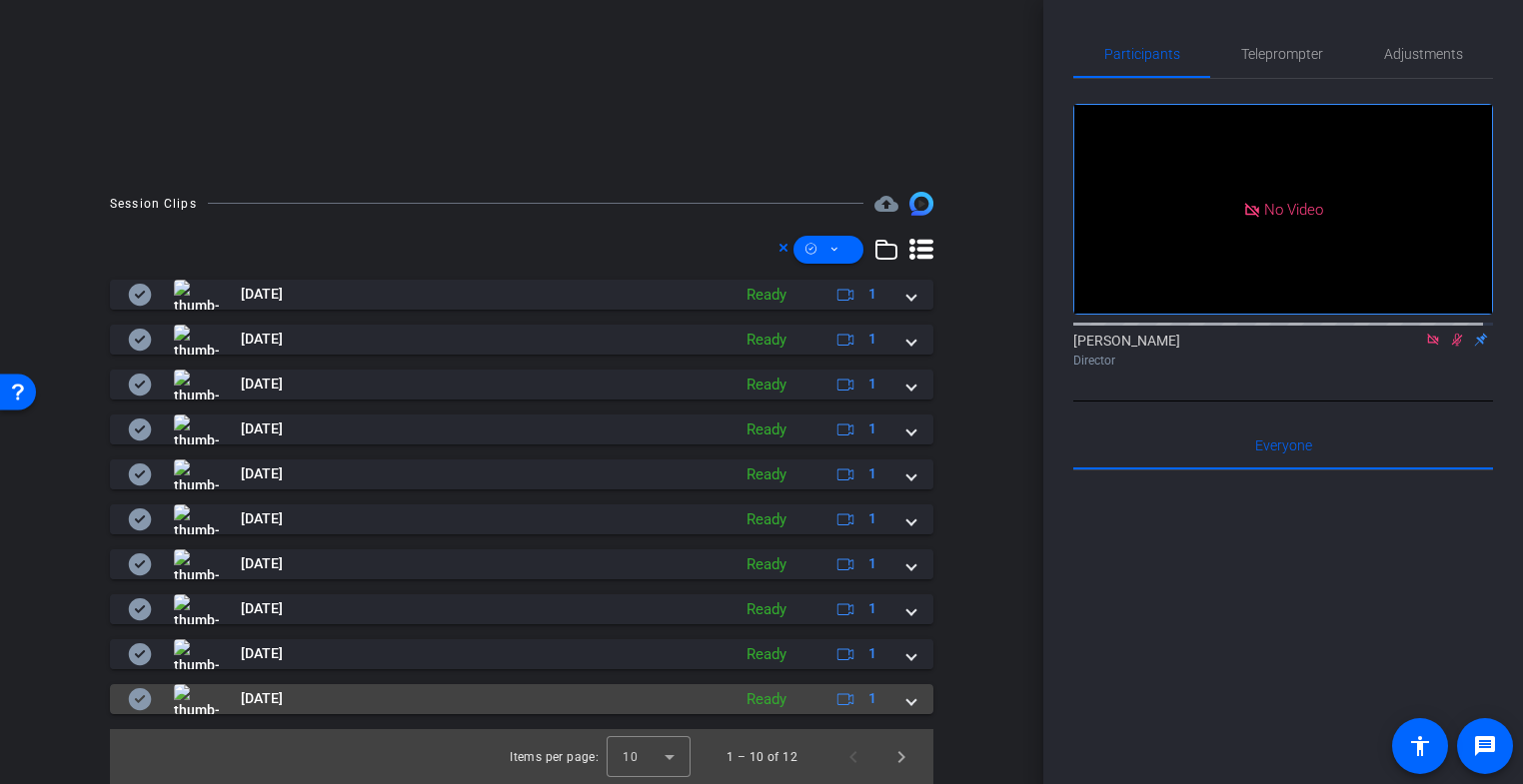 click at bounding box center (911, 698) 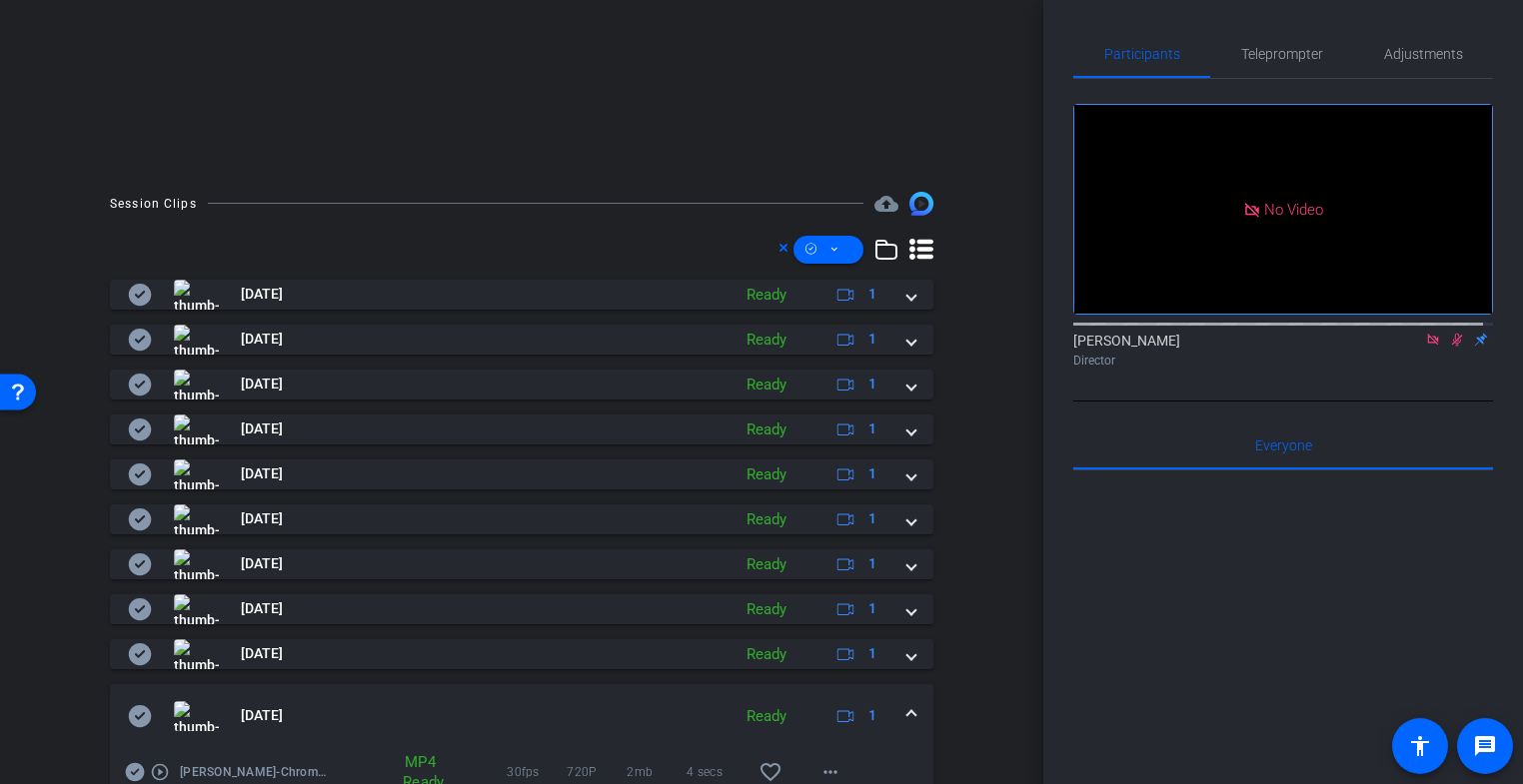 click on "Feb 23, 2024   Ready
1" at bounding box center [522, 716] 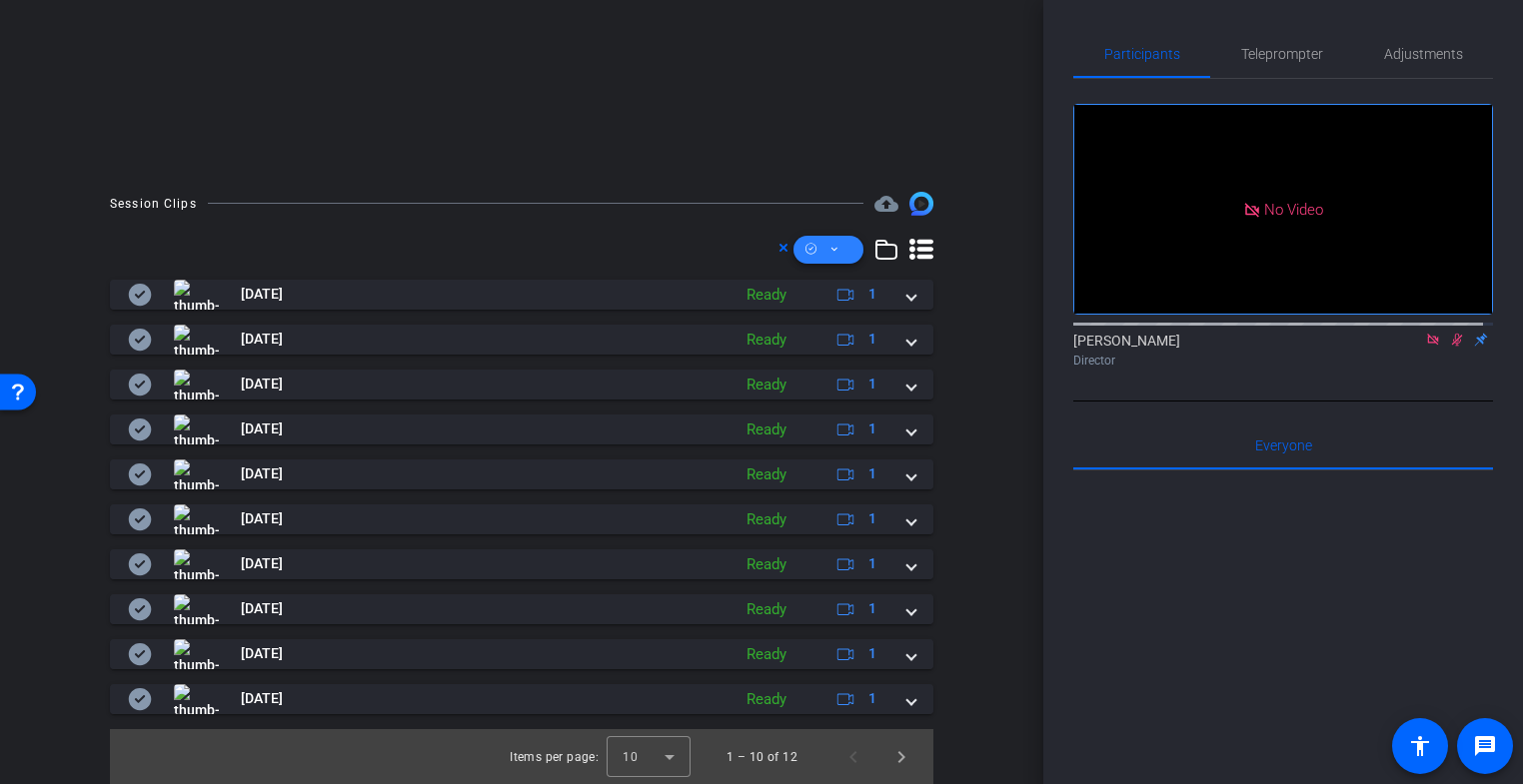 click 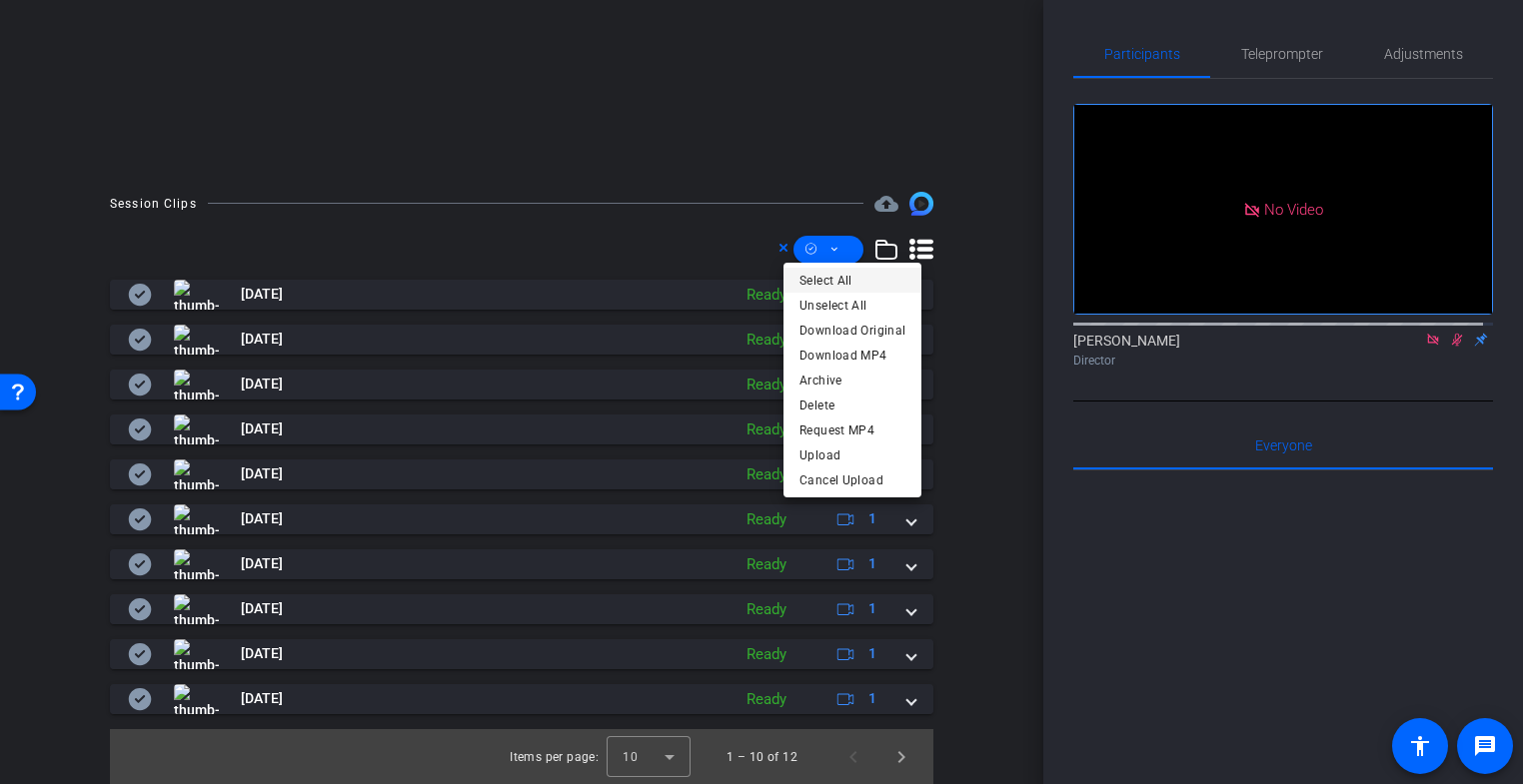 click on "Select All" at bounding box center [852, 281] 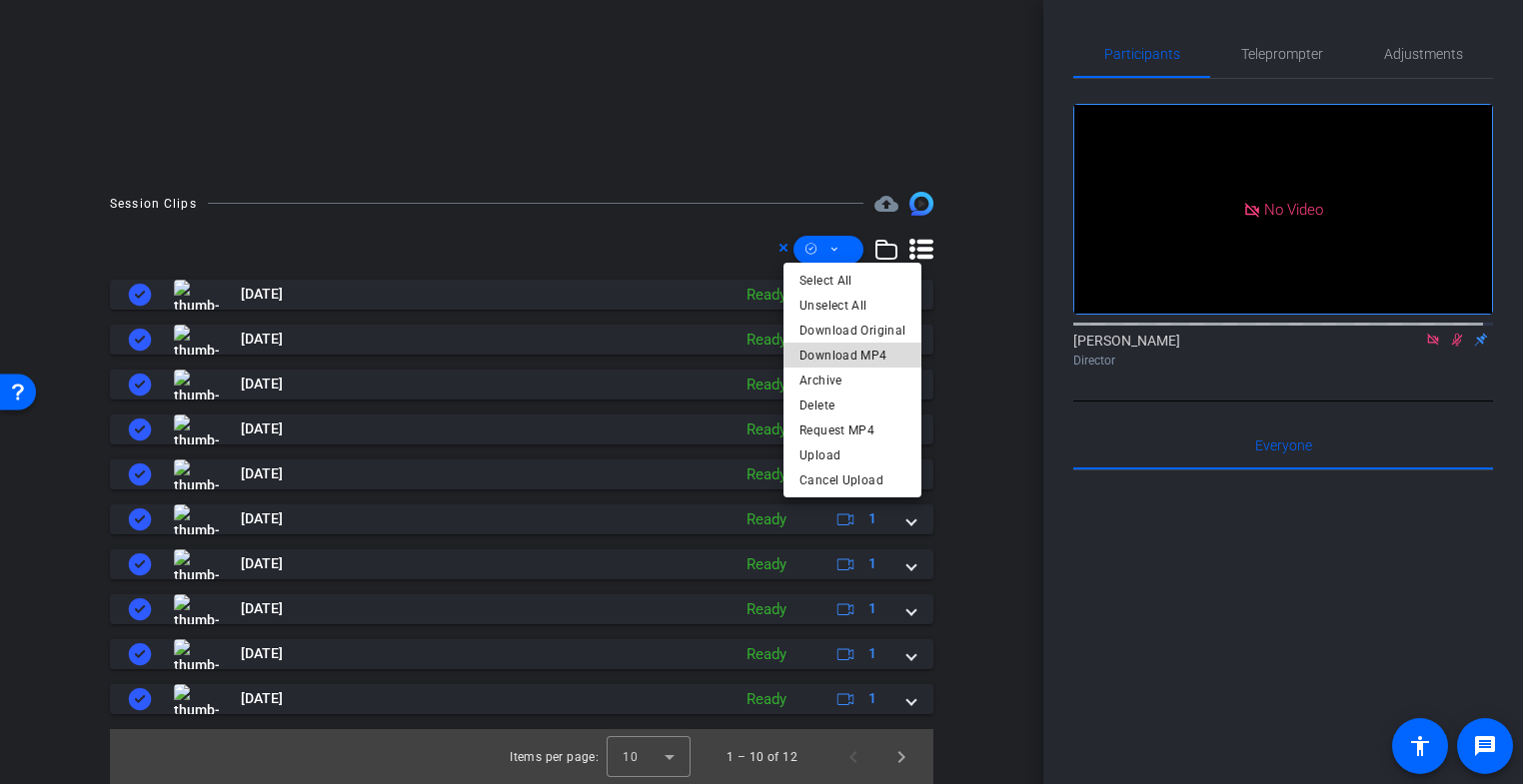 click on "Download MP4" at bounding box center (852, 356) 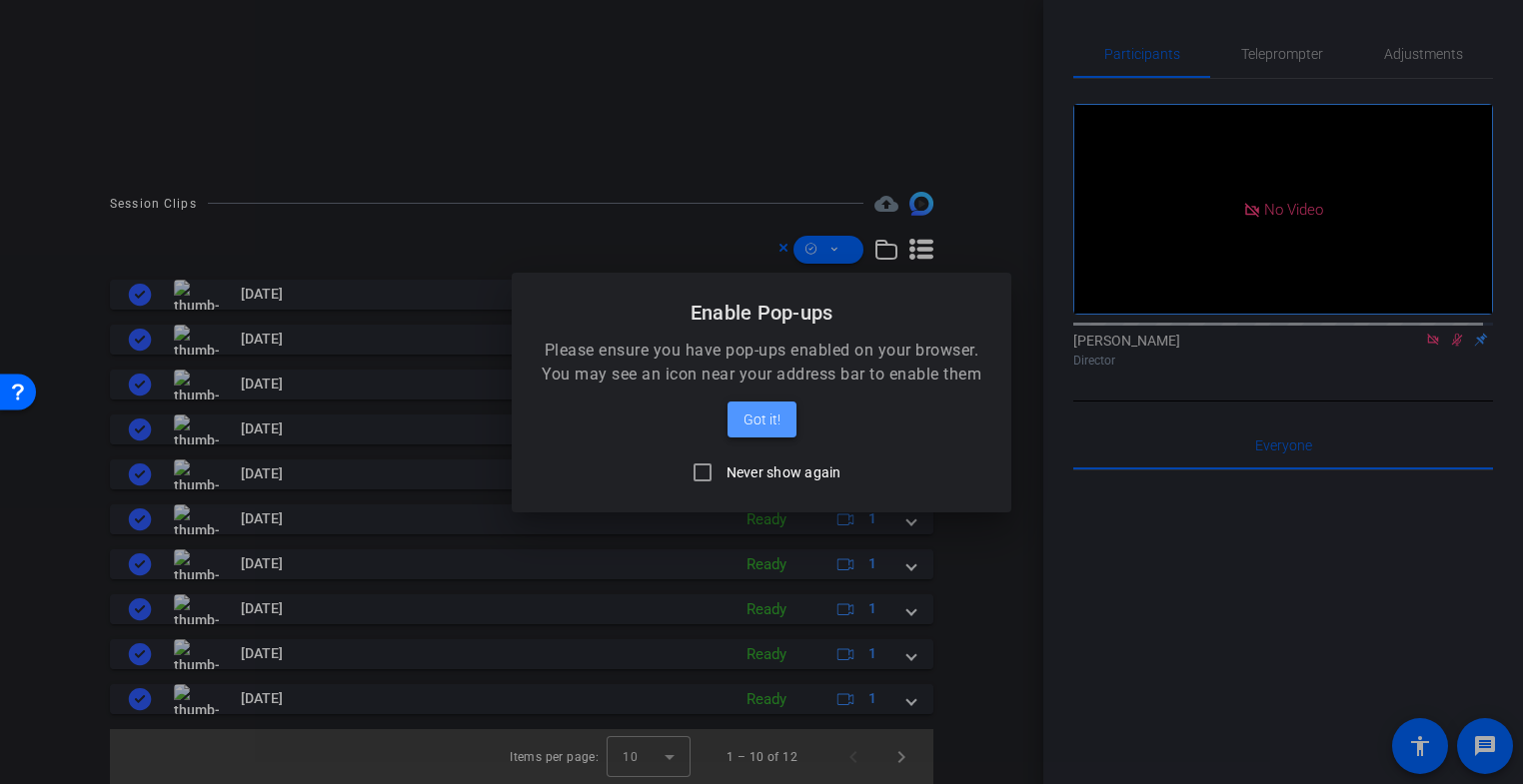 click on "Got it!" at bounding box center (762, 419) 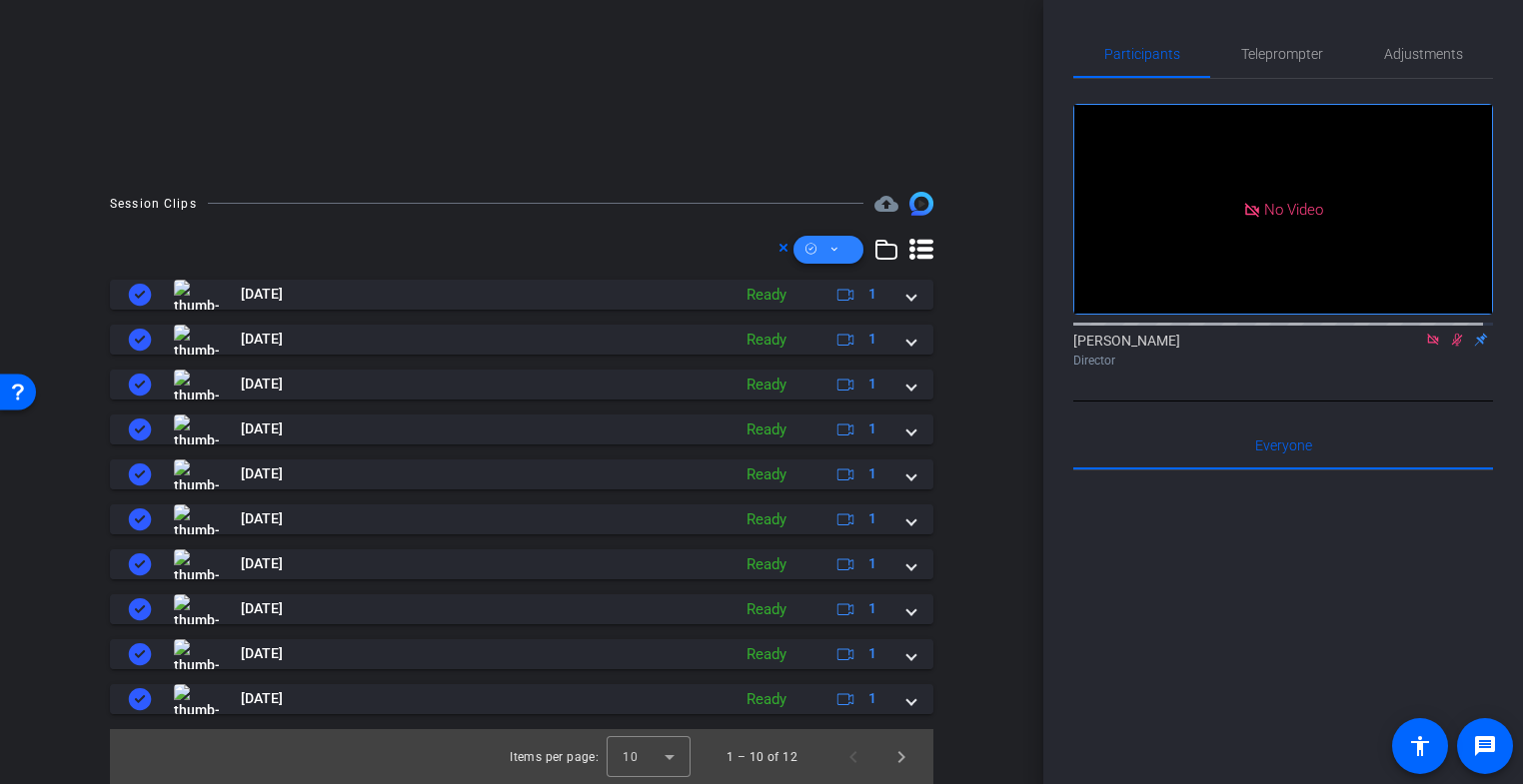 click 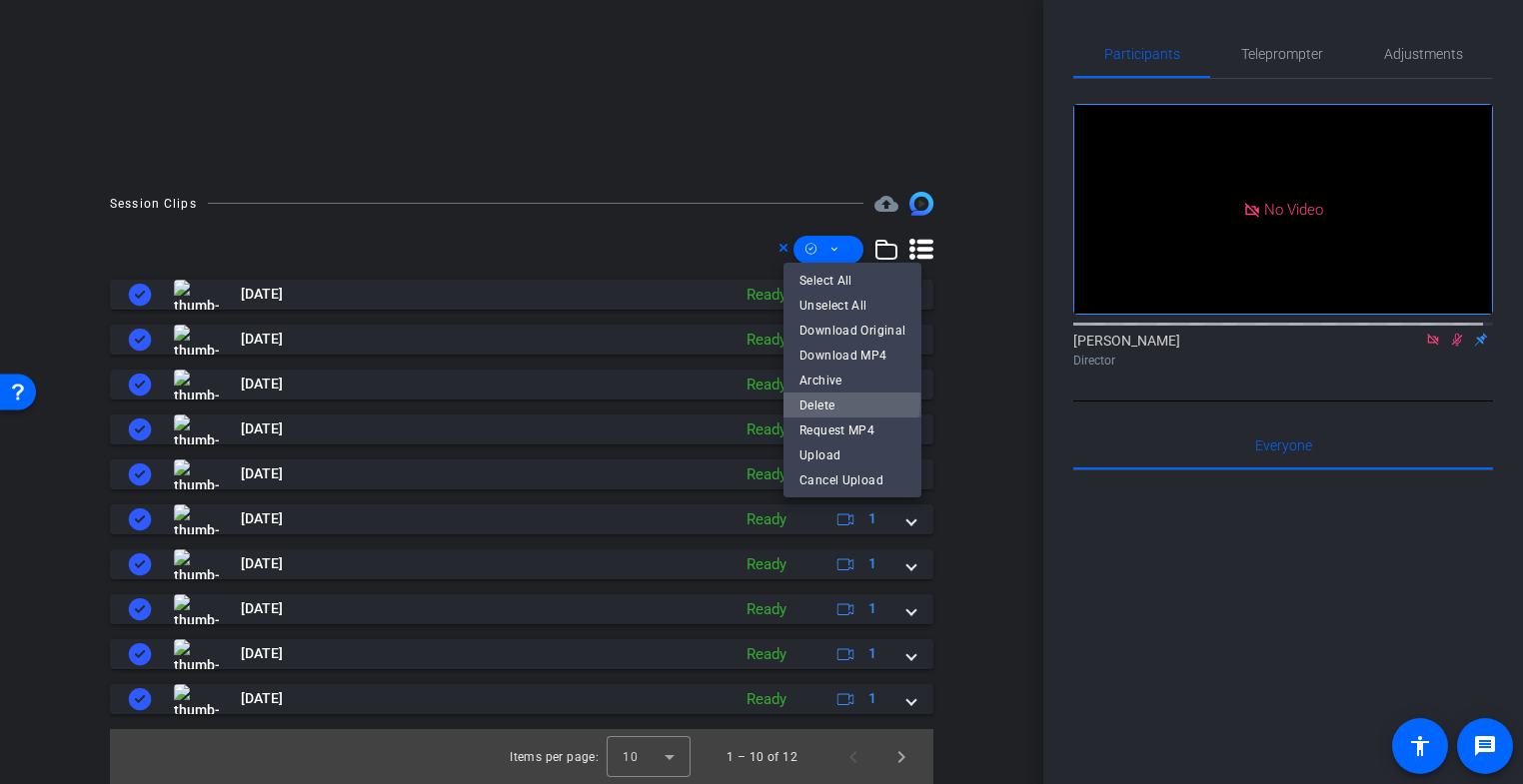 click on "Delete" at bounding box center (852, 405) 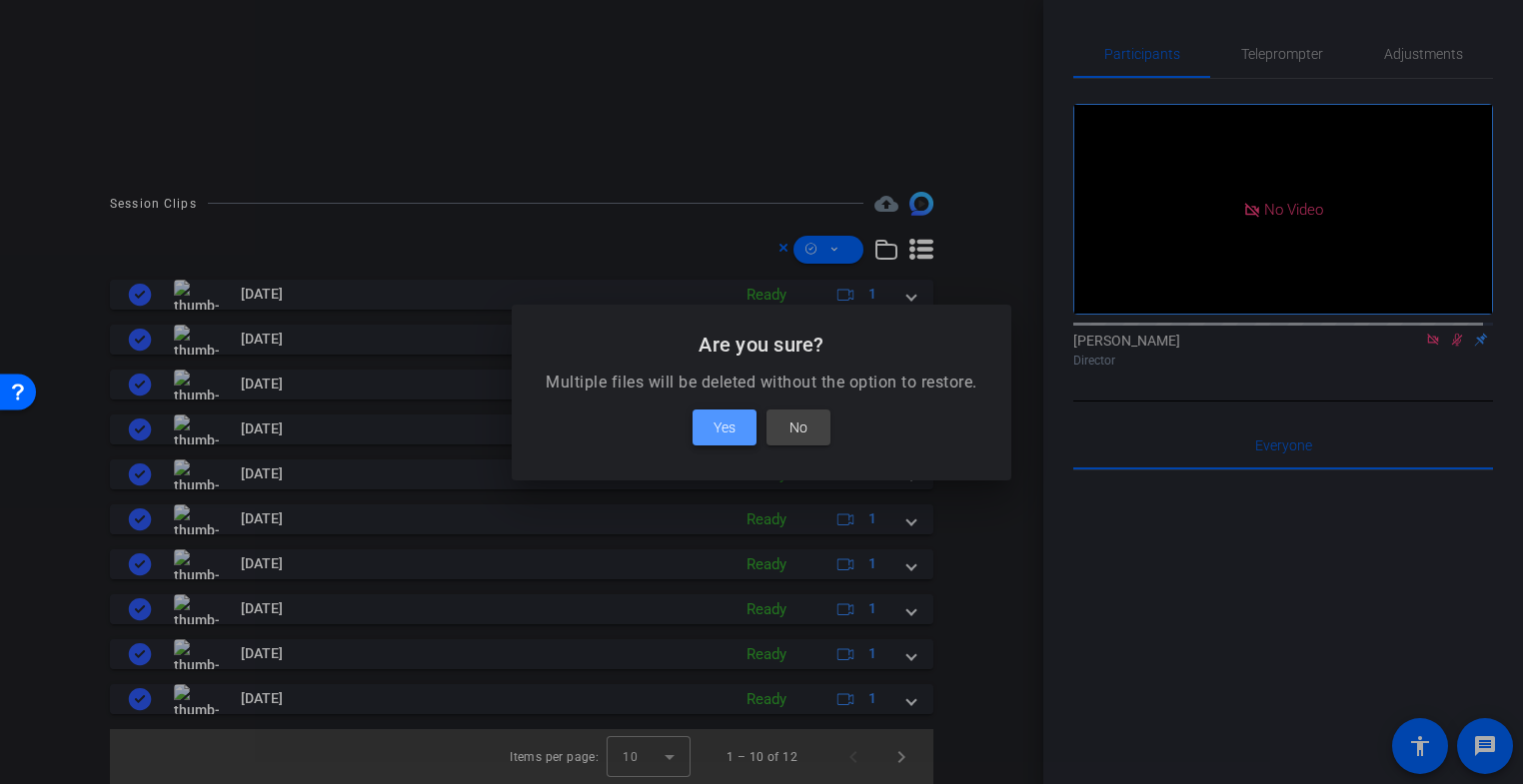 click on "Yes" at bounding box center [725, 427] 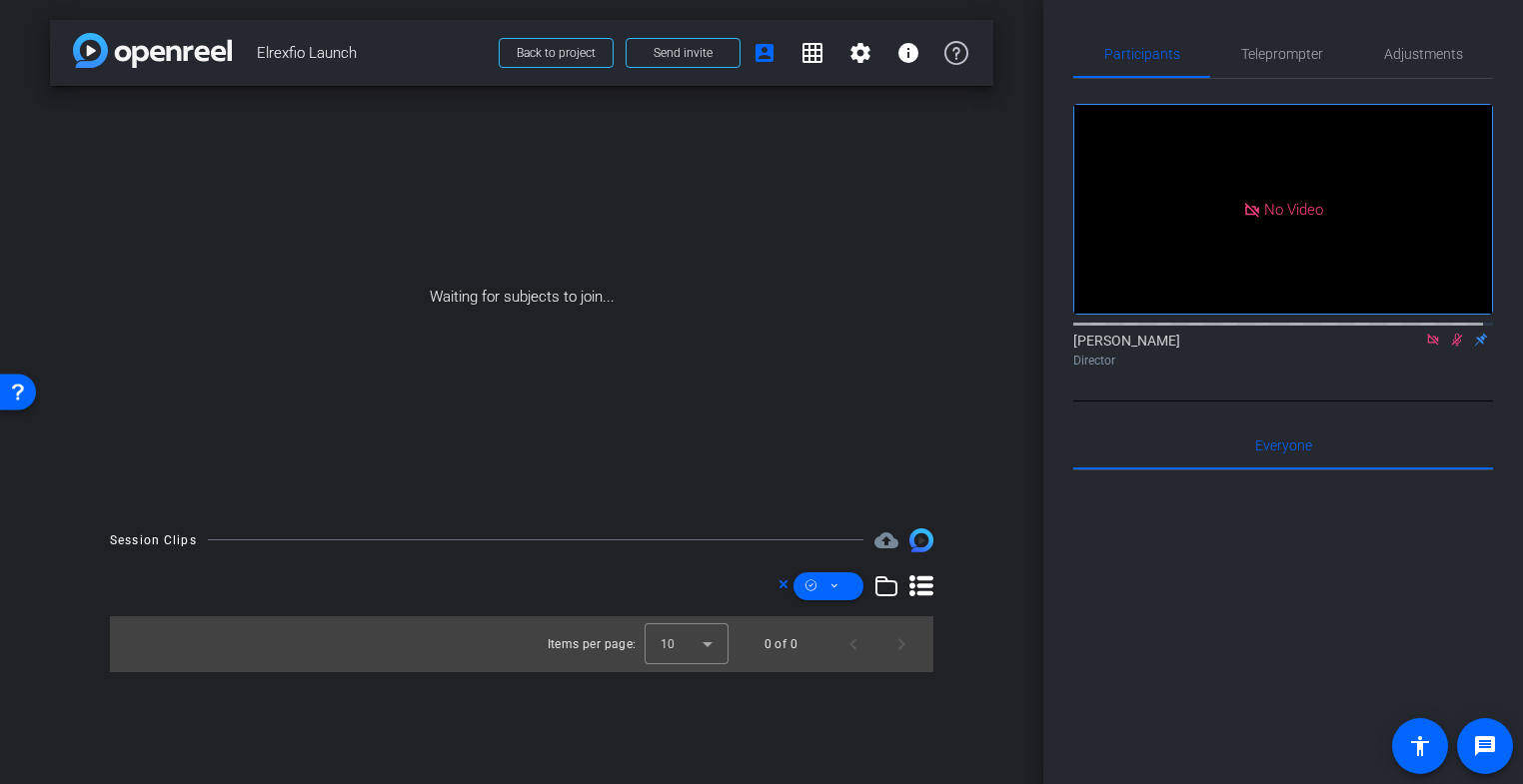 scroll, scrollTop: 0, scrollLeft: 0, axis: both 